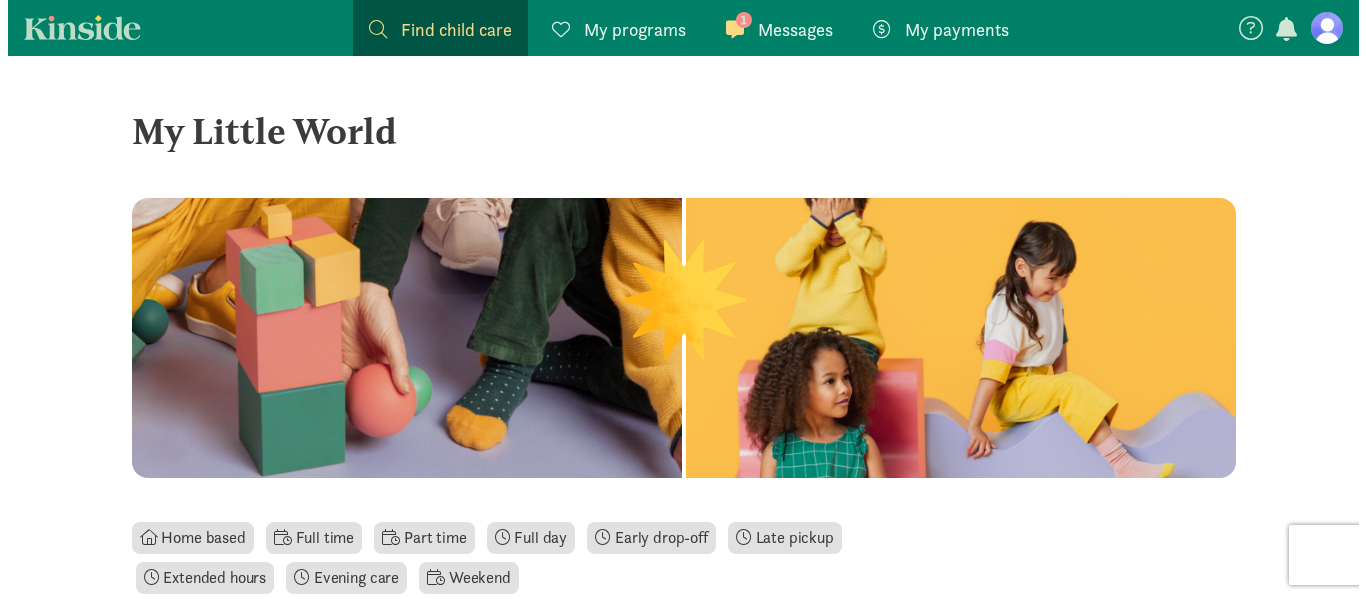 scroll, scrollTop: 0, scrollLeft: 0, axis: both 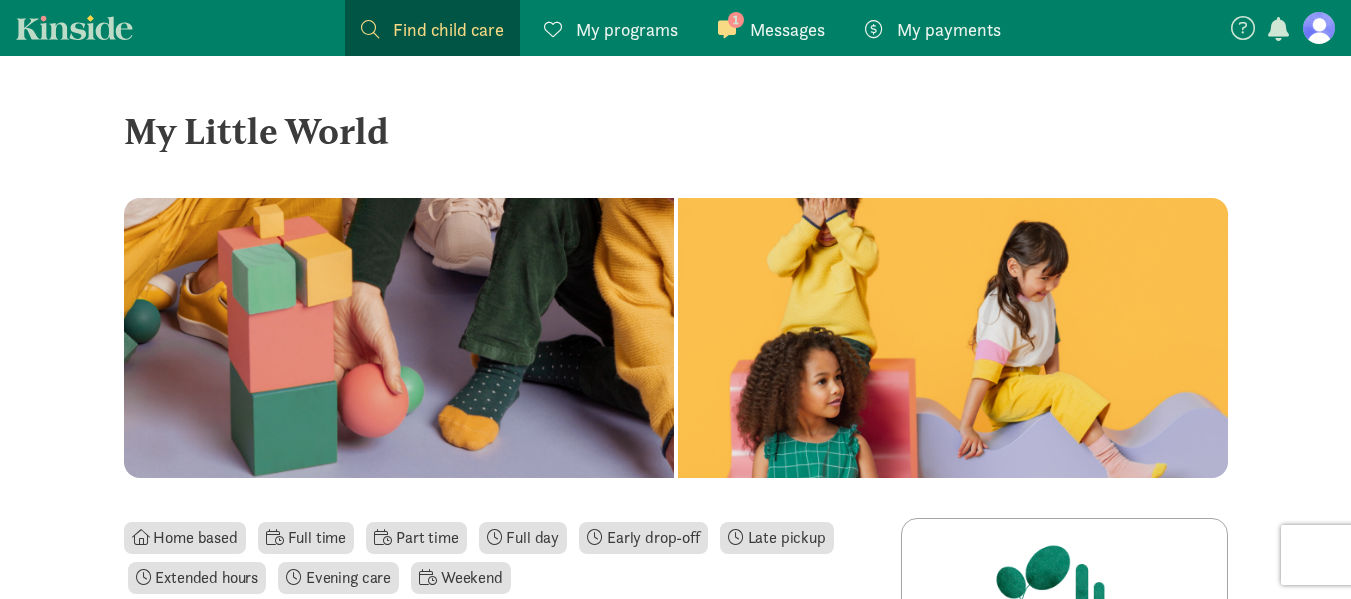 click at bounding box center [1319, 28] 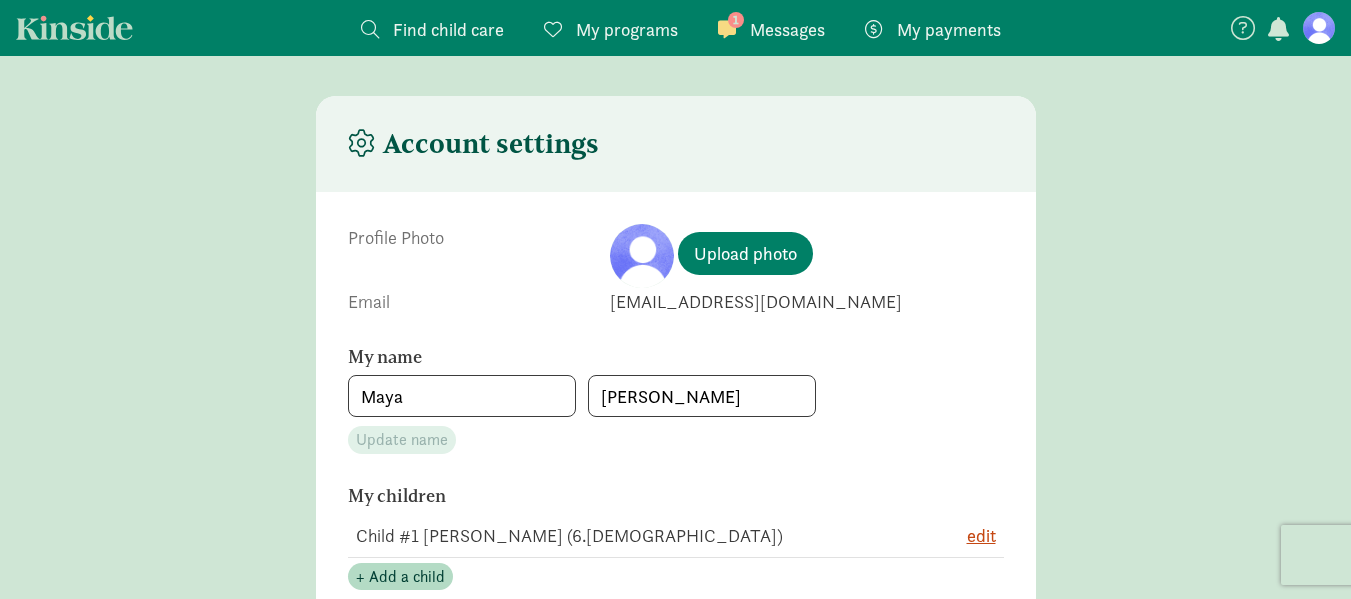click at bounding box center (1319, 28) 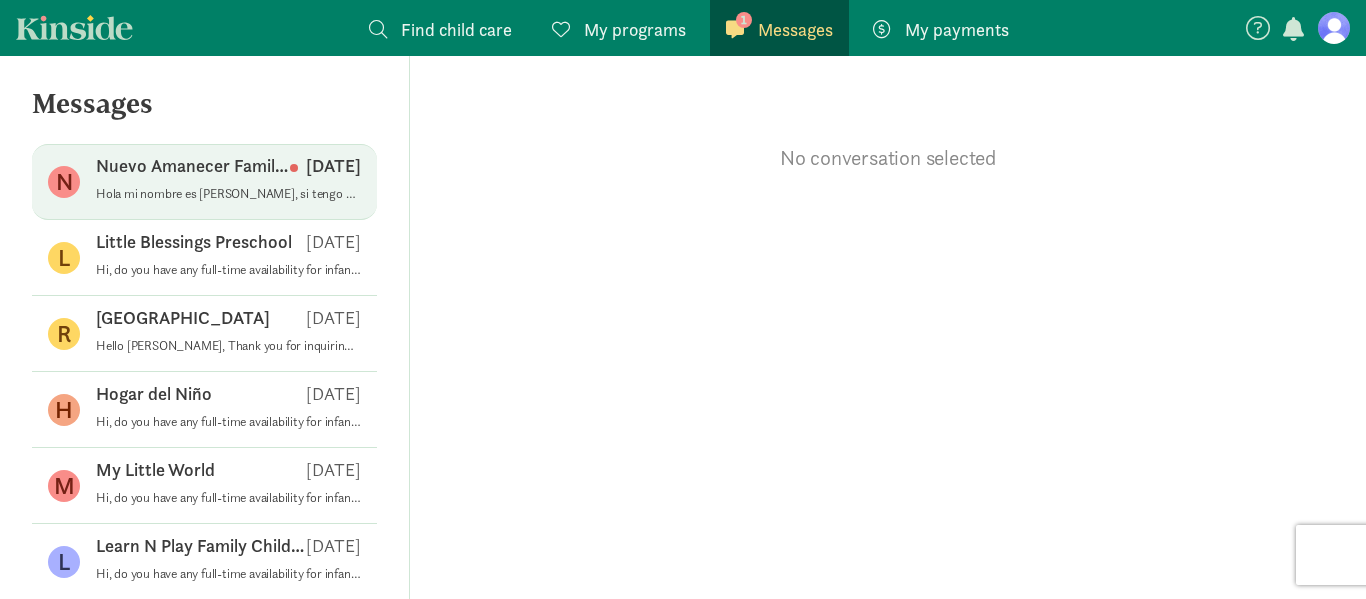 click on "Nuevo Amanecer Family Daycare" at bounding box center (193, 166) 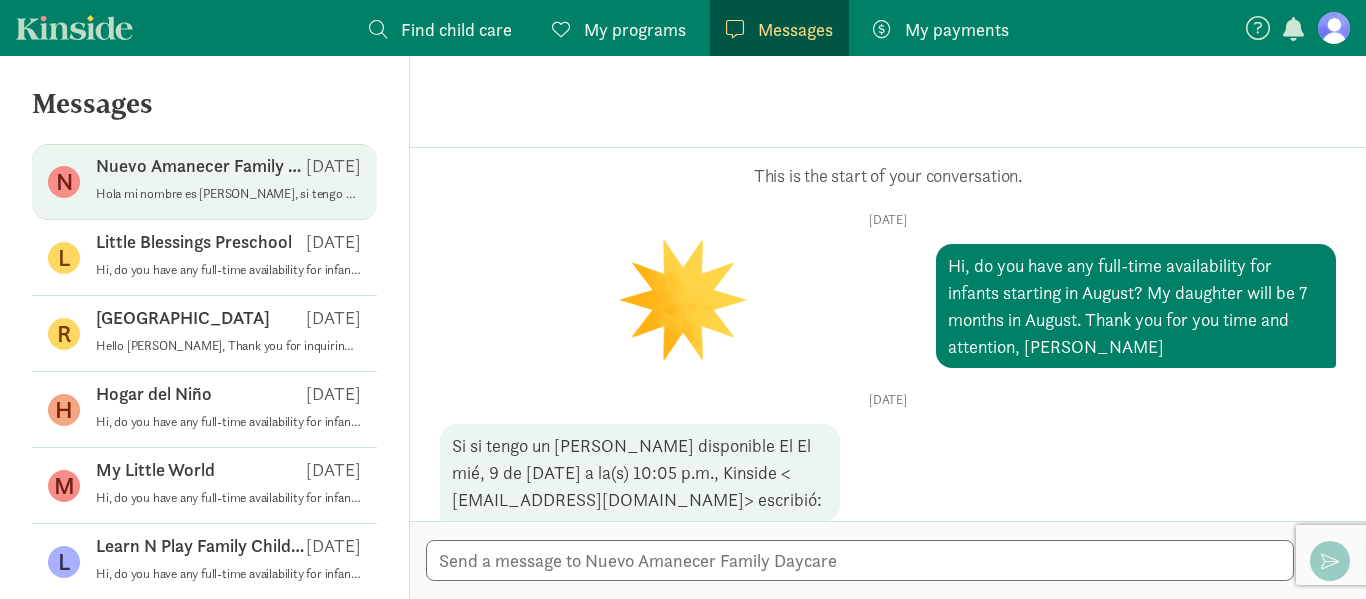 scroll, scrollTop: 210, scrollLeft: 0, axis: vertical 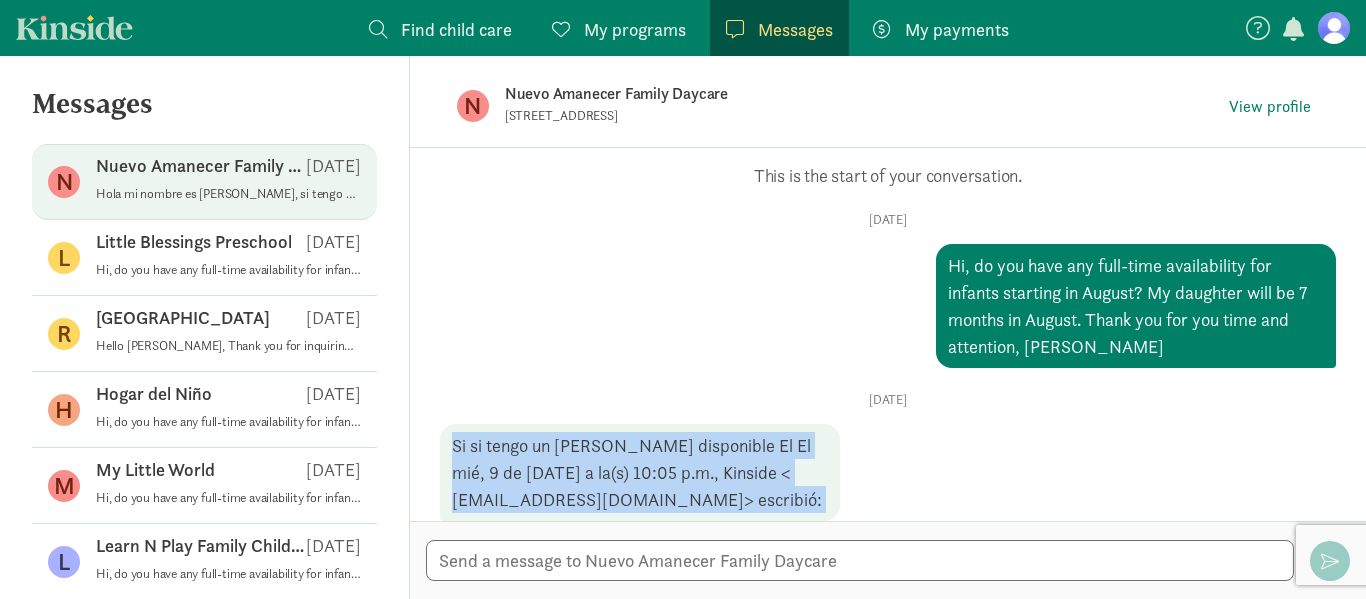 drag, startPoint x: 597, startPoint y: 483, endPoint x: 449, endPoint y: 447, distance: 152.31546 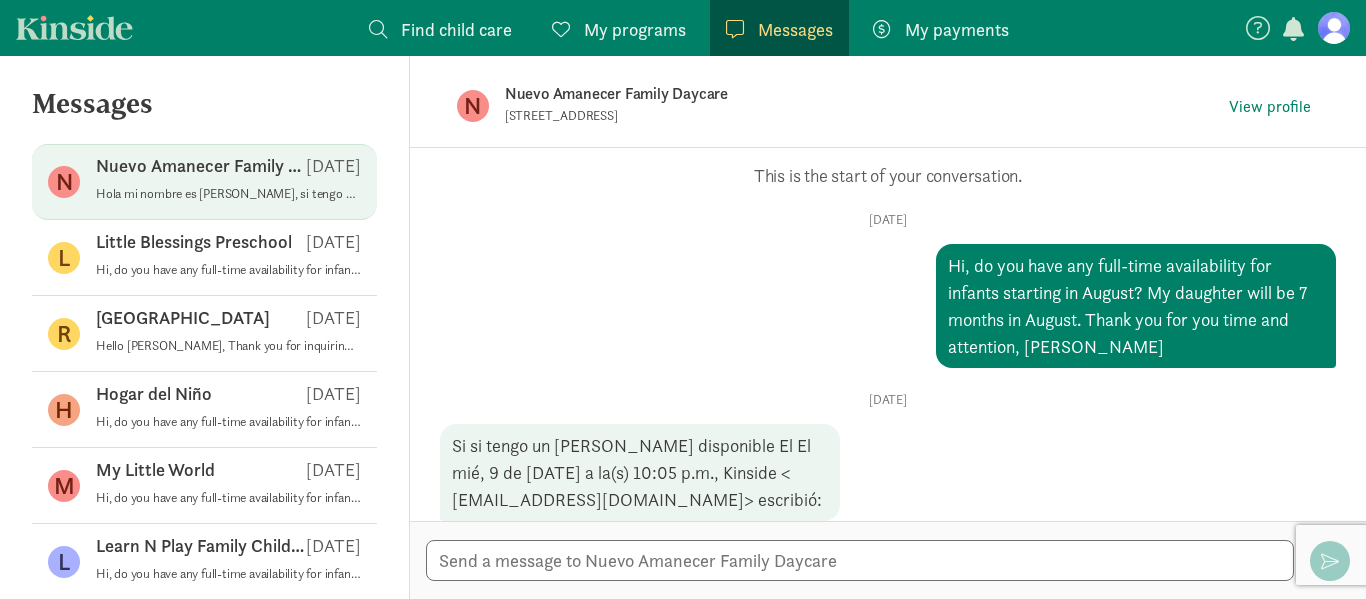 click on "[DATE]   Hi, do you have any full-time availability for infants starting in August?  My daughter will be 7 months in August.
Thank you for you time and attention,
[PERSON_NAME]" 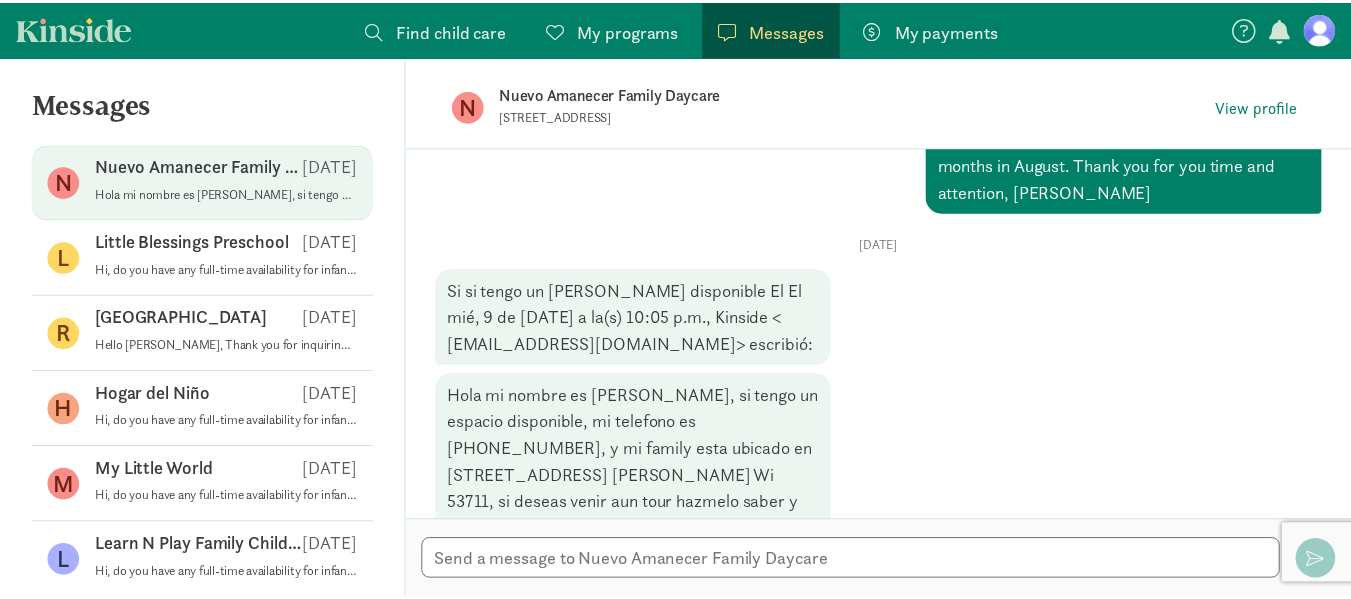 scroll, scrollTop: 210, scrollLeft: 0, axis: vertical 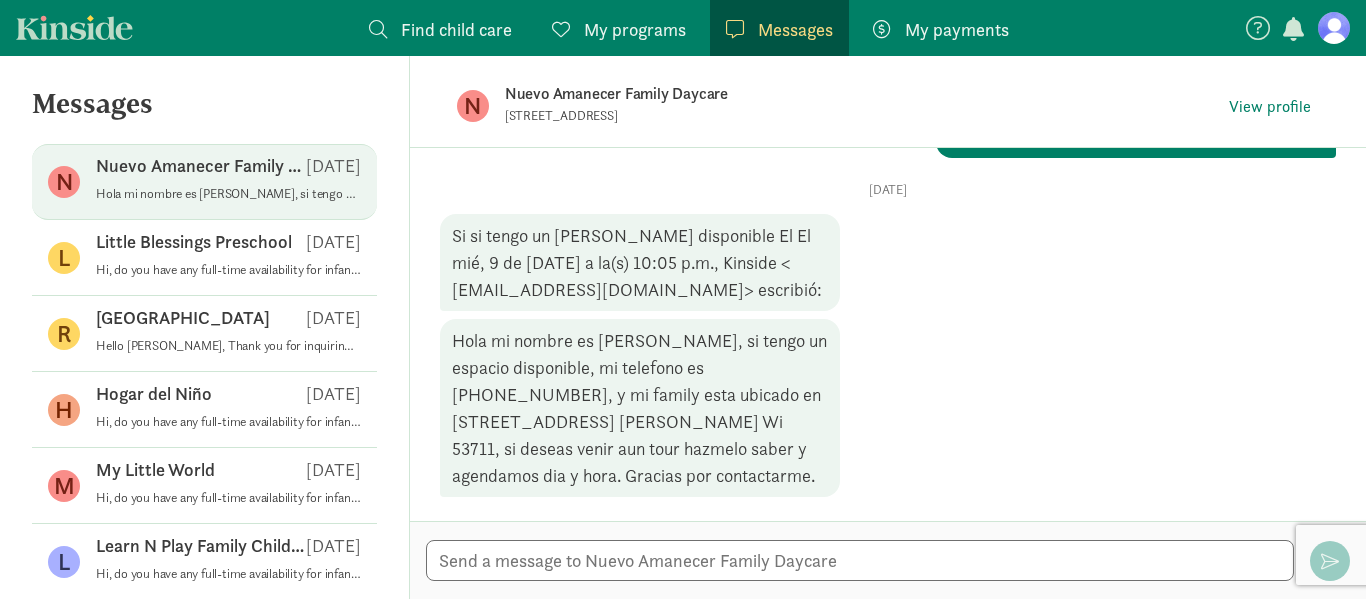 click on "My programs" at bounding box center [635, 29] 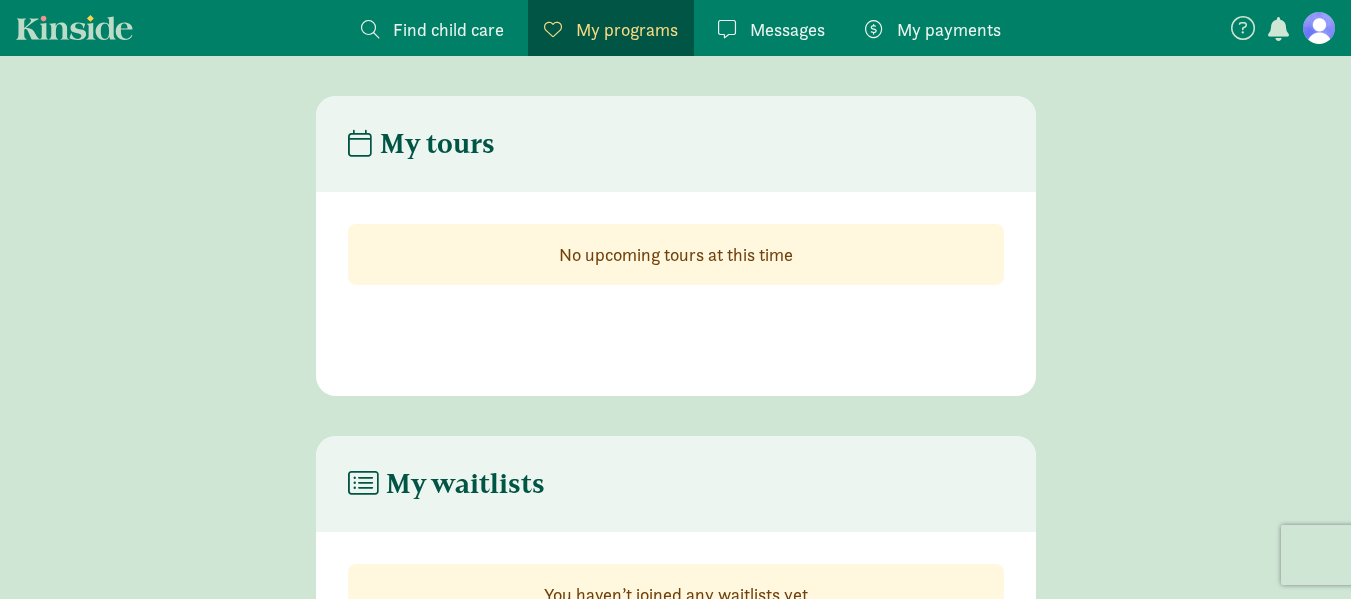 click on "Find child care" at bounding box center [448, 29] 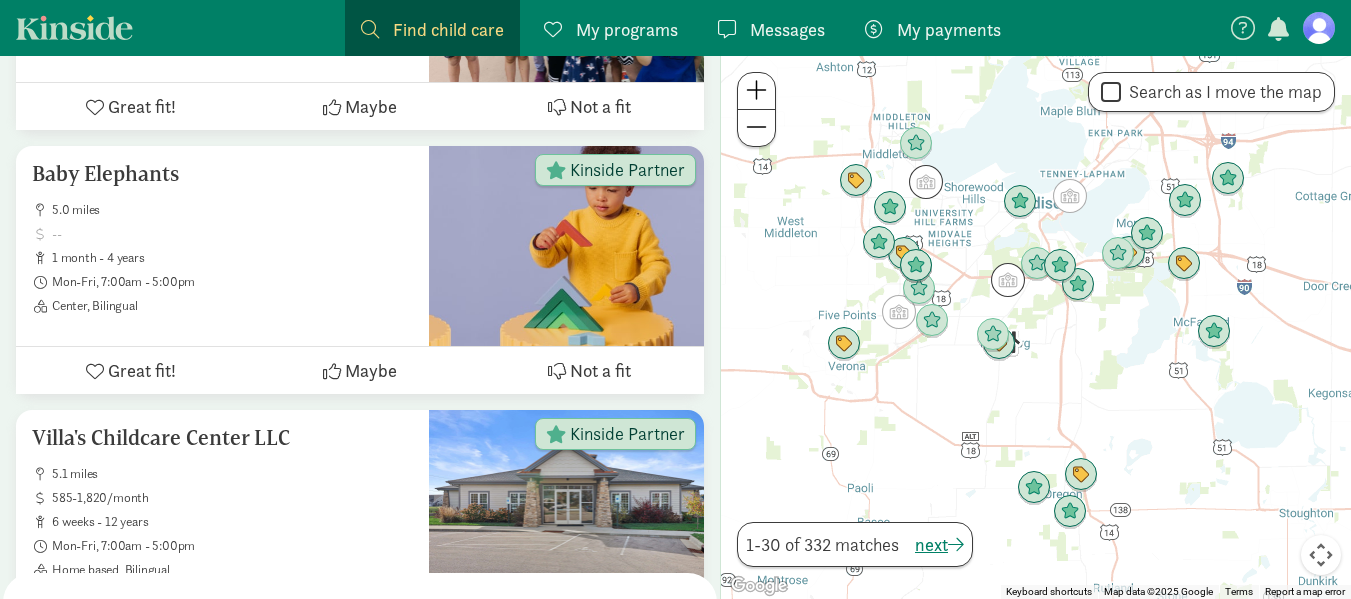 scroll, scrollTop: 4470, scrollLeft: 0, axis: vertical 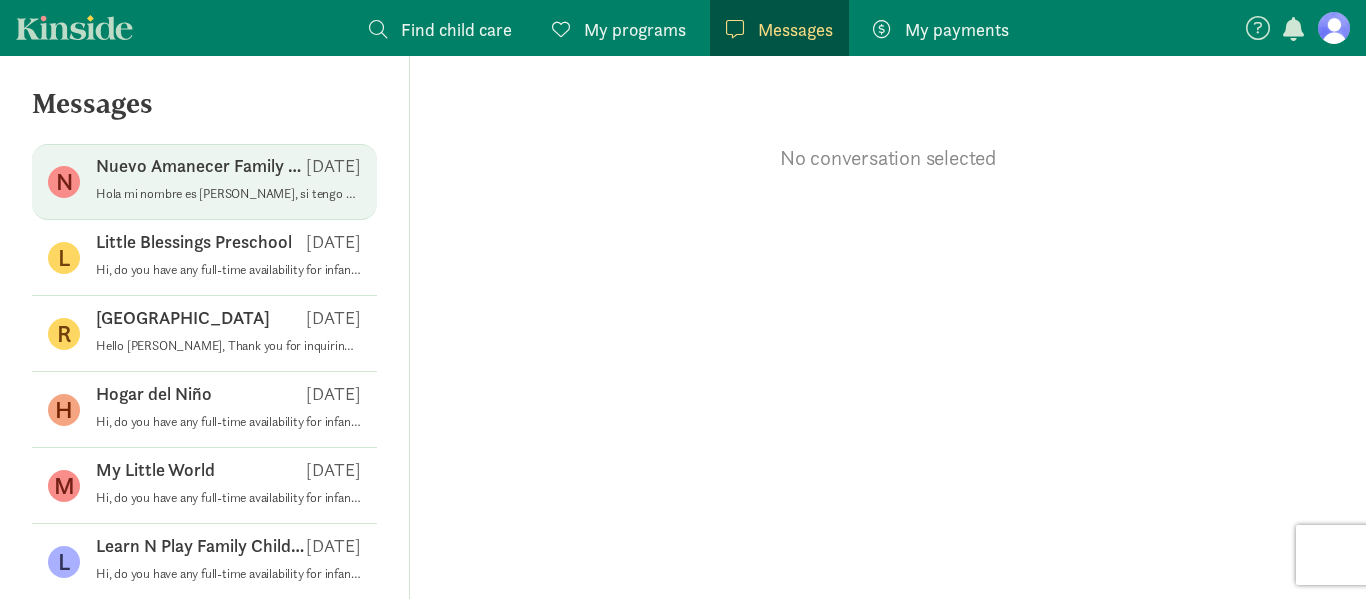 click on "Nuevo Amanecer Family Daycare" at bounding box center [201, 166] 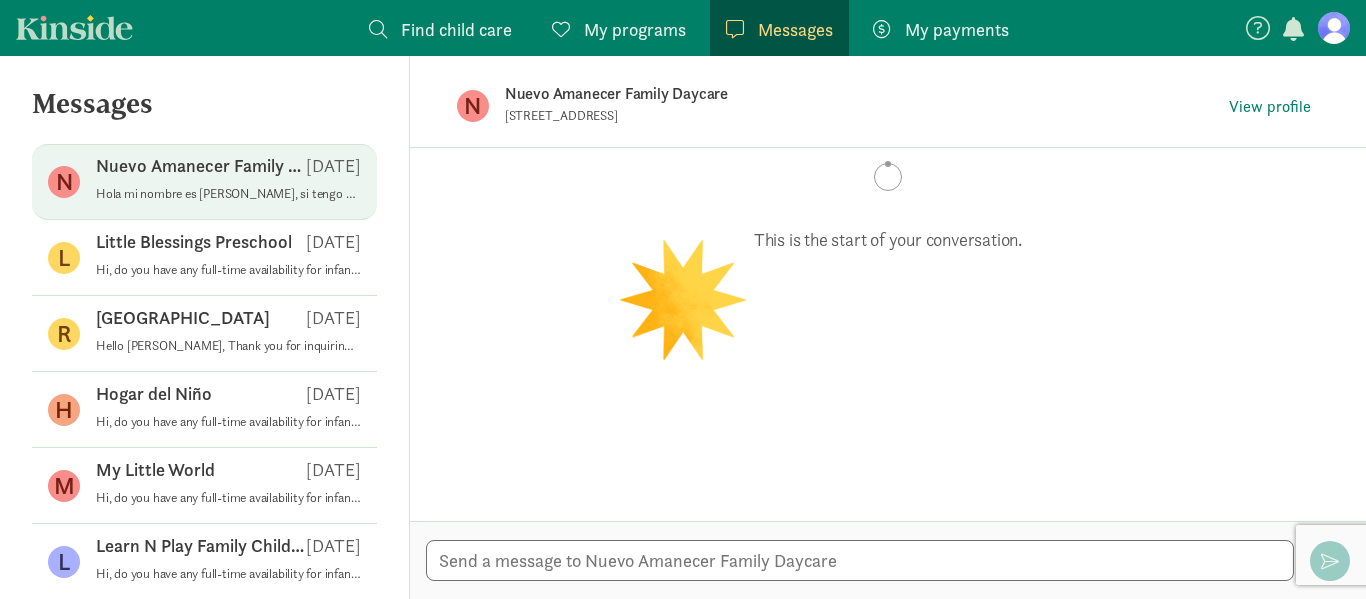scroll, scrollTop: 210, scrollLeft: 0, axis: vertical 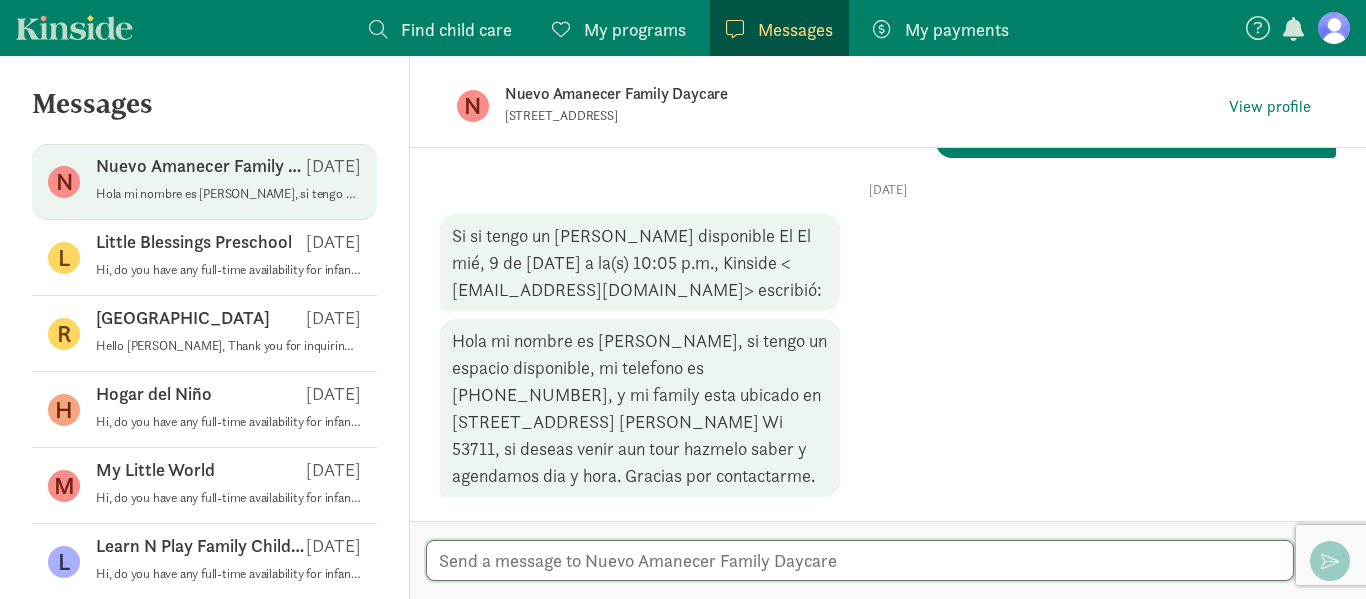 drag, startPoint x: 856, startPoint y: 570, endPoint x: 681, endPoint y: 563, distance: 175.13994 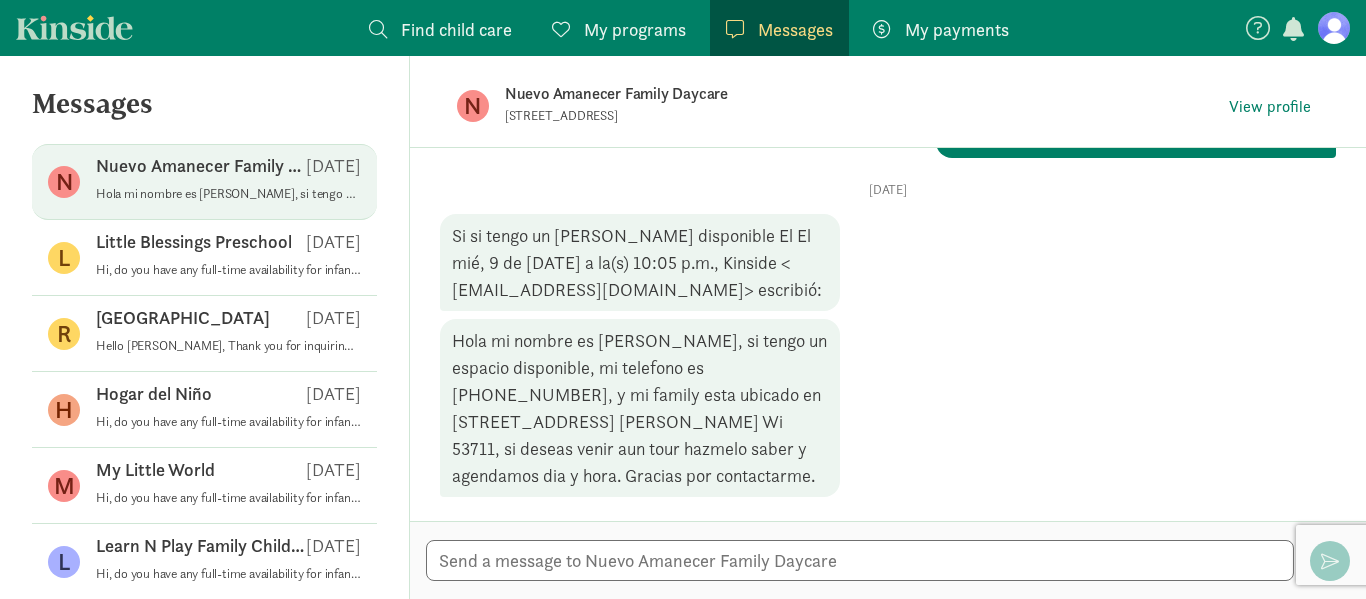 click on "Nuevo Amanecer Family Daycare" at bounding box center [201, 166] 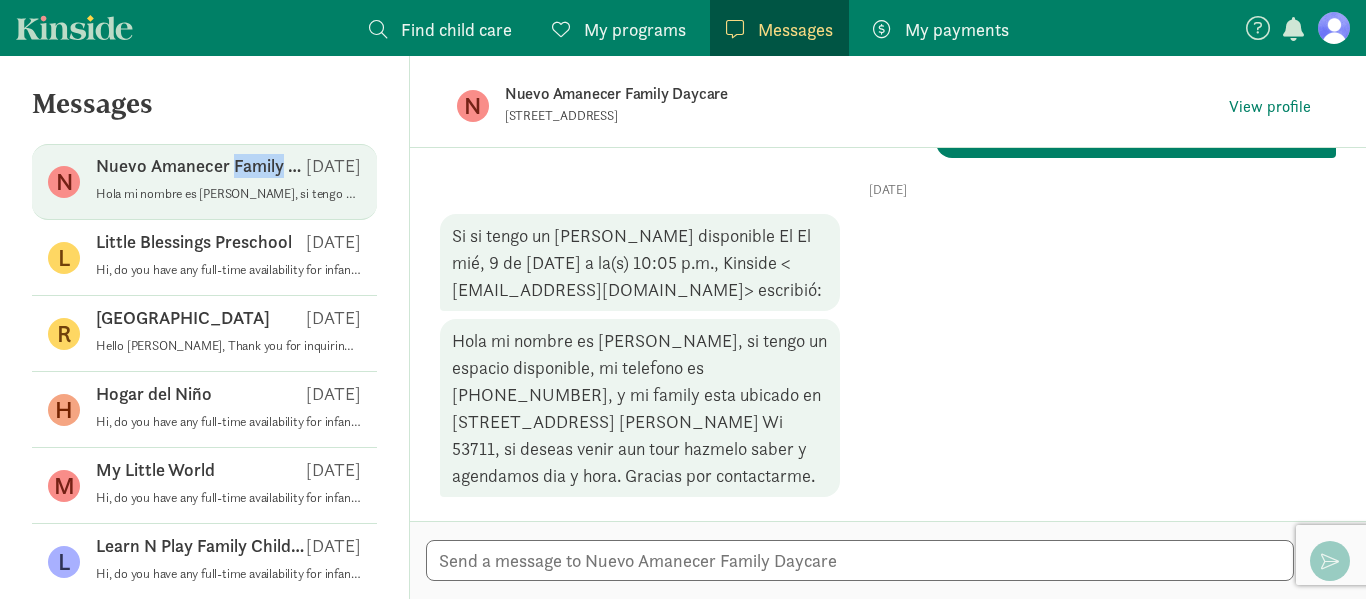 click on "Nuevo Amanecer Family Daycare" at bounding box center [201, 166] 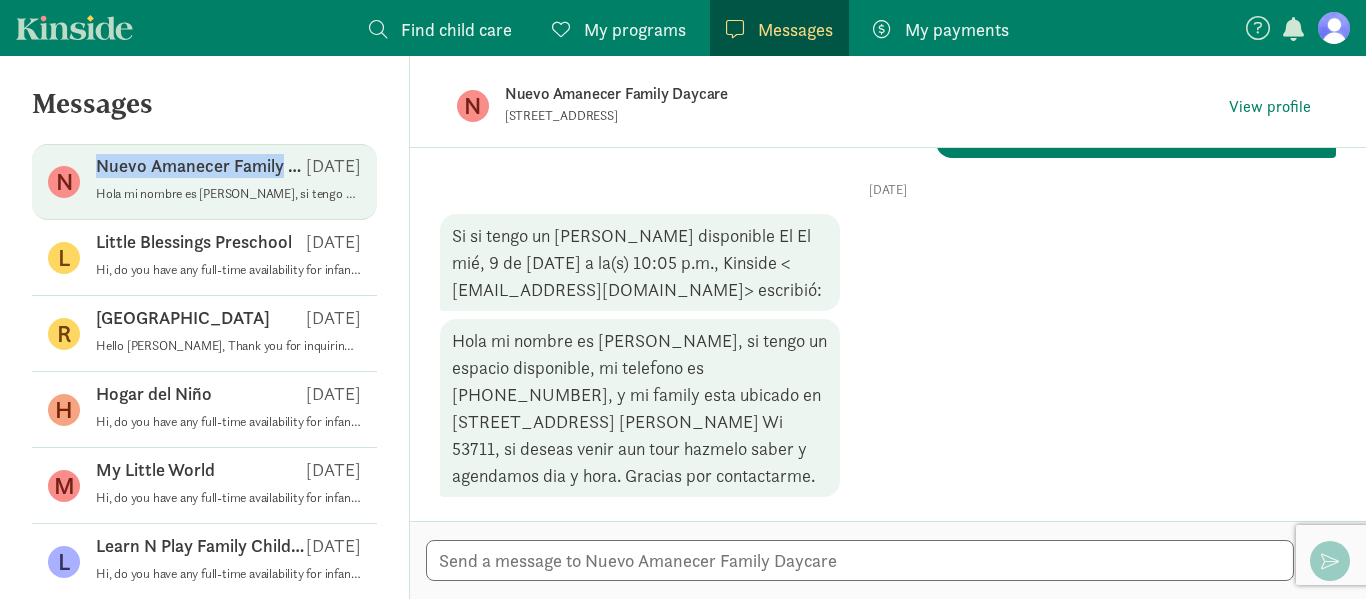 drag, startPoint x: 88, startPoint y: 153, endPoint x: 282, endPoint y: 164, distance: 194.3116 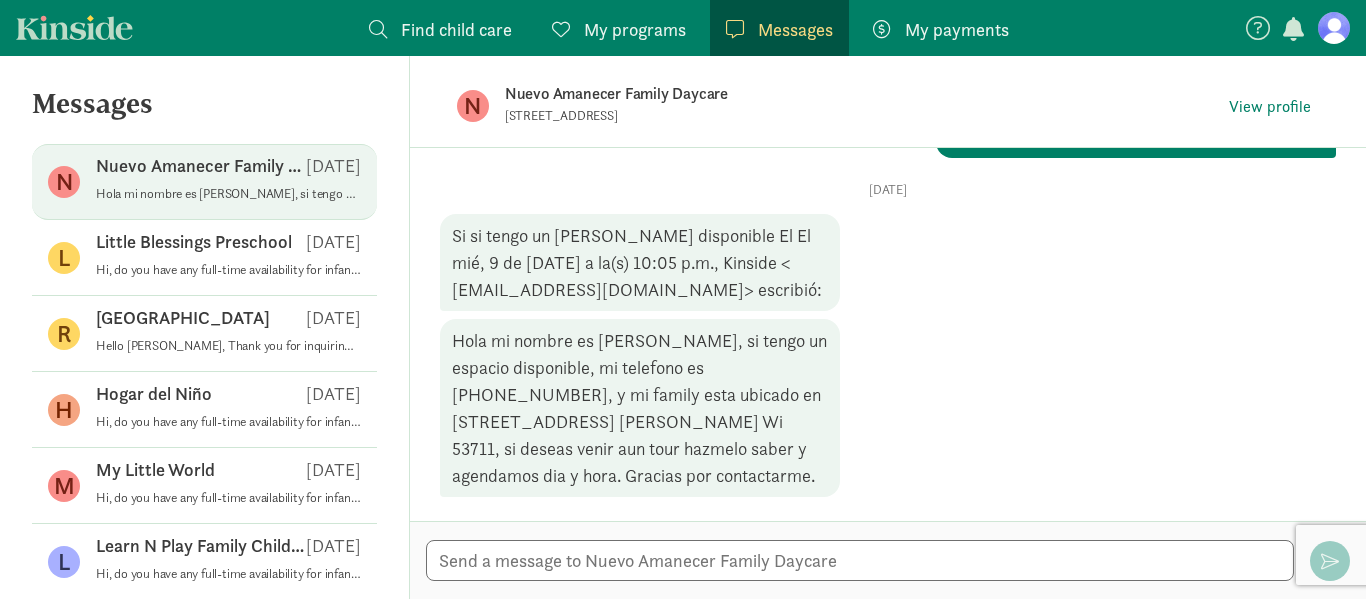 click on "Nuevo Amanecer Family Daycare" at bounding box center (820, 94) 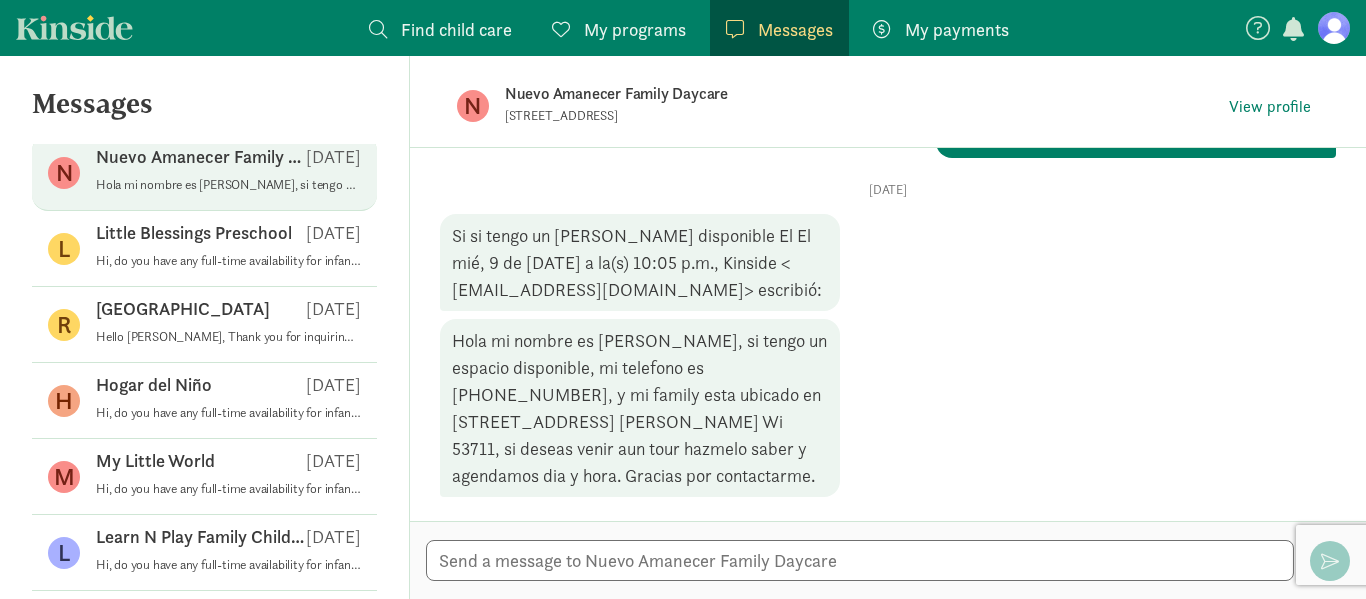 click on "Find child care" at bounding box center [456, 29] 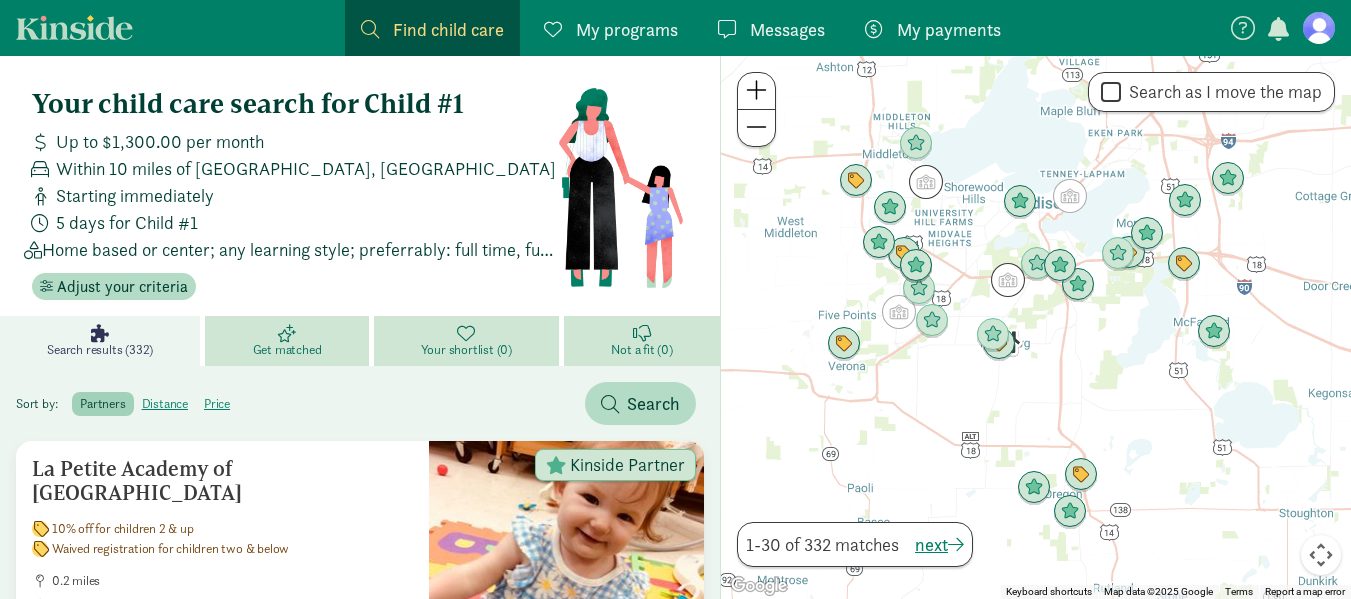 click on "Find child care" at bounding box center [448, 29] 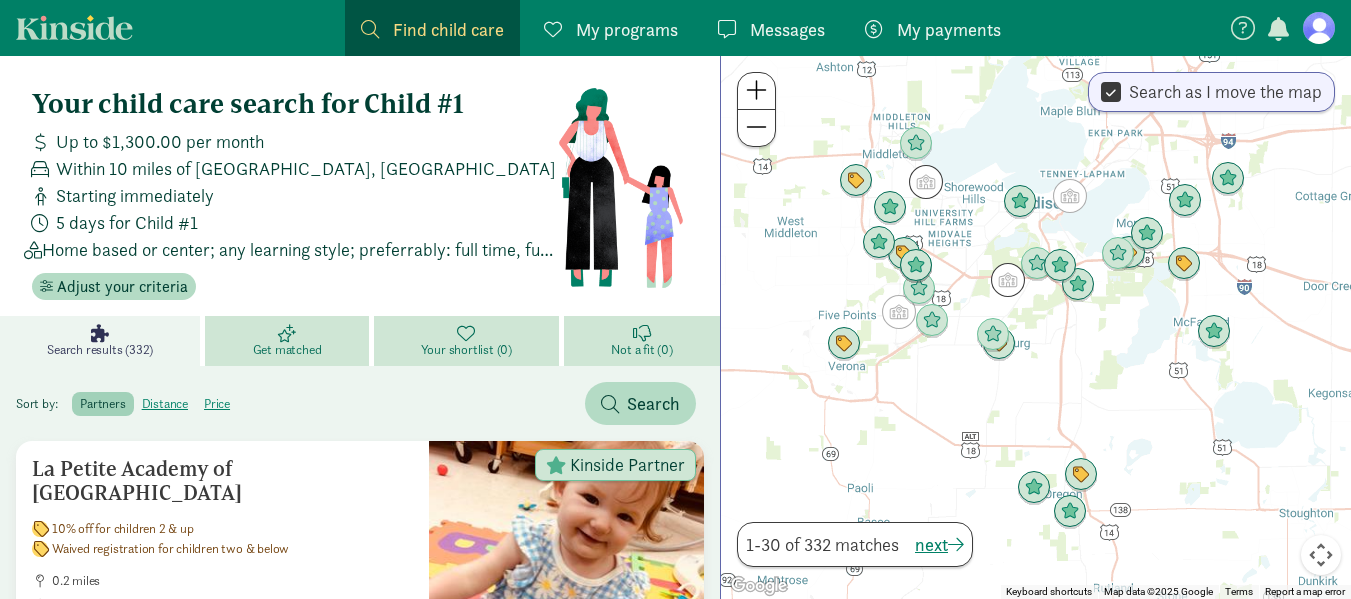 drag, startPoint x: 1127, startPoint y: 96, endPoint x: 1144, endPoint y: 90, distance: 18.027756 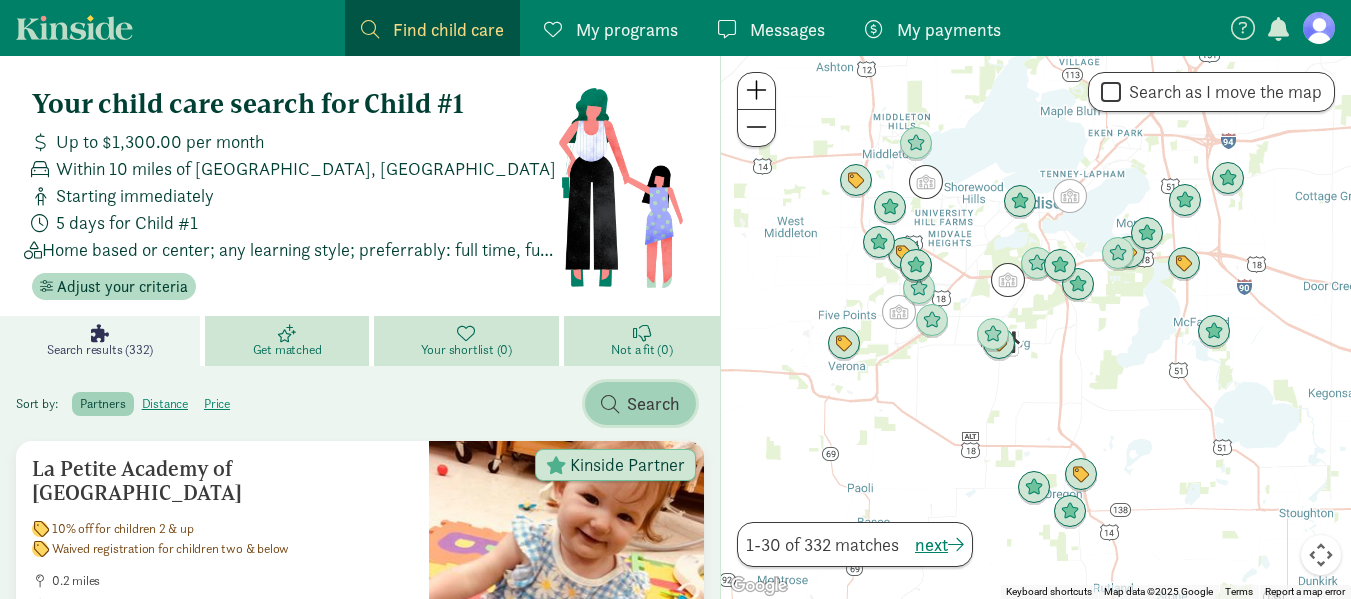 click on "Search" at bounding box center [640, 403] 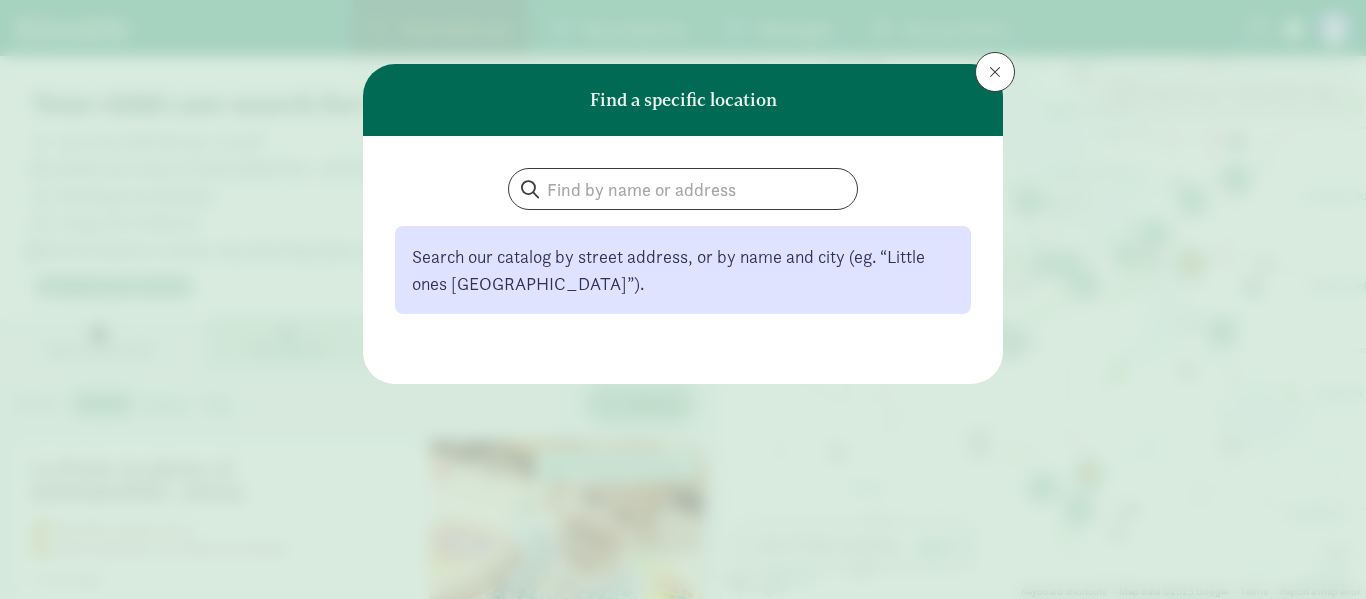 type 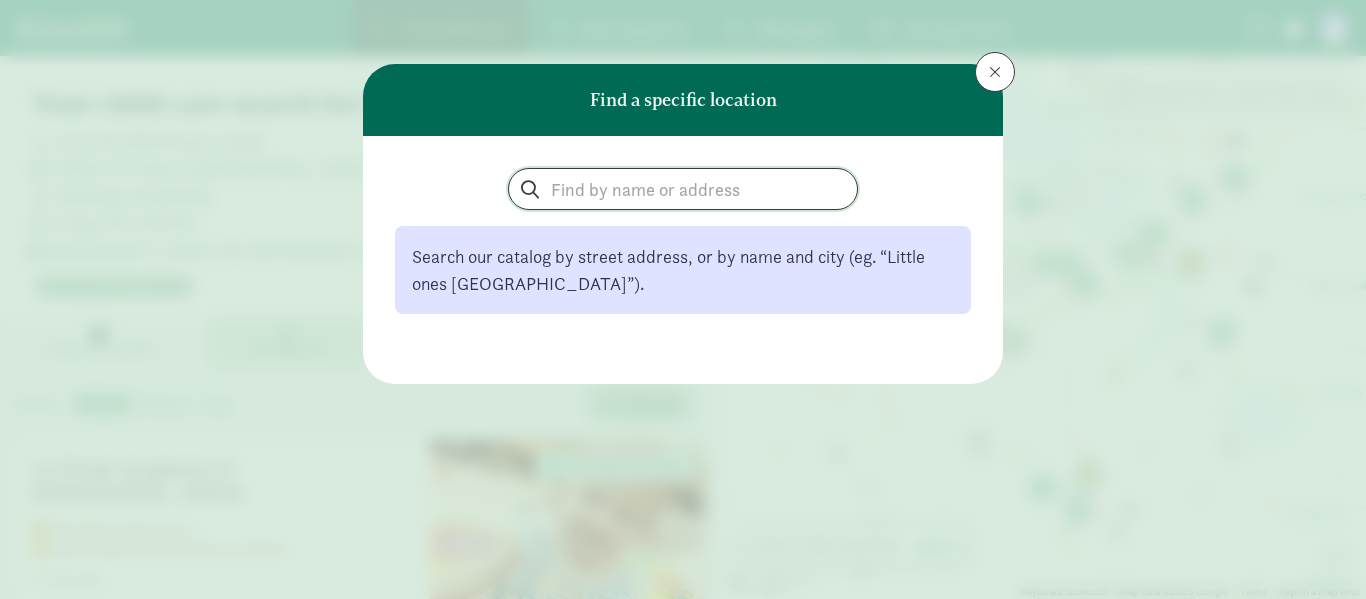 click 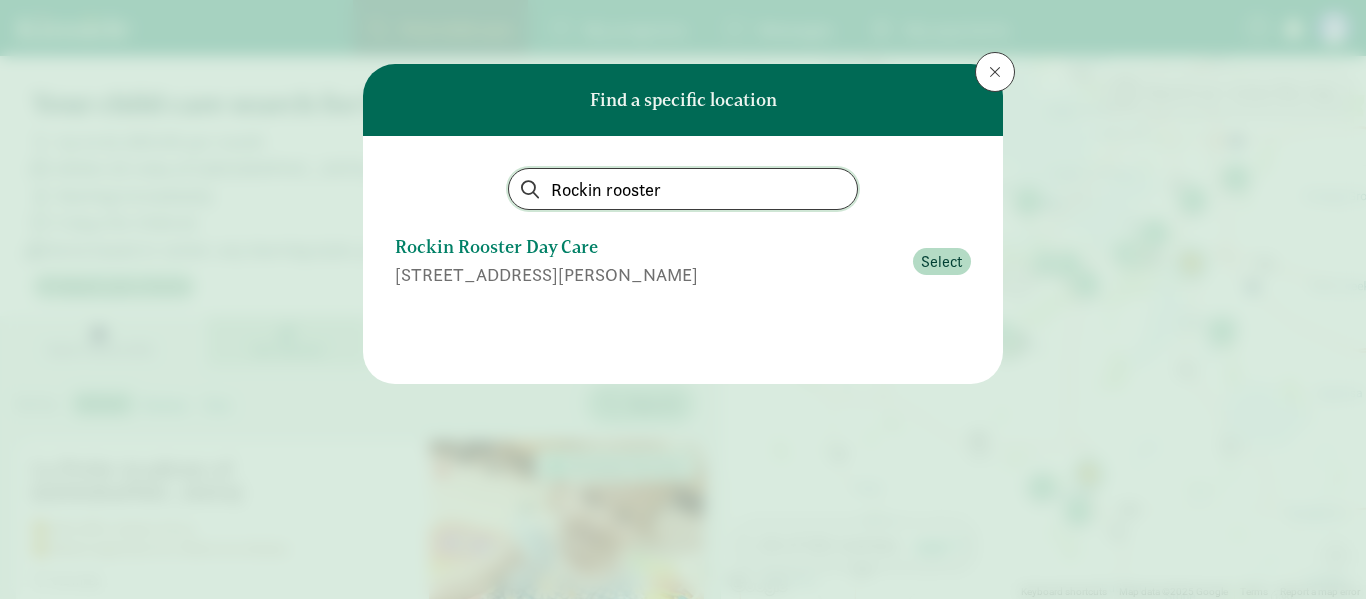 type on "Rockin rooster" 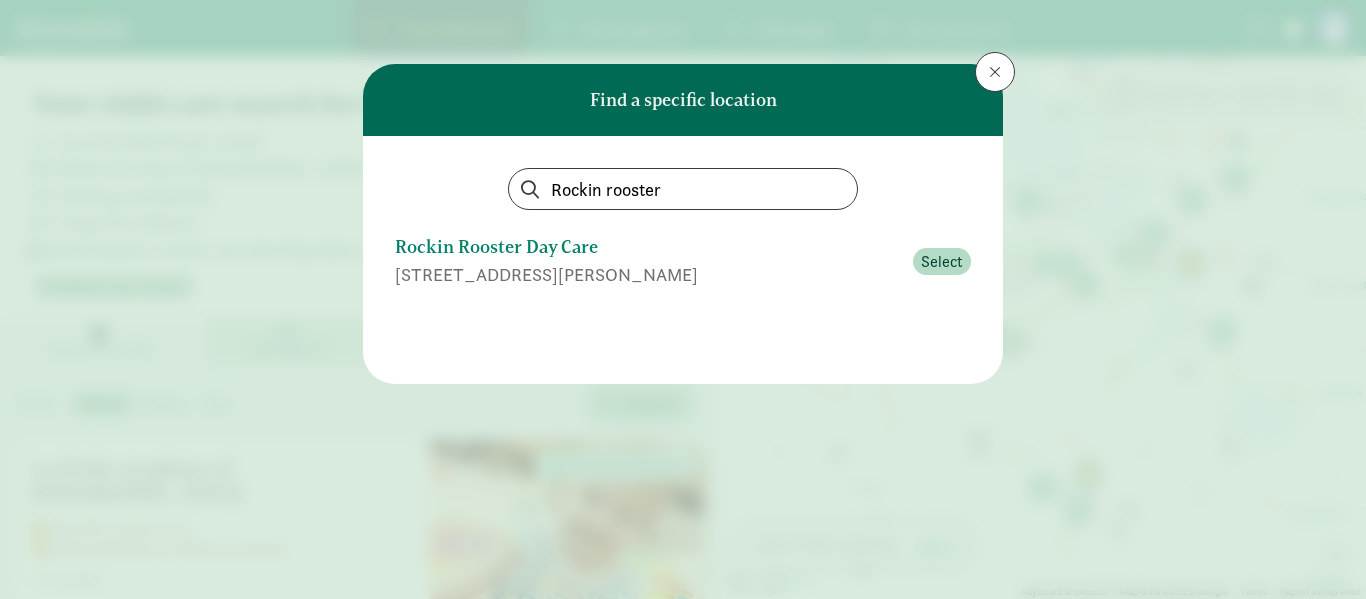 click on "Rockin Rooster Day Care" at bounding box center (648, 247) 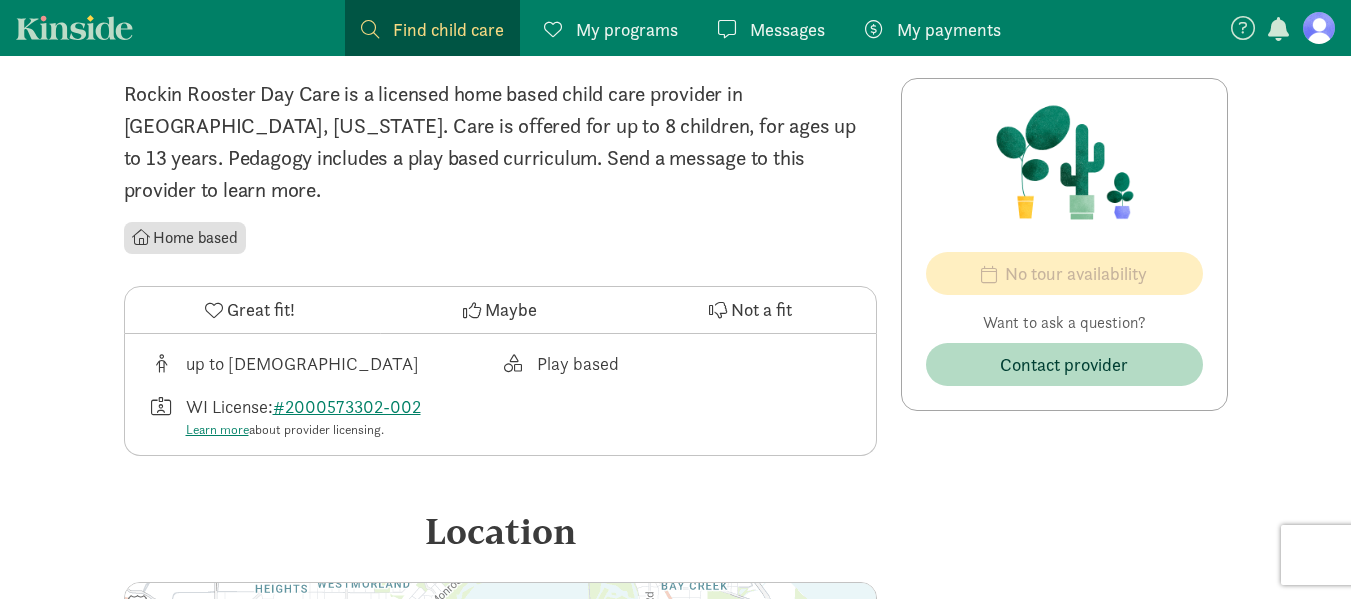 scroll, scrollTop: 480, scrollLeft: 0, axis: vertical 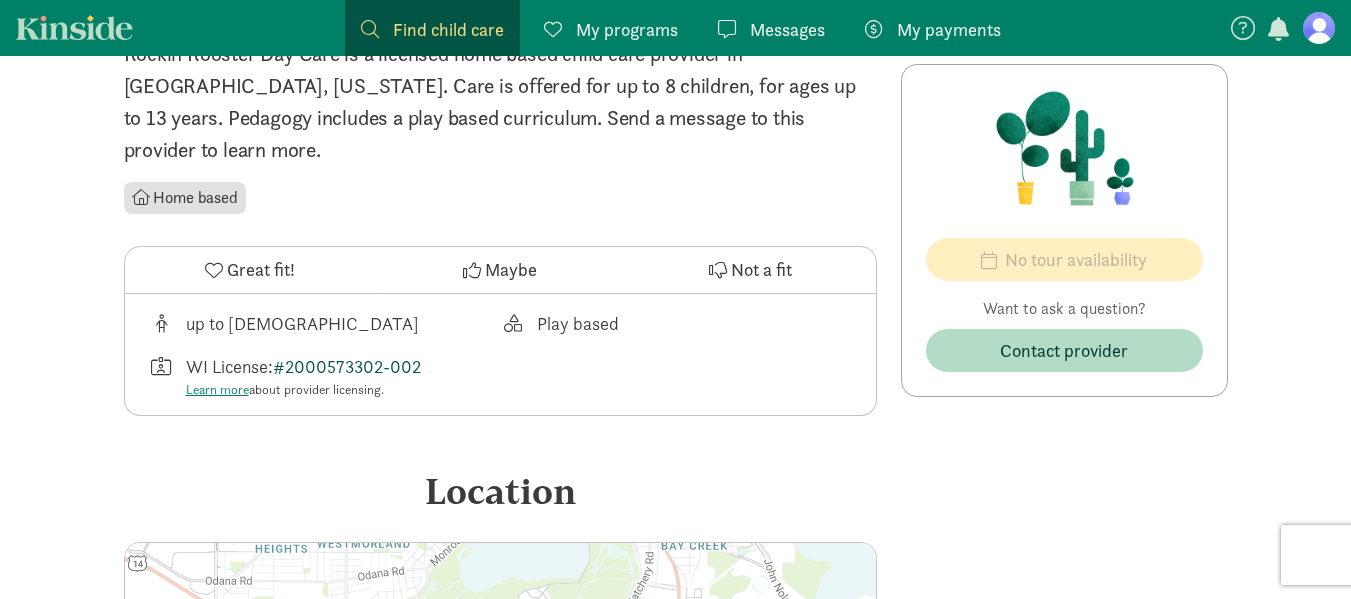 click on "#2000573302-002" at bounding box center [347, 366] 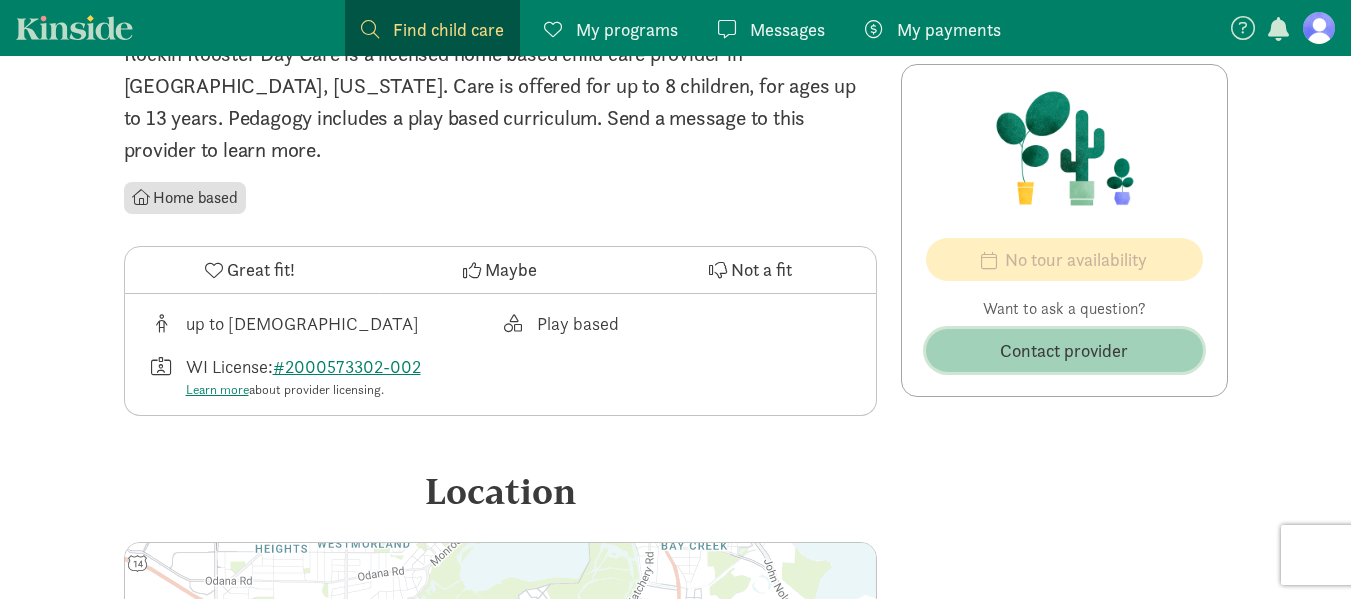 click on "Contact provider" at bounding box center [1064, 350] 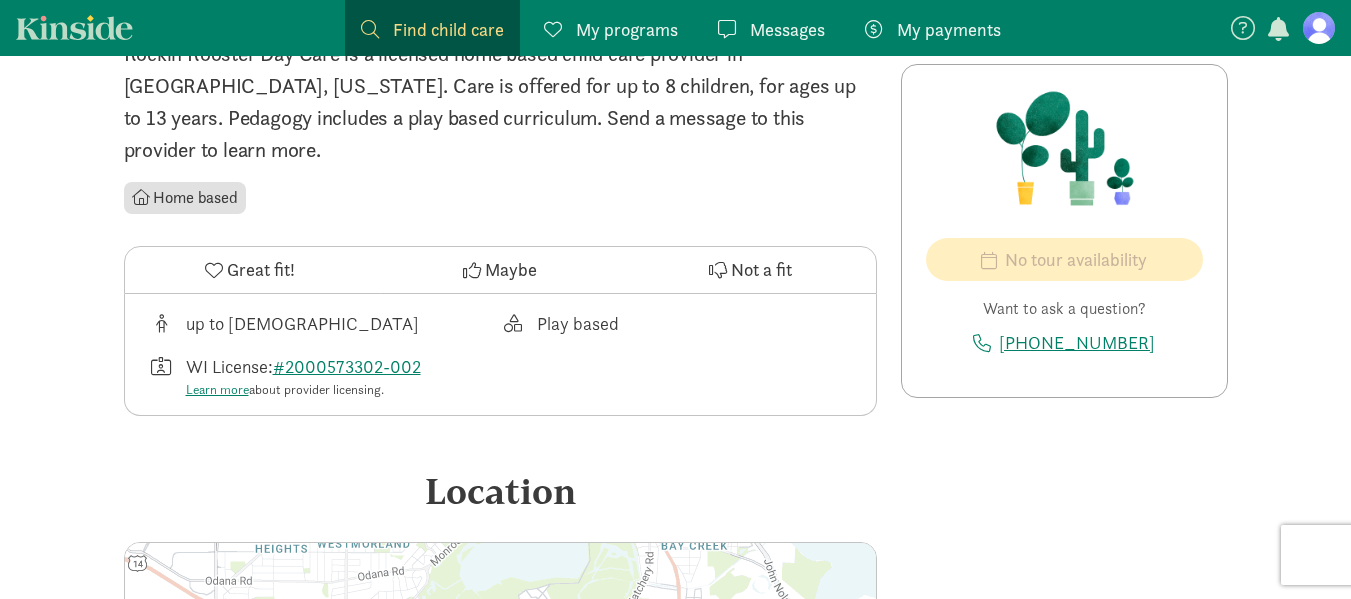 scroll, scrollTop: 0, scrollLeft: 0, axis: both 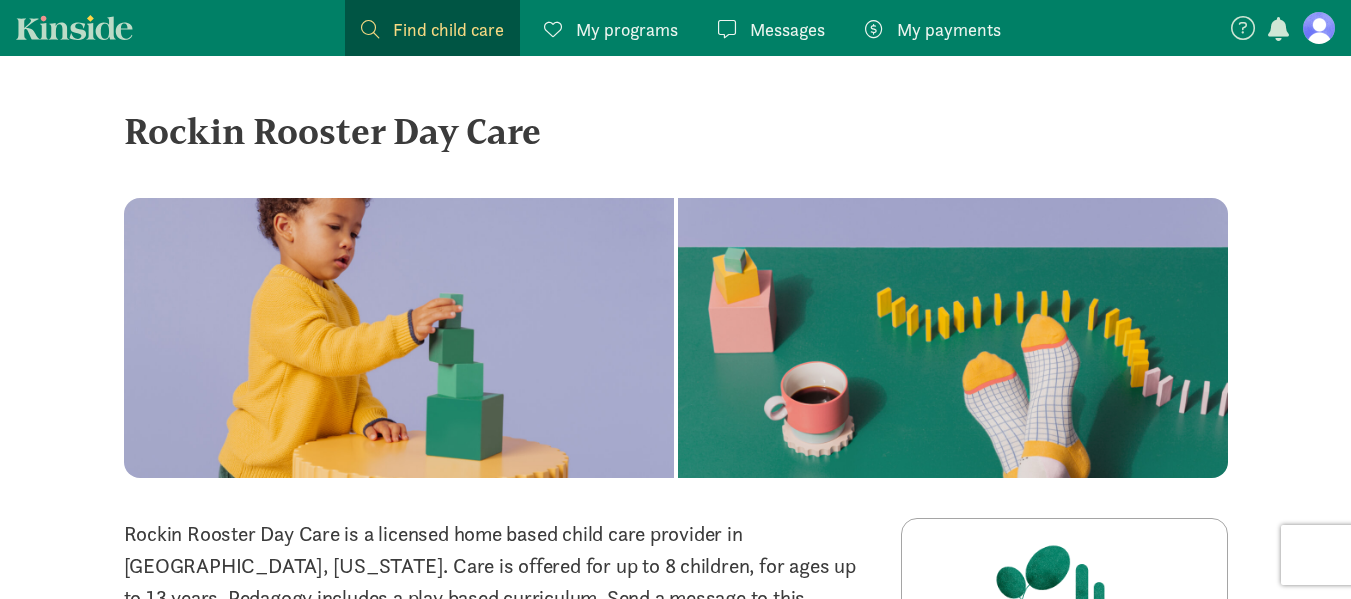 click on "Find child care" at bounding box center (448, 29) 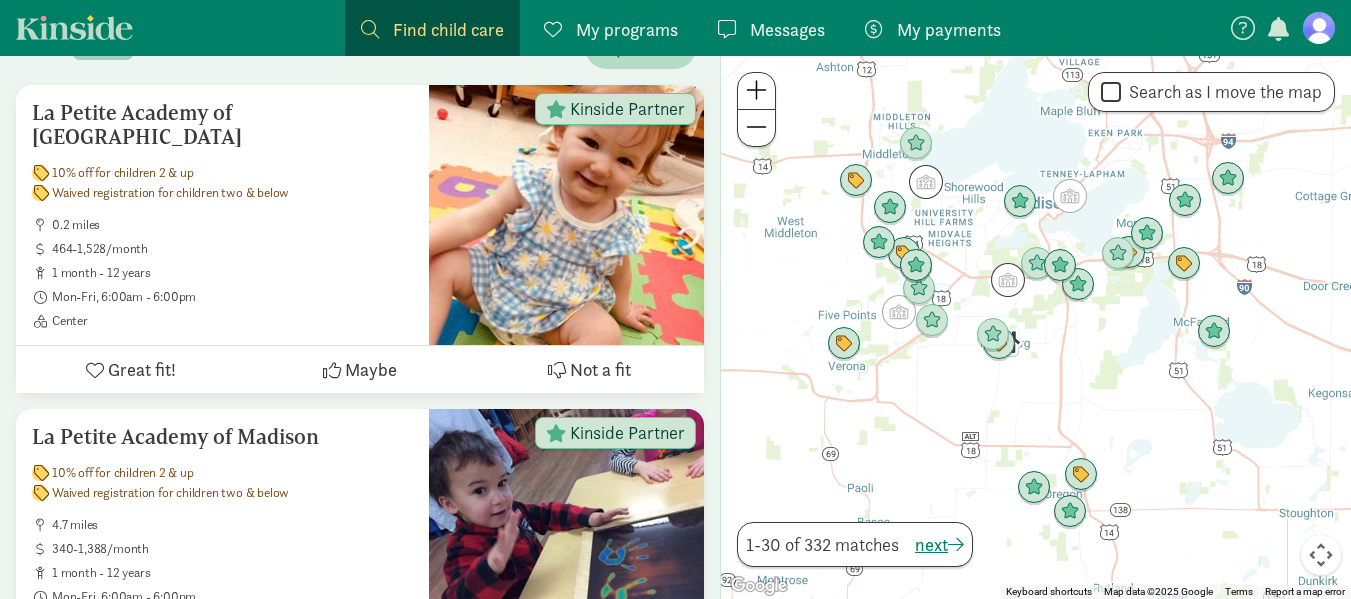 scroll, scrollTop: 387, scrollLeft: 0, axis: vertical 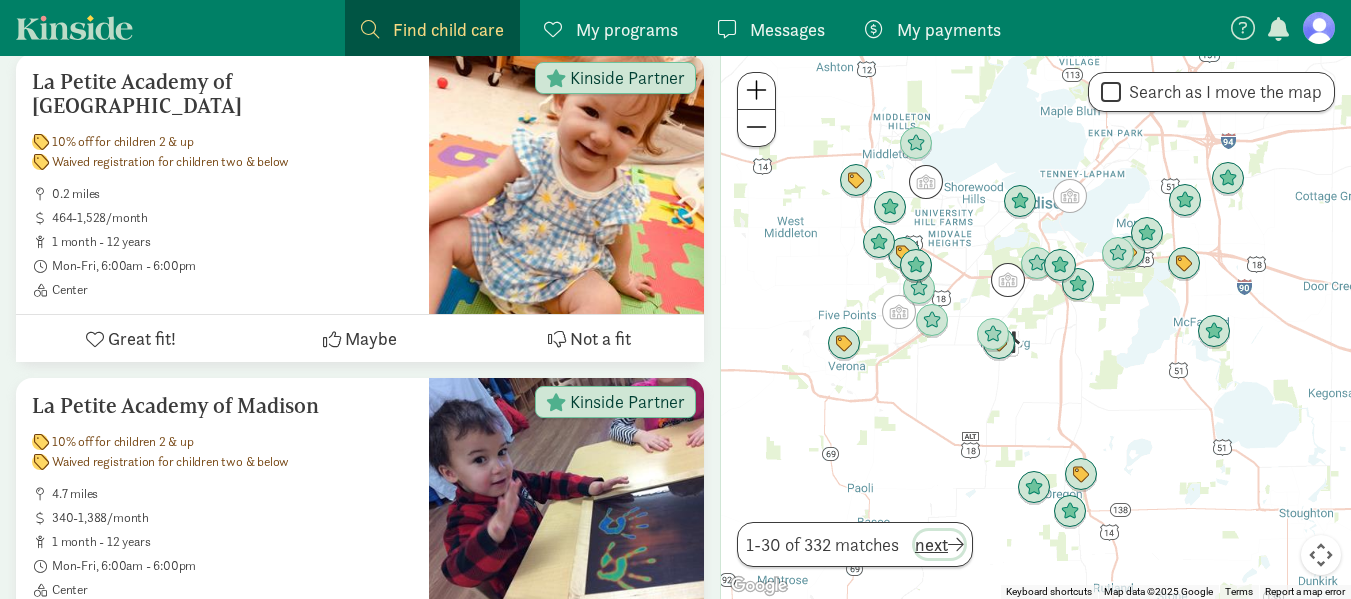 click on "next" at bounding box center [939, 544] 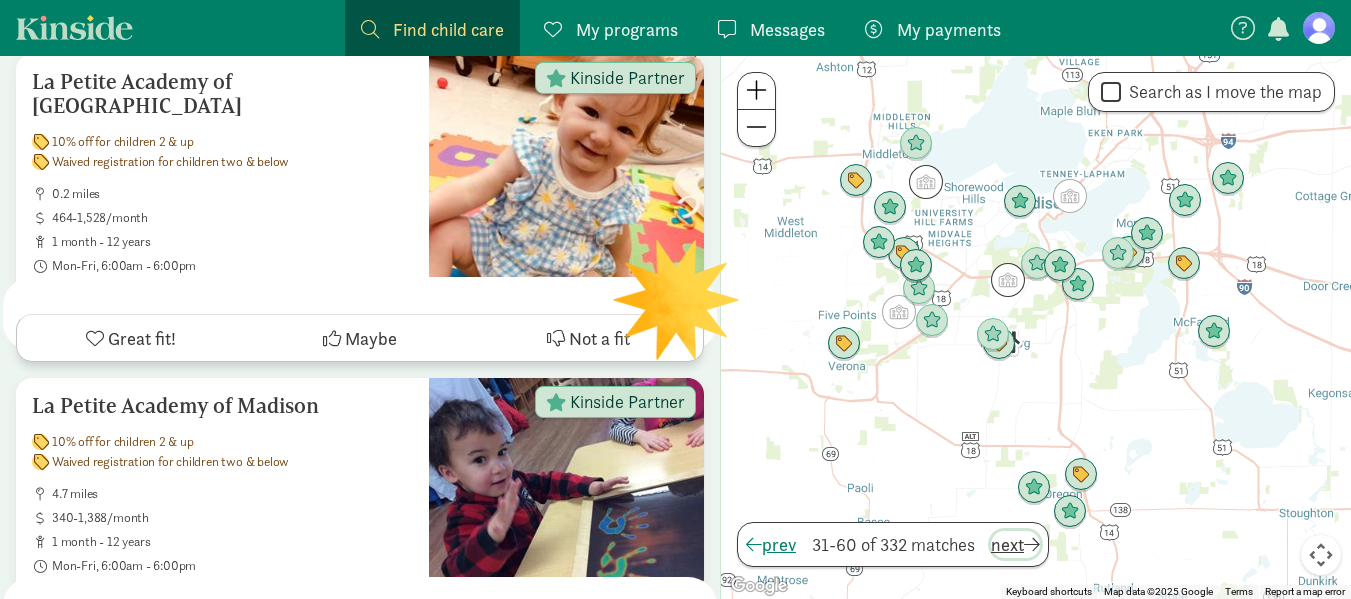 scroll, scrollTop: 0, scrollLeft: 0, axis: both 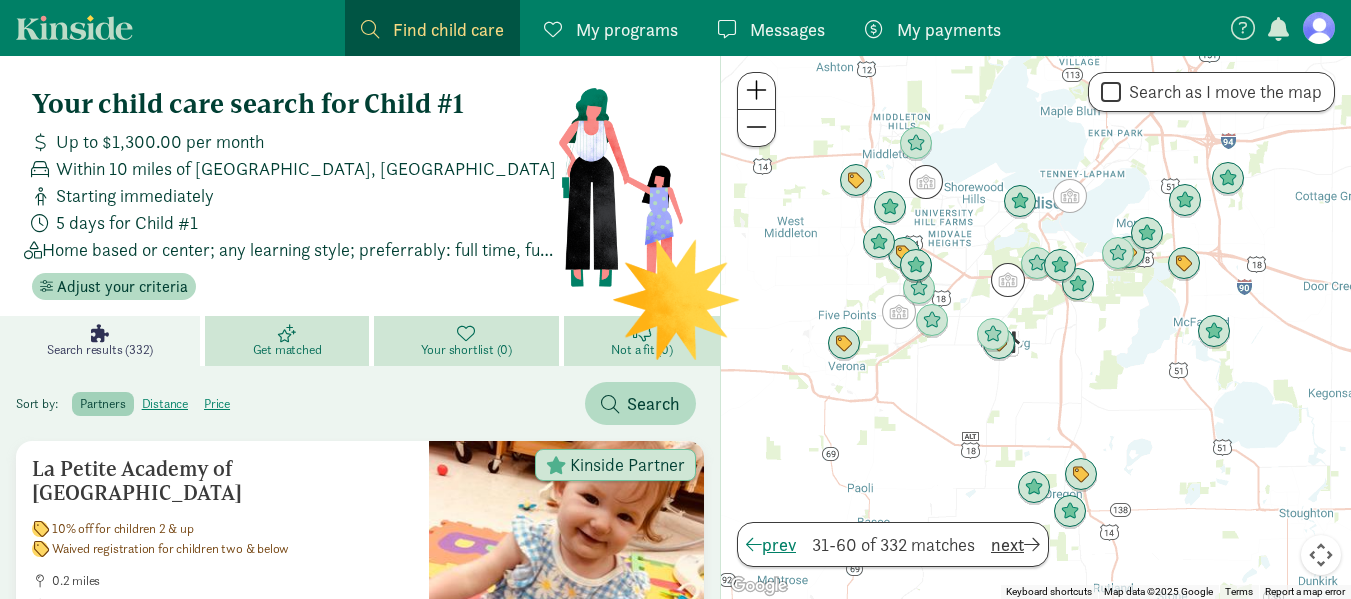 click on "31-60 of 332 matches" at bounding box center (893, 544) 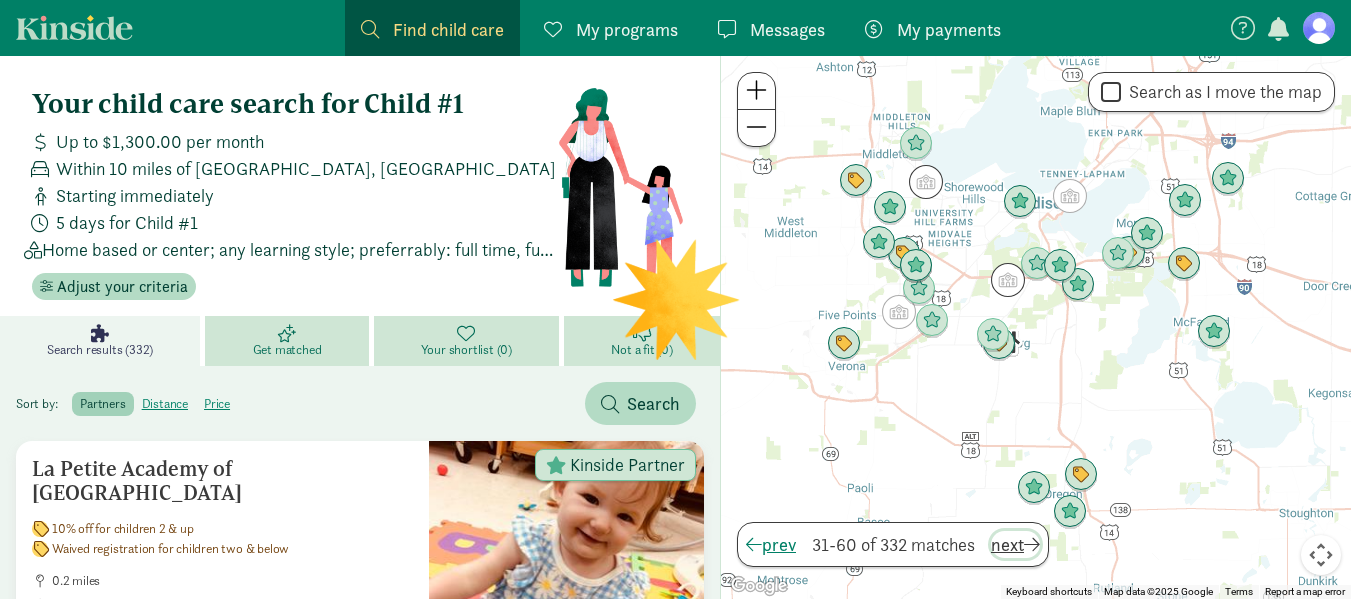 click on "next" at bounding box center (1015, 544) 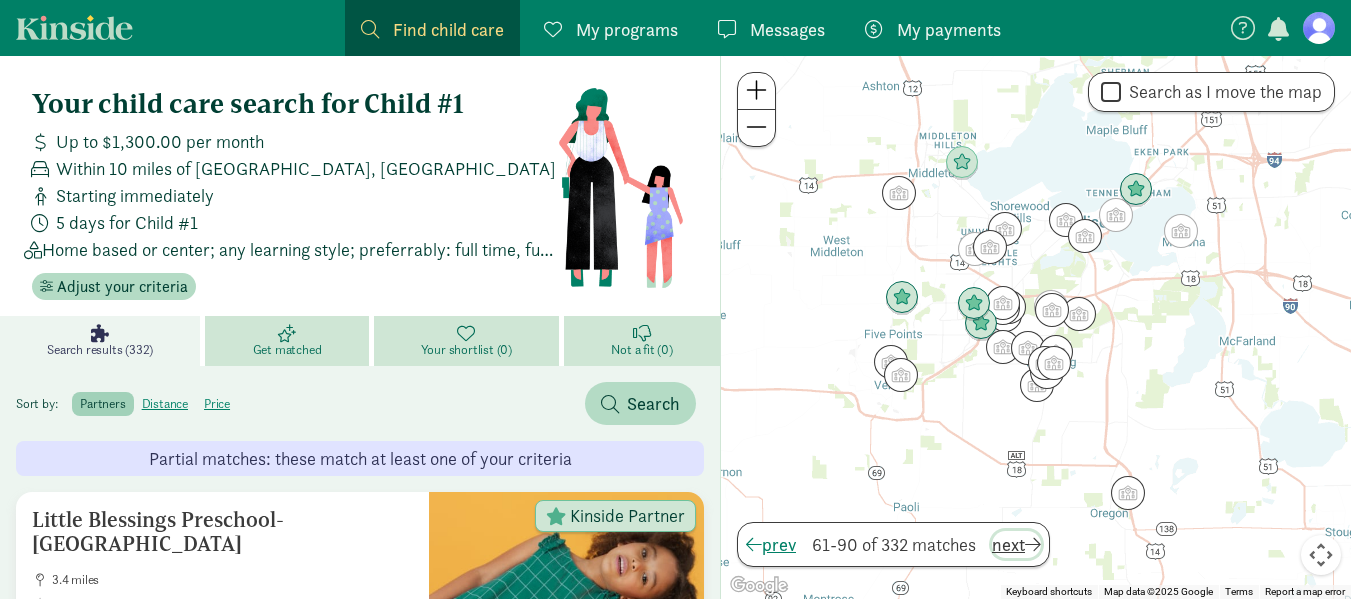 type 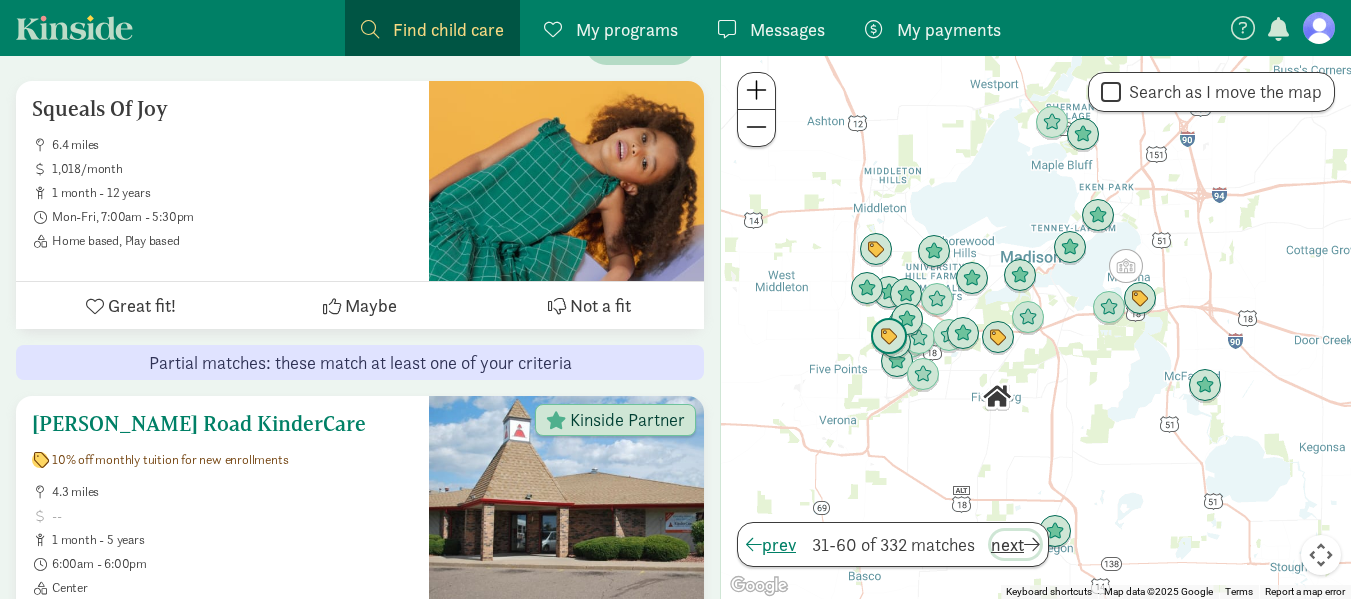 scroll, scrollTop: 320, scrollLeft: 0, axis: vertical 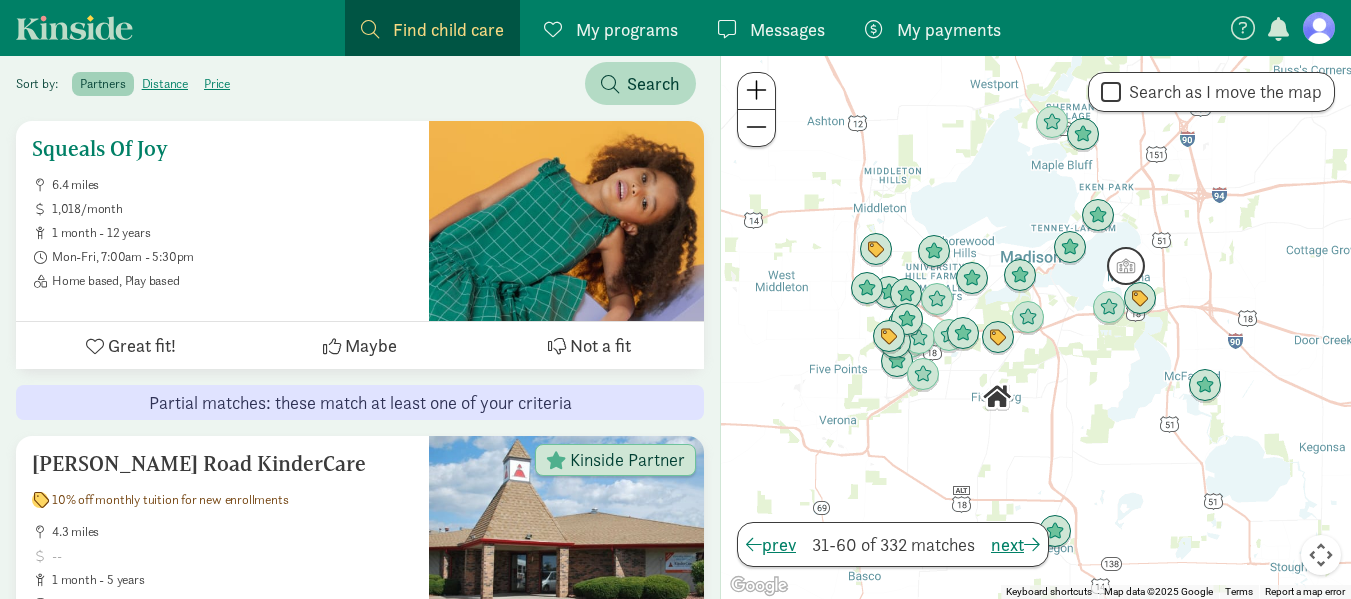 click on "Squeals Of Joy           6.4 miles   1,018/month   1 month - 12 years   Mon-Fri, 7:00am - 5:30pm   Home based, Play based" at bounding box center [222, 221] 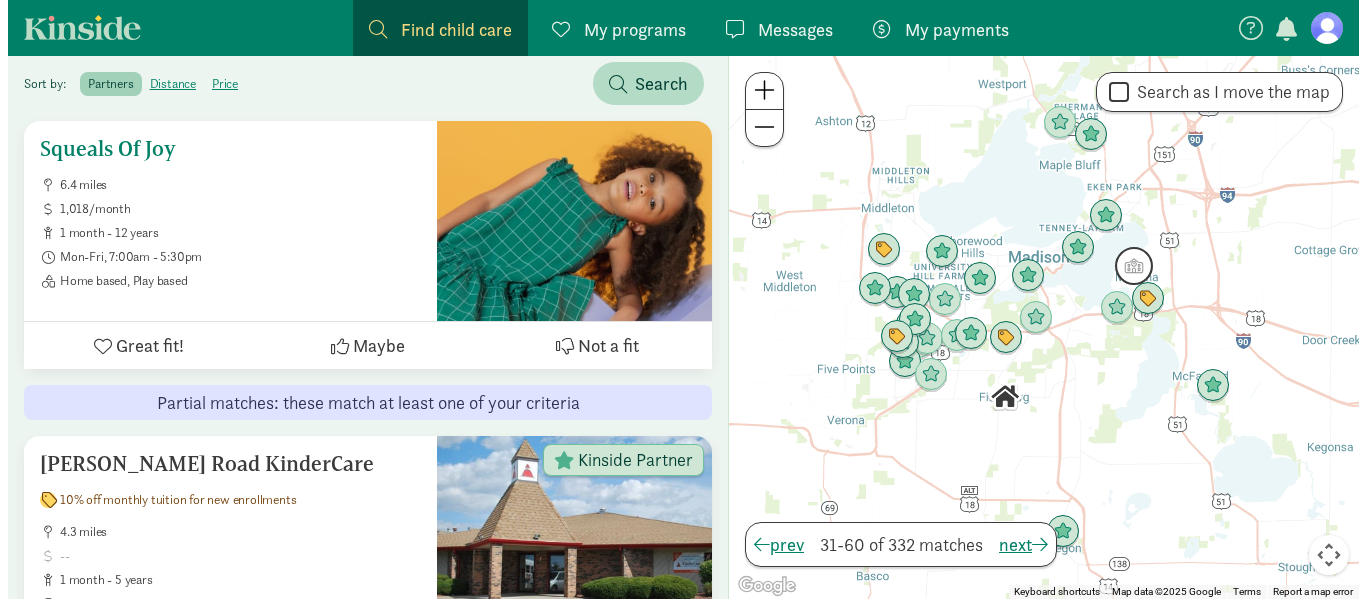 scroll, scrollTop: 0, scrollLeft: 0, axis: both 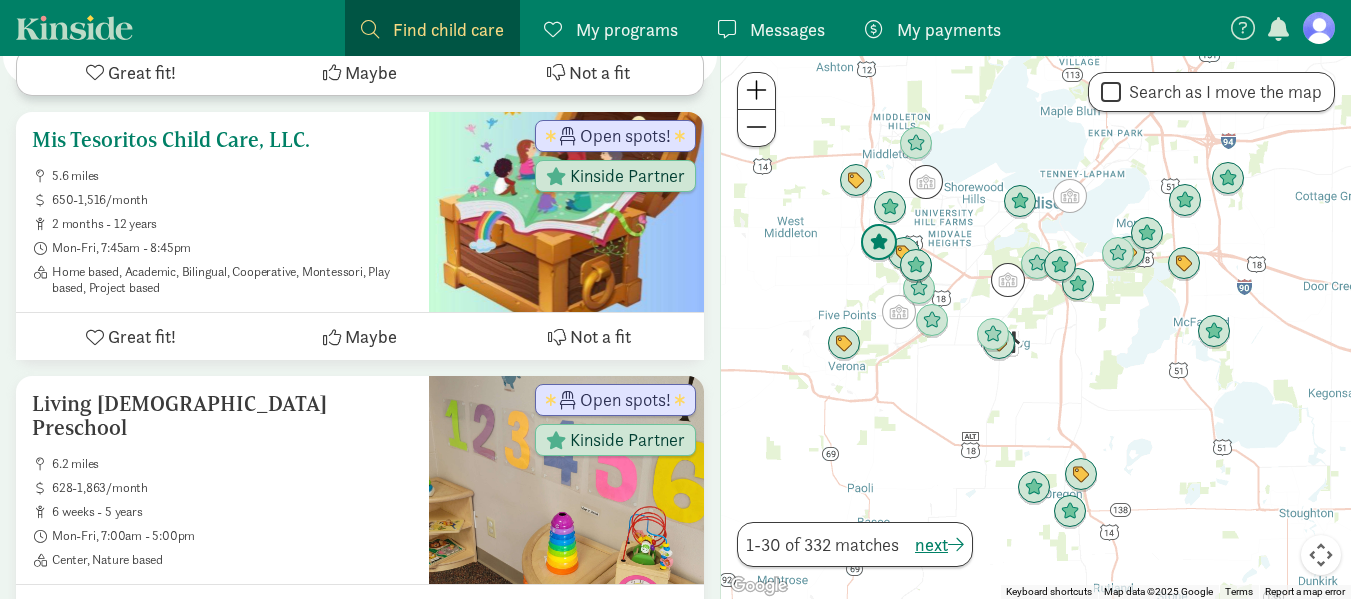 click on "Mis Tesoritos Child Care, LLC." at bounding box center (222, 140) 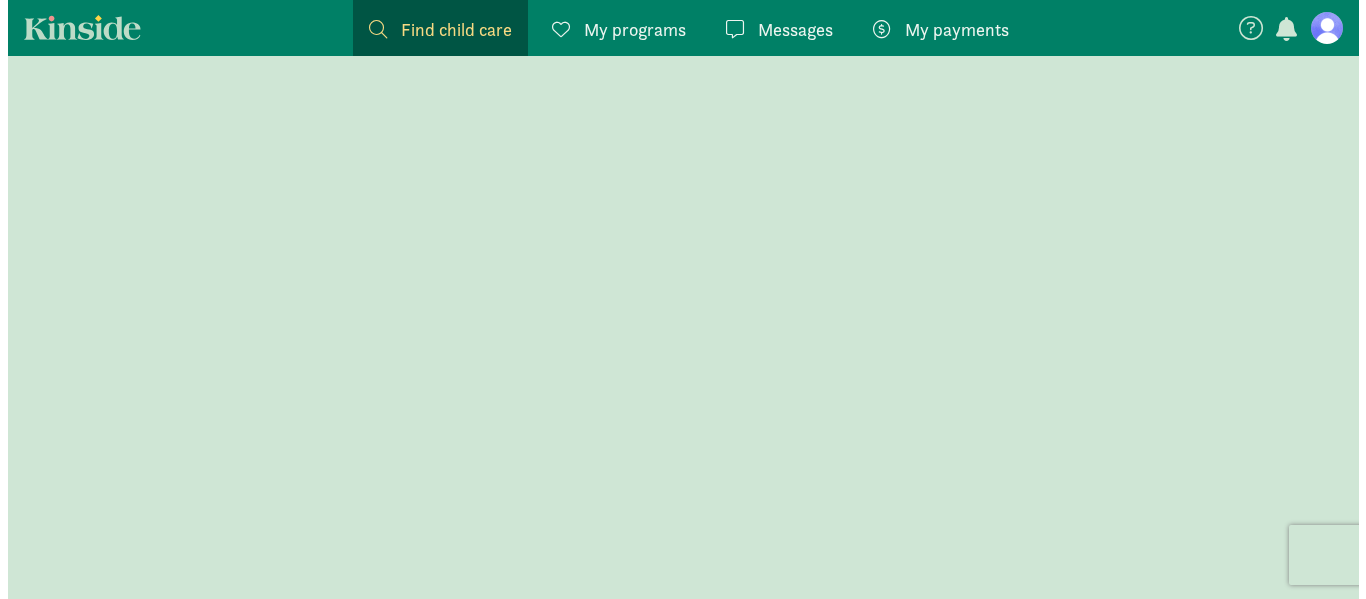 scroll, scrollTop: 0, scrollLeft: 0, axis: both 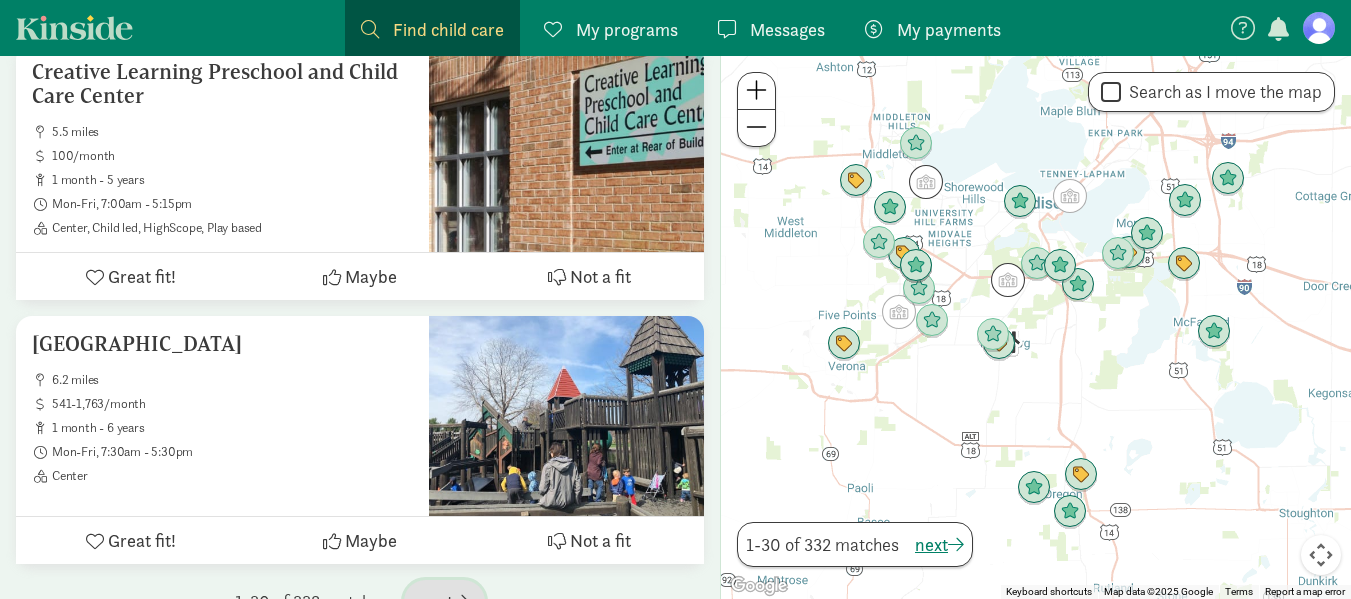 click on "next" at bounding box center [444, 601] 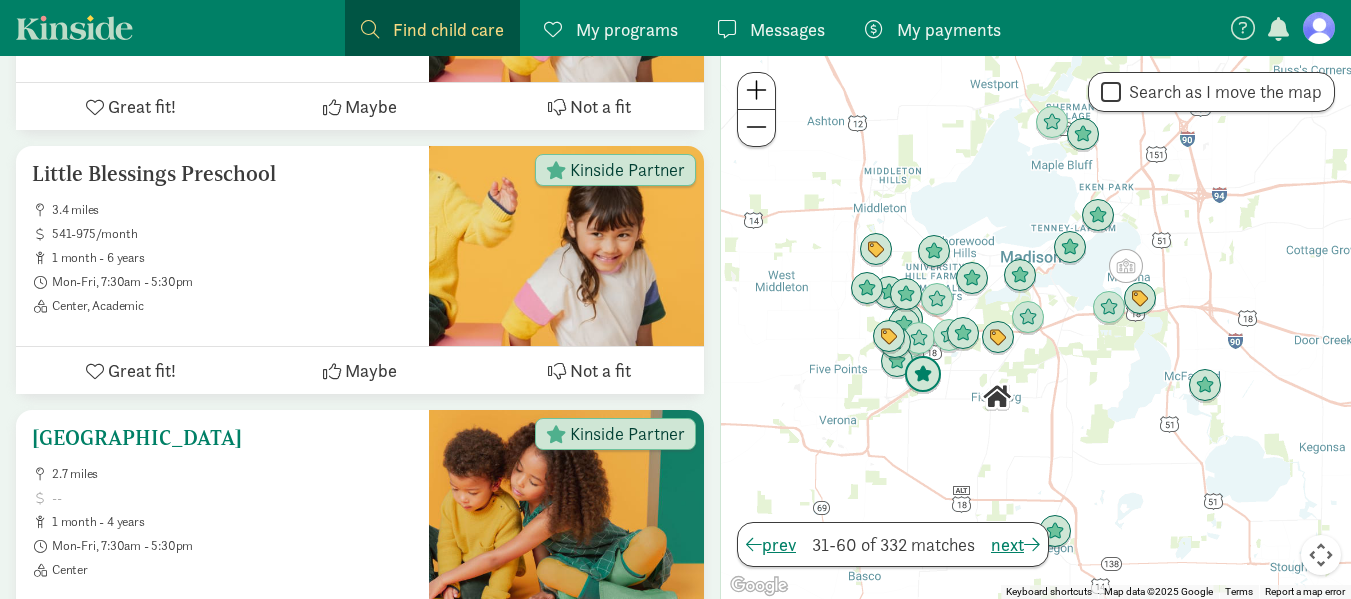 scroll, scrollTop: 5222, scrollLeft: 0, axis: vertical 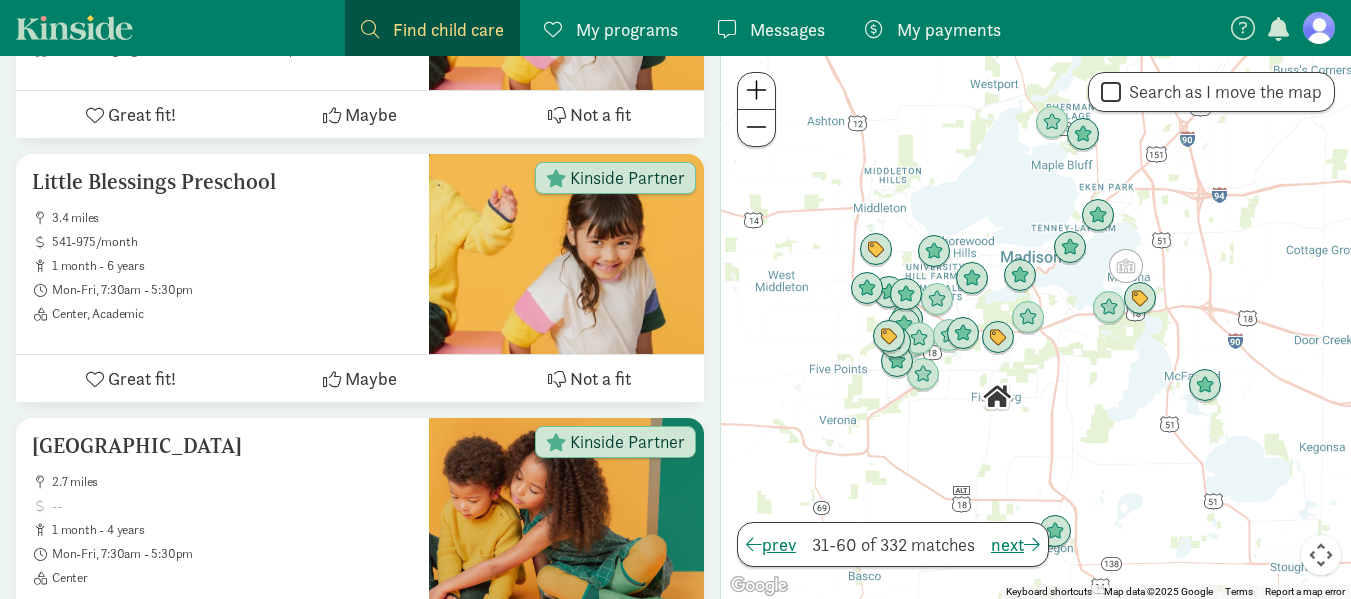 click on "Messages" at bounding box center (787, 29) 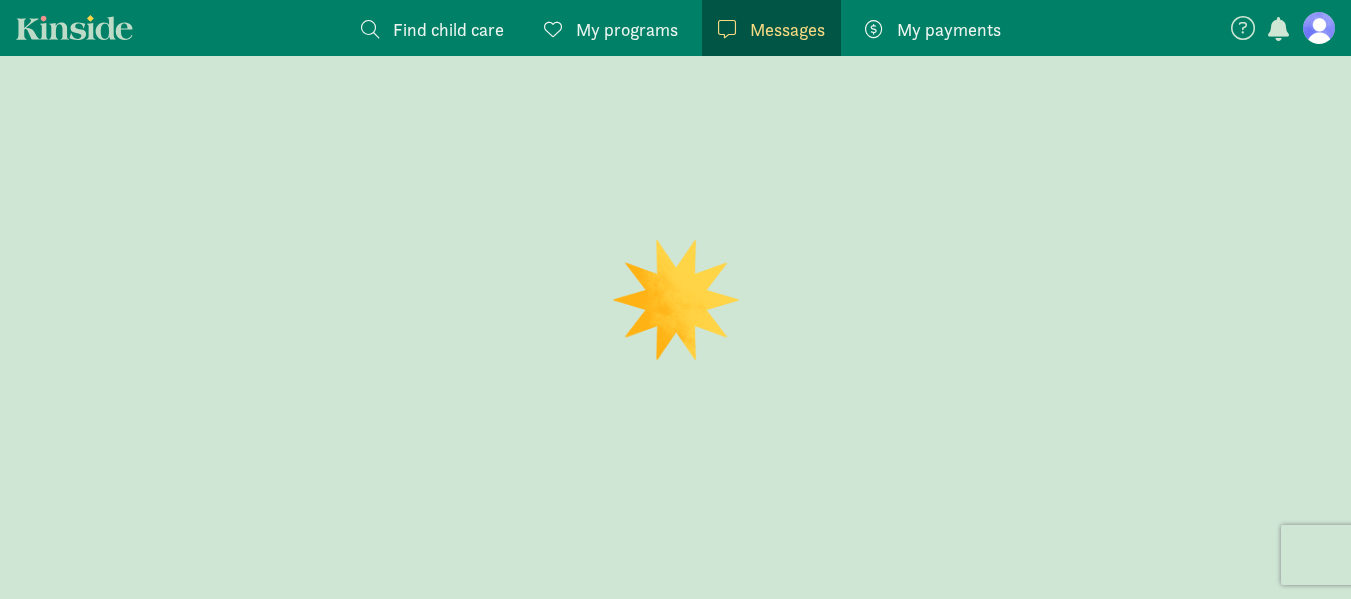 scroll, scrollTop: 0, scrollLeft: 0, axis: both 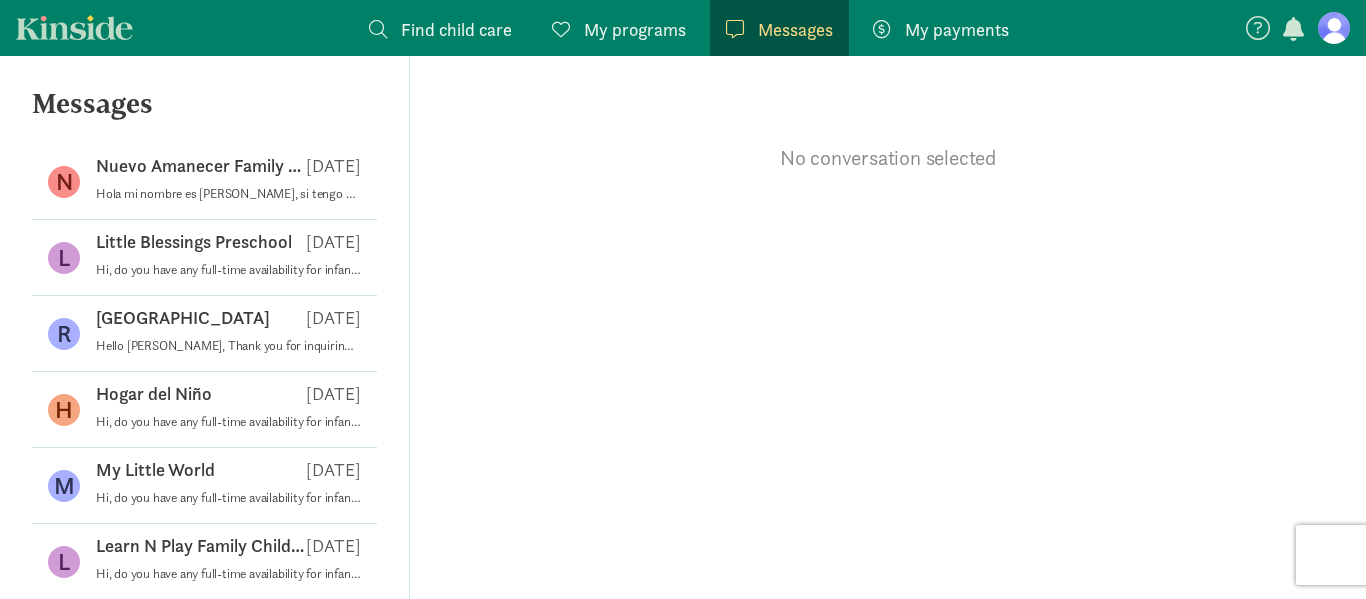 click on "Find child care" at bounding box center [456, 29] 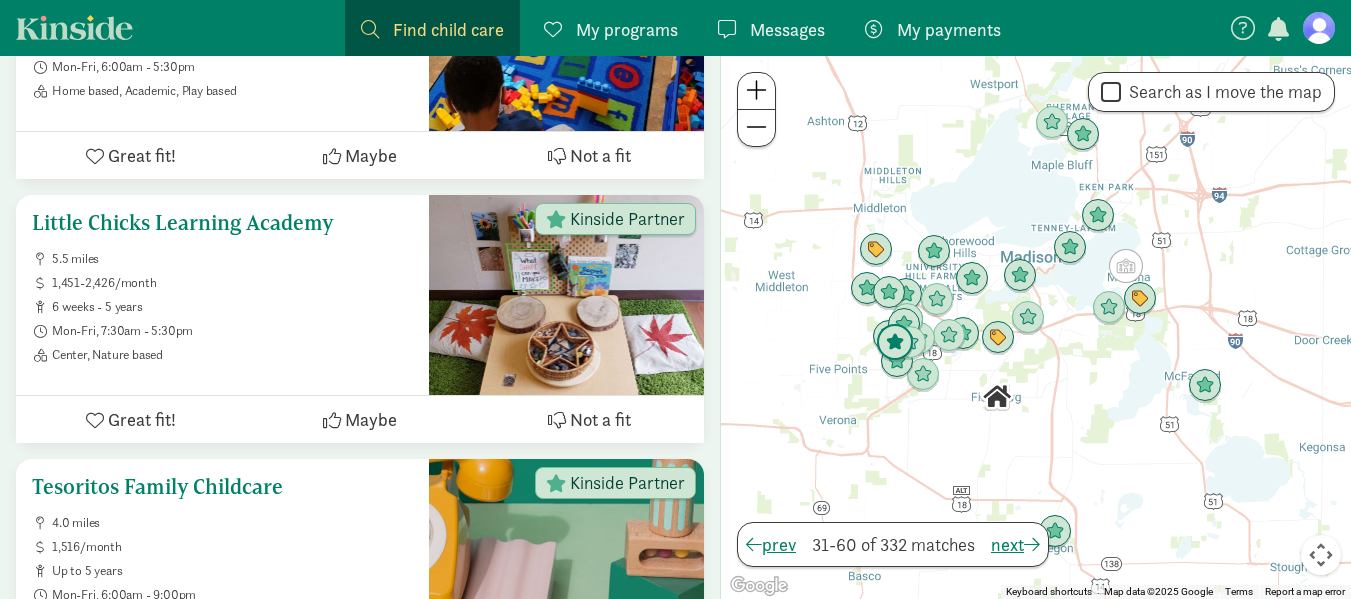 scroll, scrollTop: 3830, scrollLeft: 0, axis: vertical 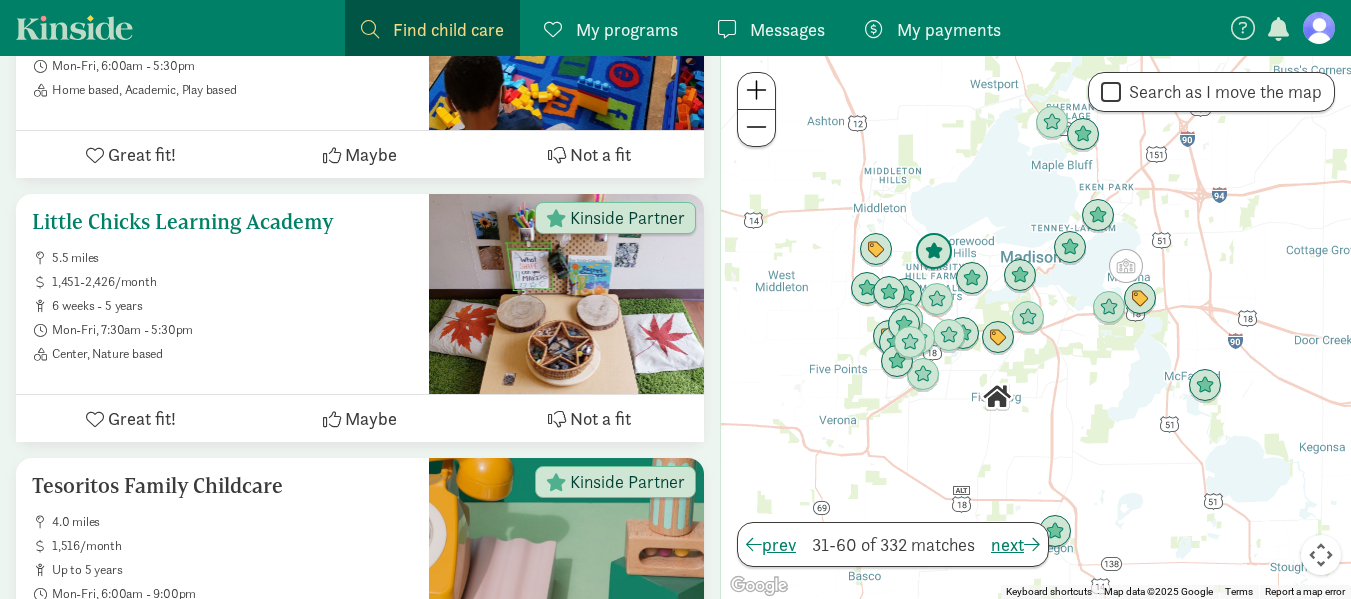 click on "5.5 miles   1,451-2,426/month   6 weeks - 5 years   Mon-Fri,  7:30am -  5:30pm   Center, Nature based" at bounding box center [222, 306] 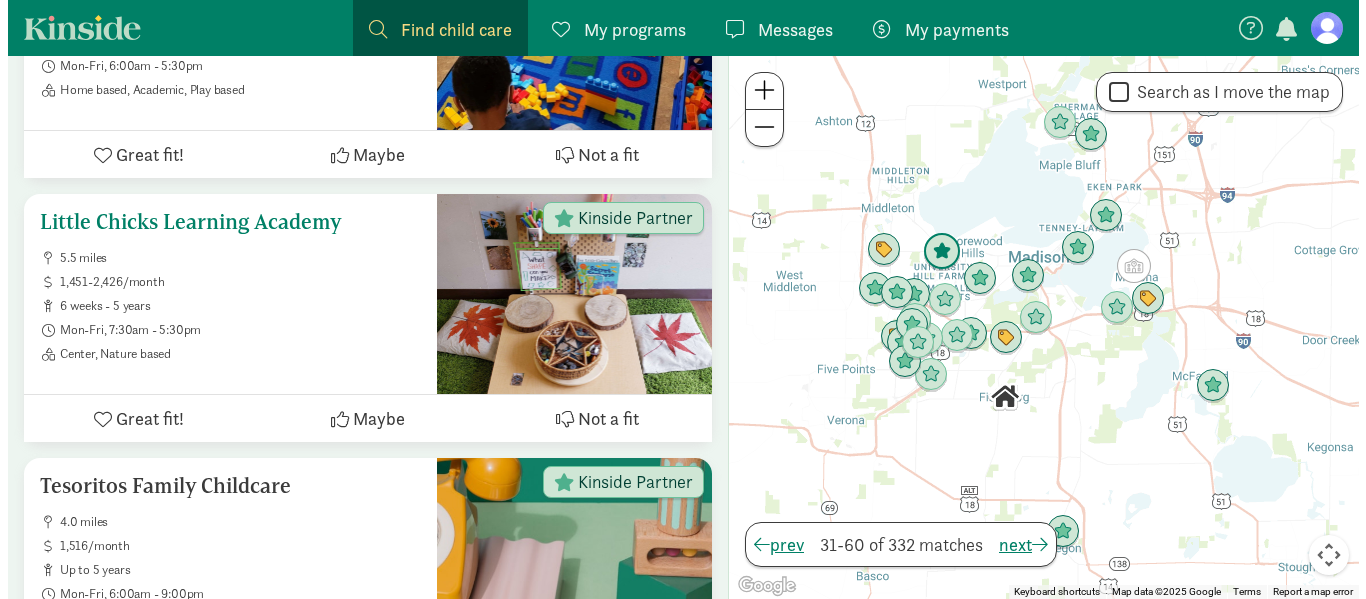 scroll, scrollTop: 0, scrollLeft: 0, axis: both 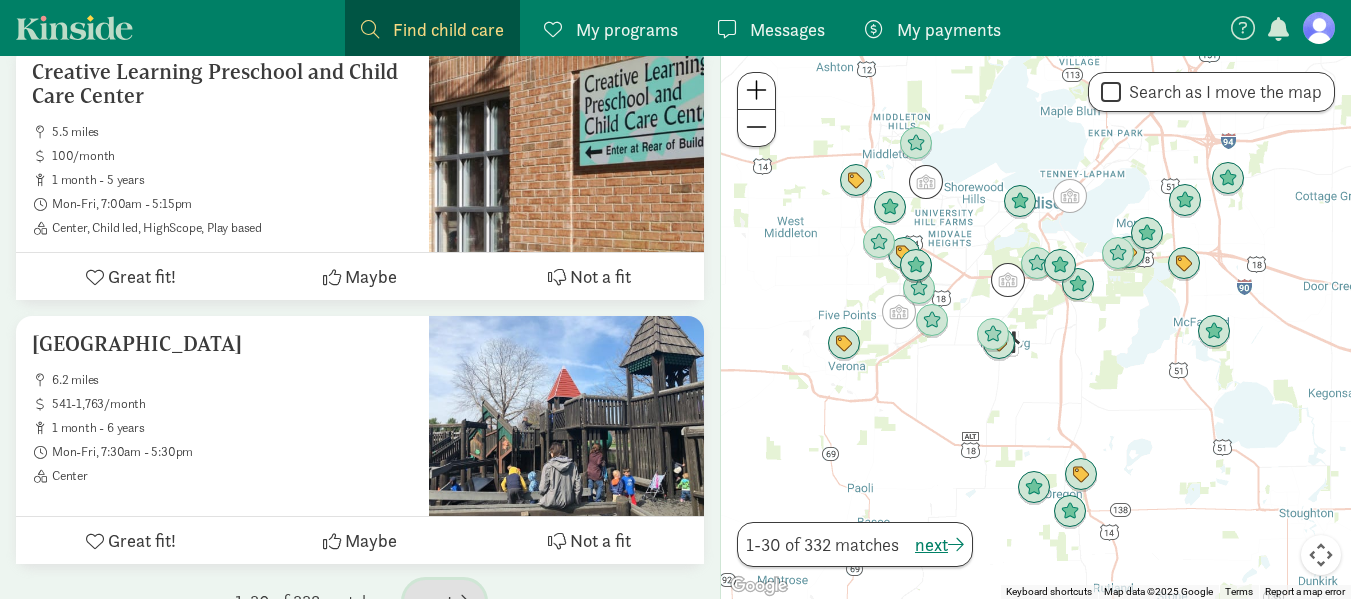 click on "next" at bounding box center [444, 601] 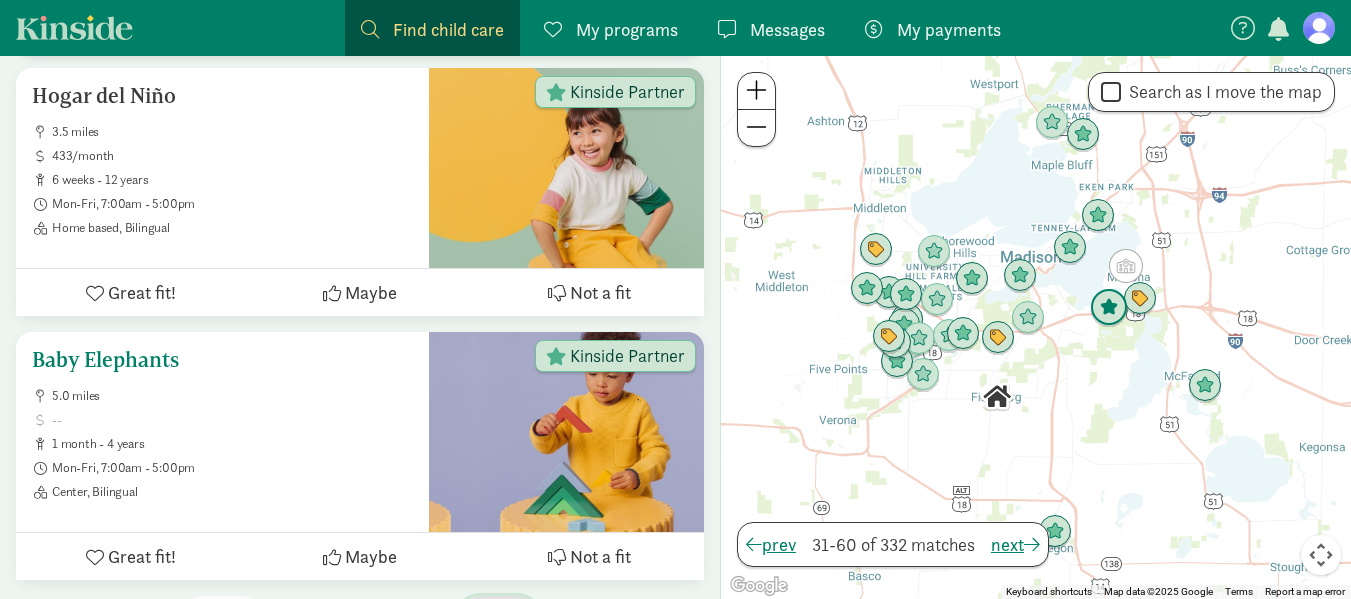 scroll, scrollTop: 7996, scrollLeft: 0, axis: vertical 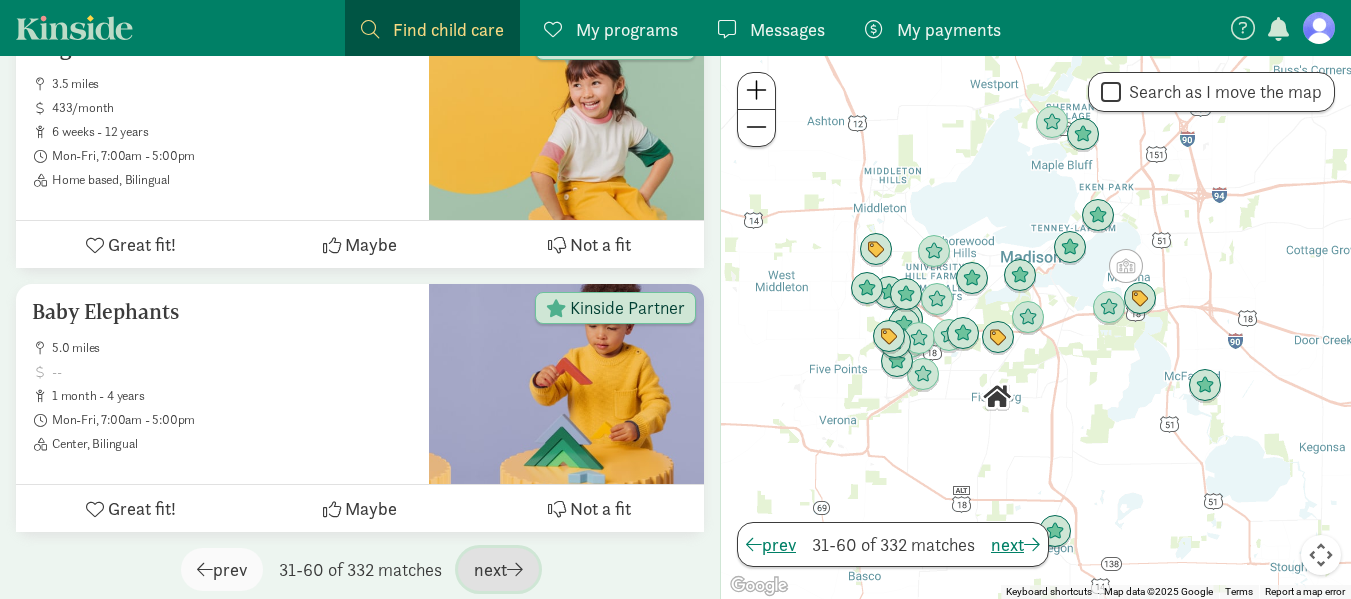 click on "next" at bounding box center [498, 569] 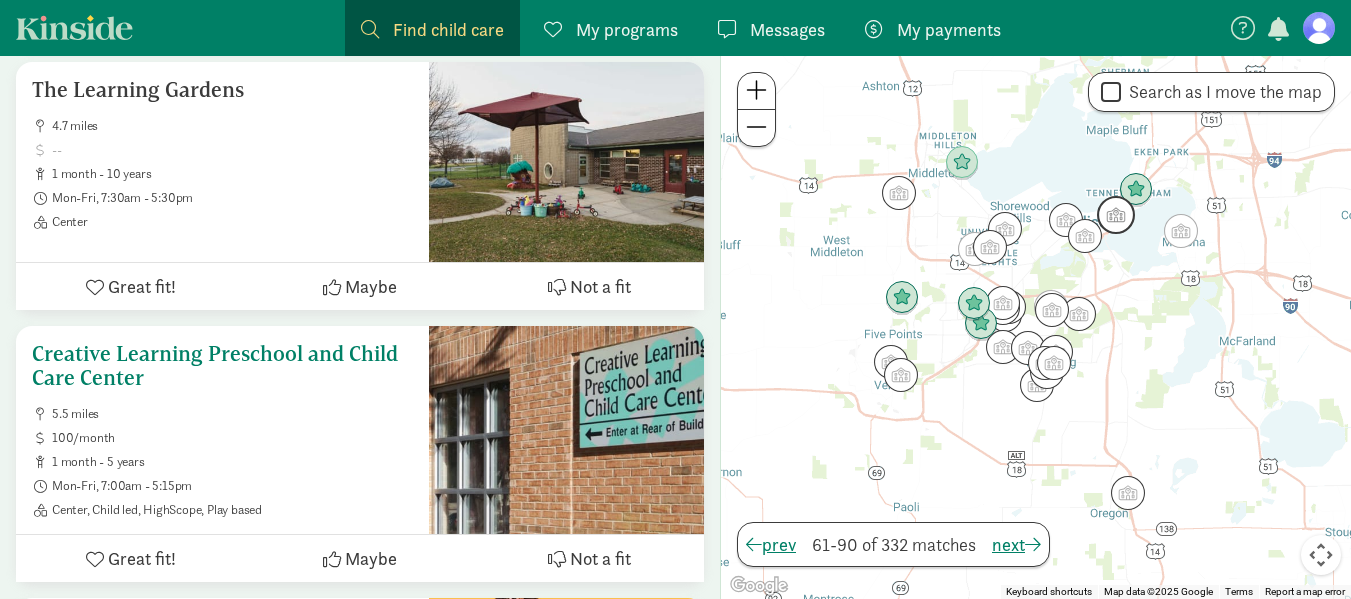 scroll, scrollTop: 1240, scrollLeft: 0, axis: vertical 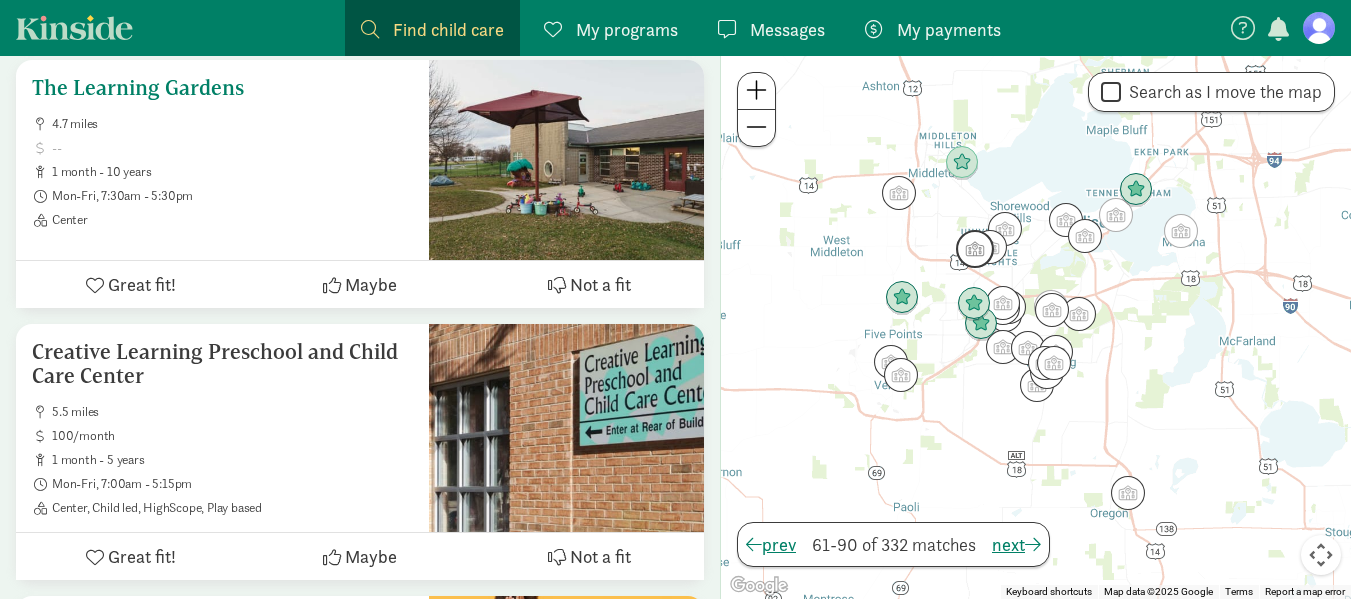 click on "4.7 miles     1 month - 10 years   Mon-Fri, 7:30am - 5:30pm   Center" at bounding box center (222, 172) 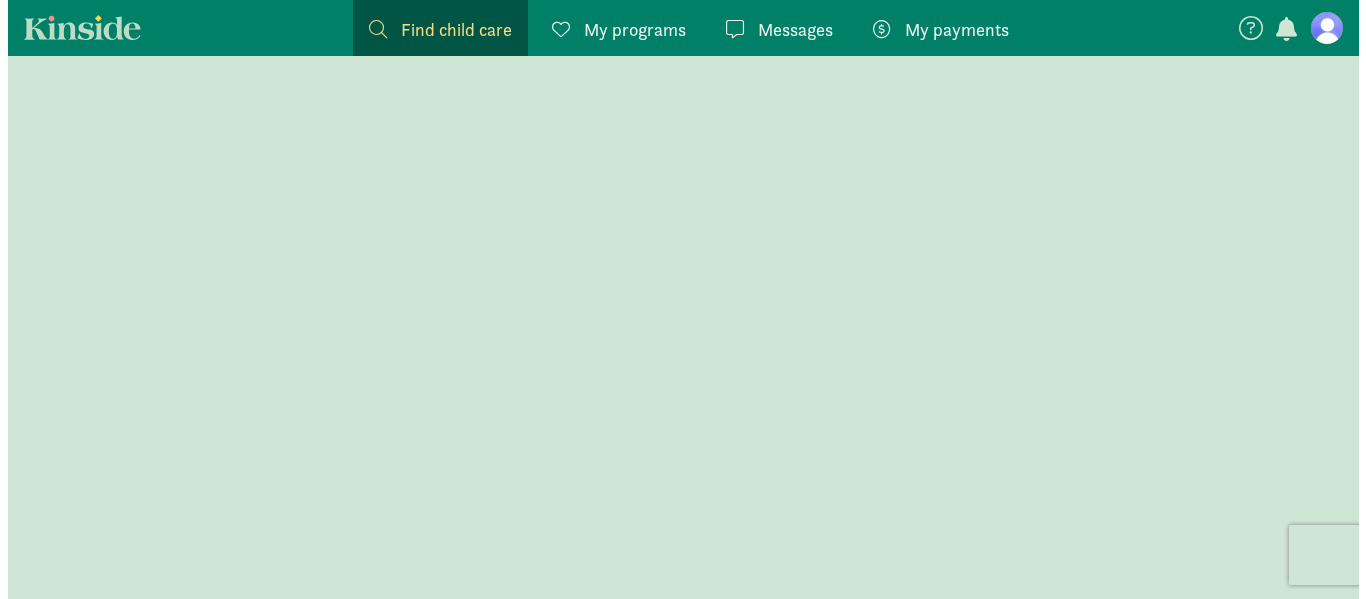 scroll, scrollTop: 0, scrollLeft: 0, axis: both 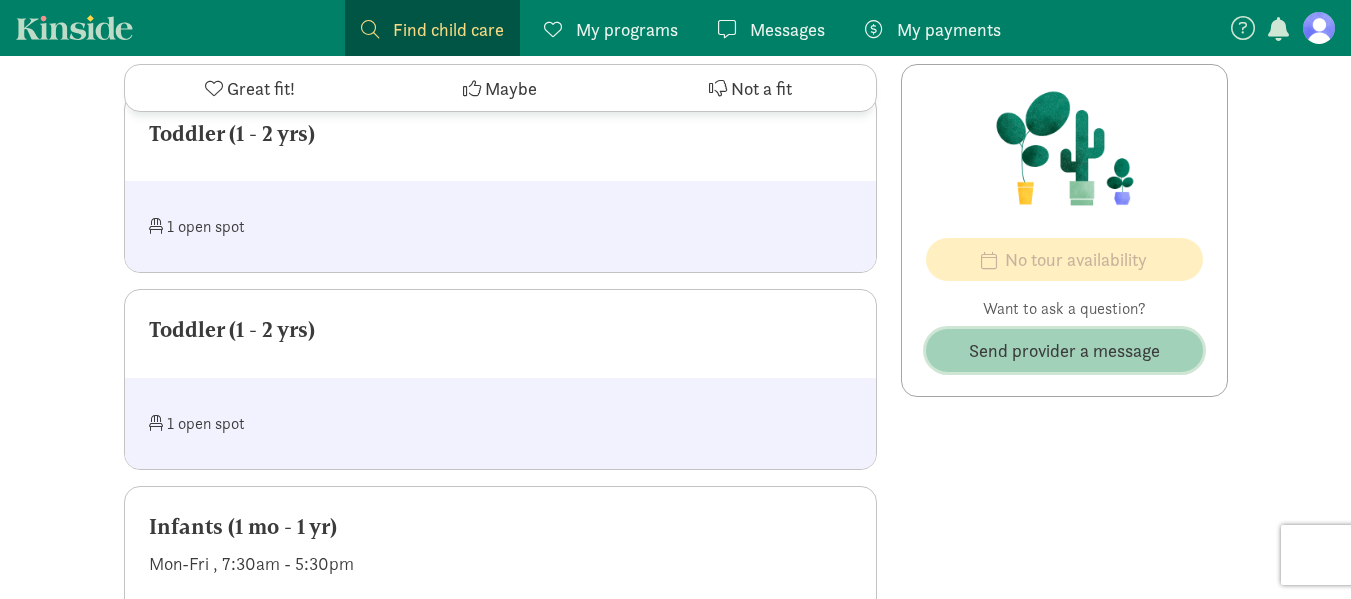 click on "Send provider a message" at bounding box center [1064, 350] 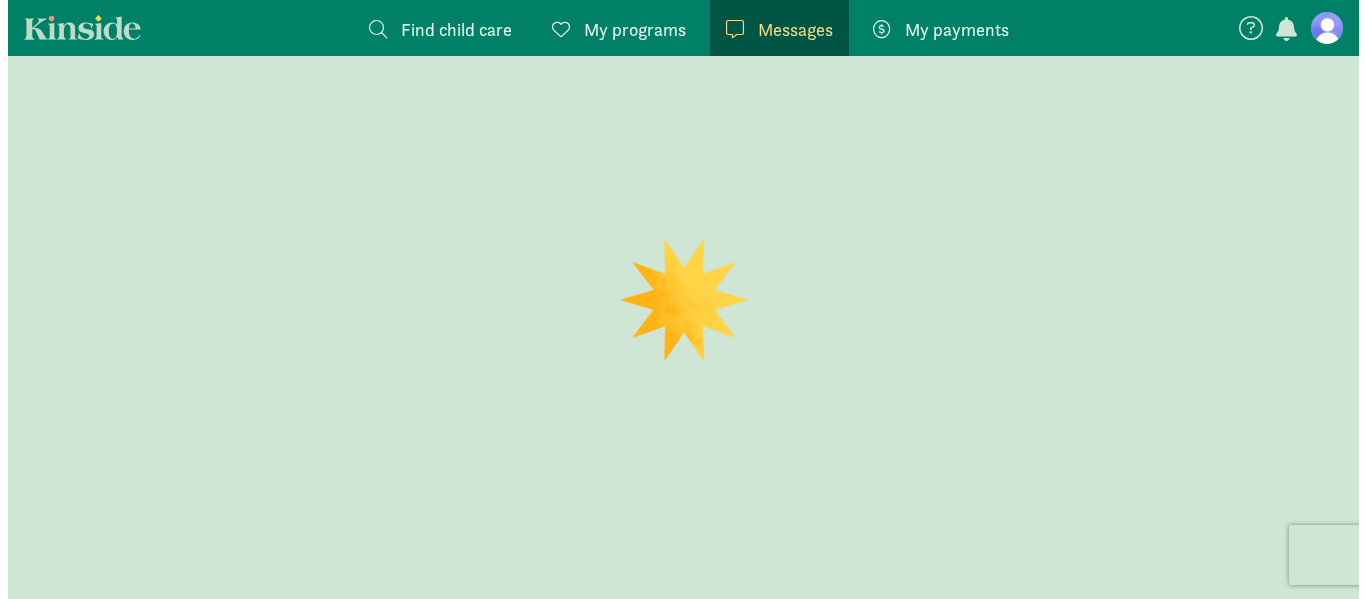 scroll, scrollTop: 0, scrollLeft: 0, axis: both 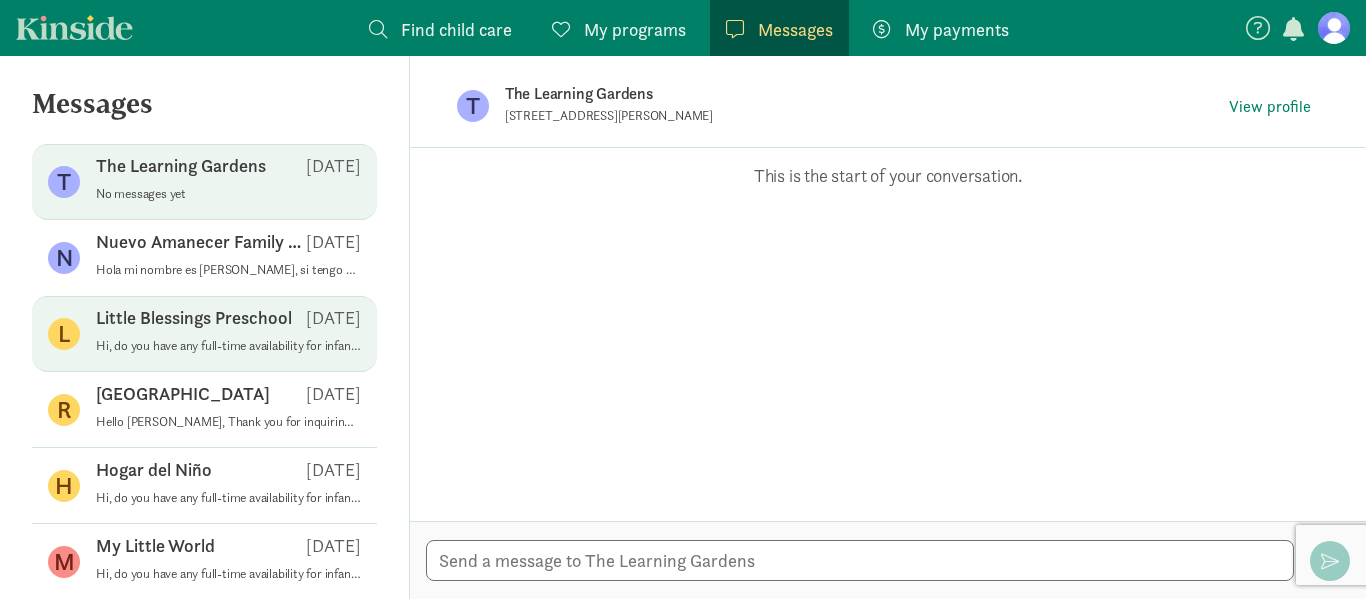 click on "Little Blessings Preschool" at bounding box center (194, 318) 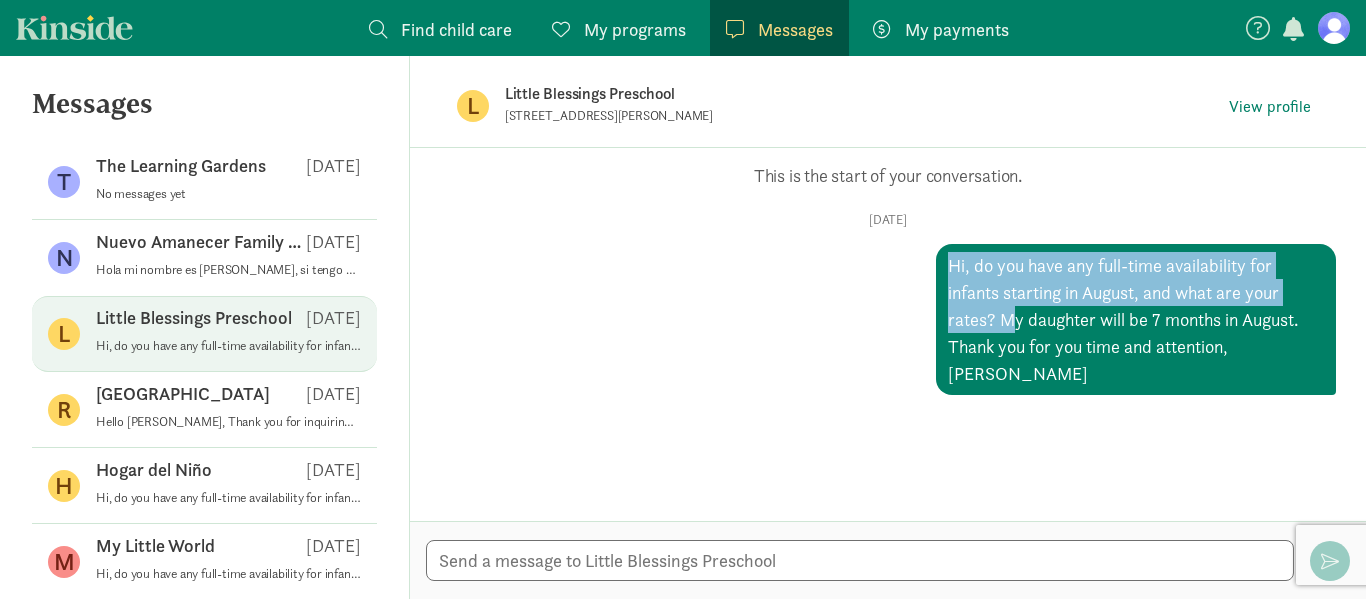 drag, startPoint x: 936, startPoint y: 261, endPoint x: 1027, endPoint y: 335, distance: 117.29024 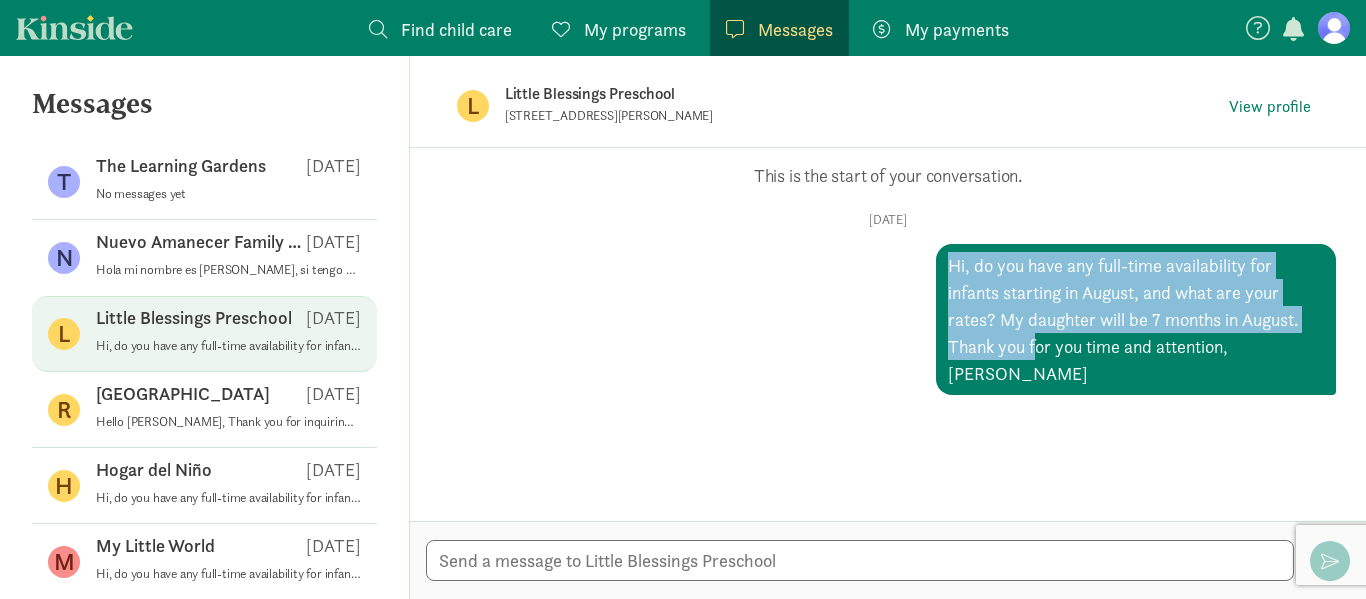 click on "Hi, do you have any full-time availability for infants starting in August, and what are your rates? My daughter will be 7 months in August.
Thank you for you time and attention,
[PERSON_NAME]" 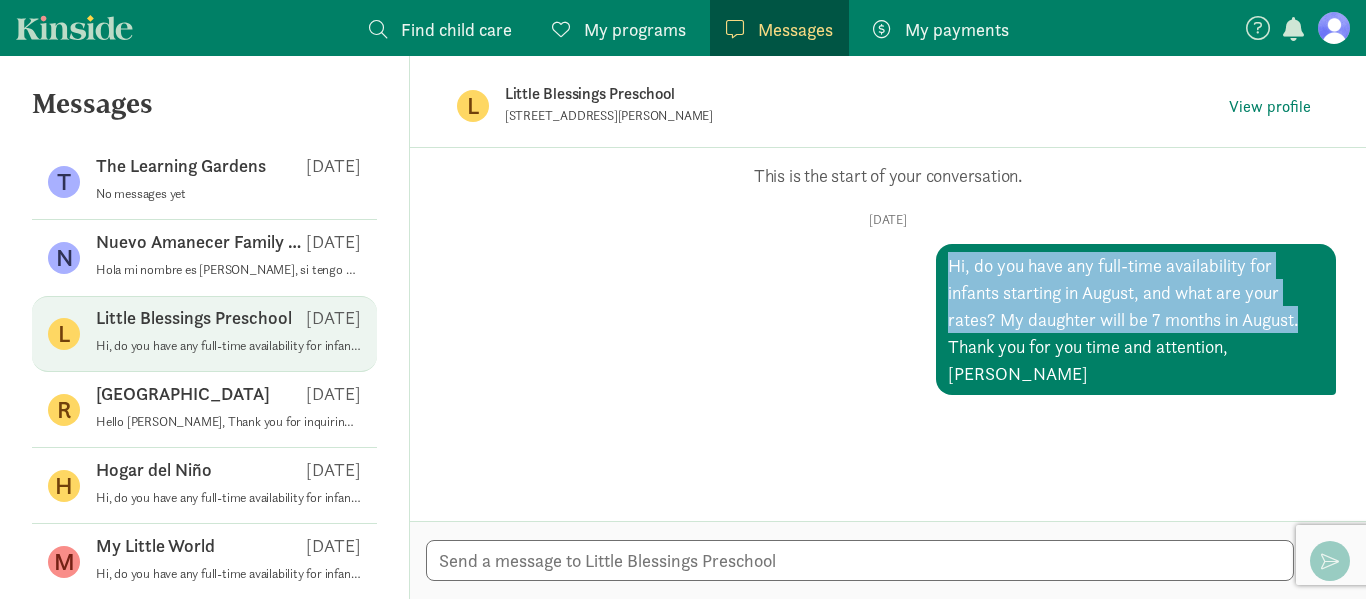 drag, startPoint x: 941, startPoint y: 263, endPoint x: 1322, endPoint y: 328, distance: 386.50485 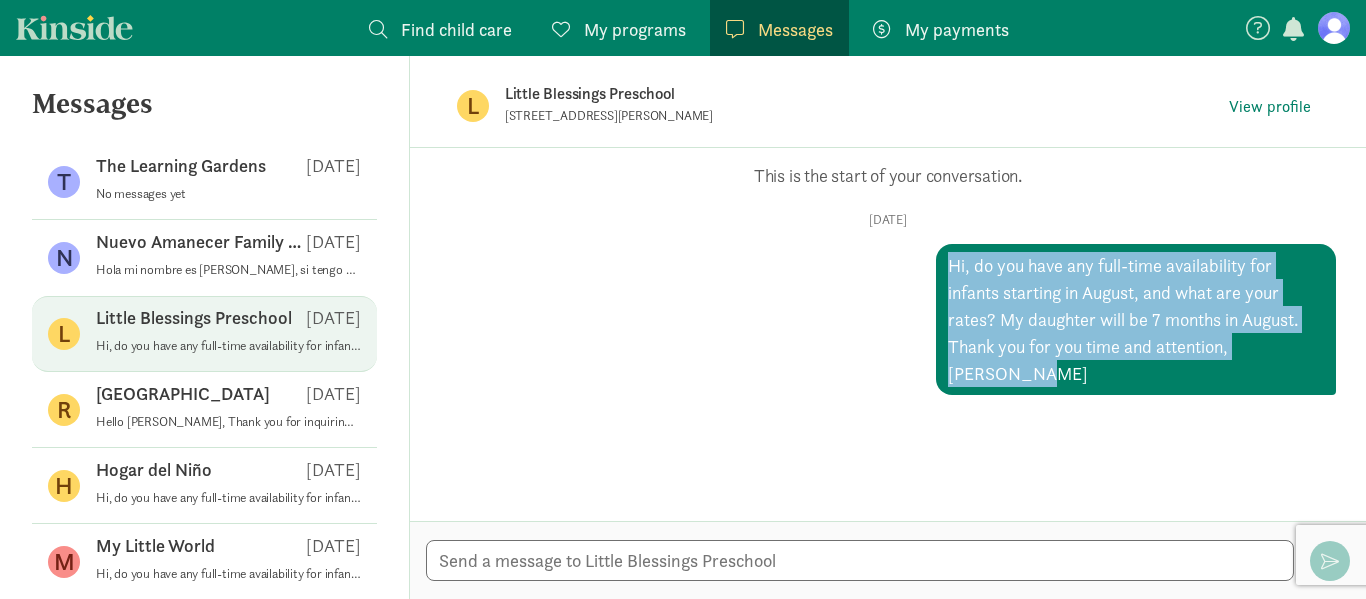 drag, startPoint x: 942, startPoint y: 265, endPoint x: 1322, endPoint y: 355, distance: 390.51248 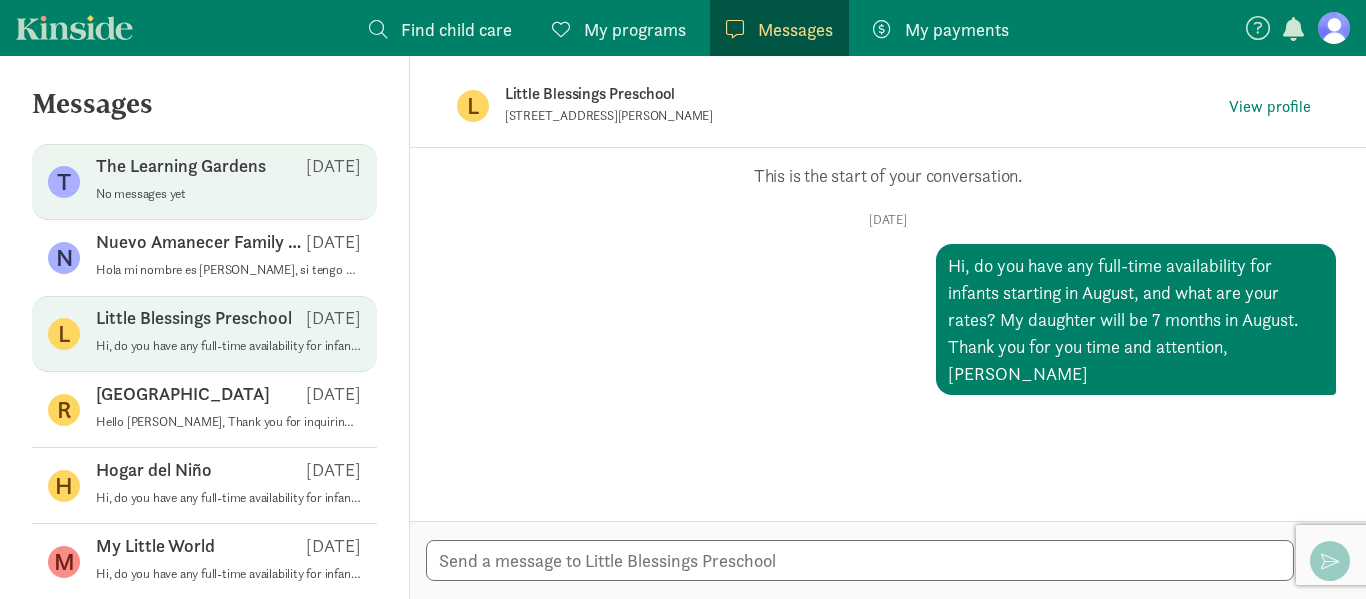 click on "The Learning Gardens" at bounding box center [181, 166] 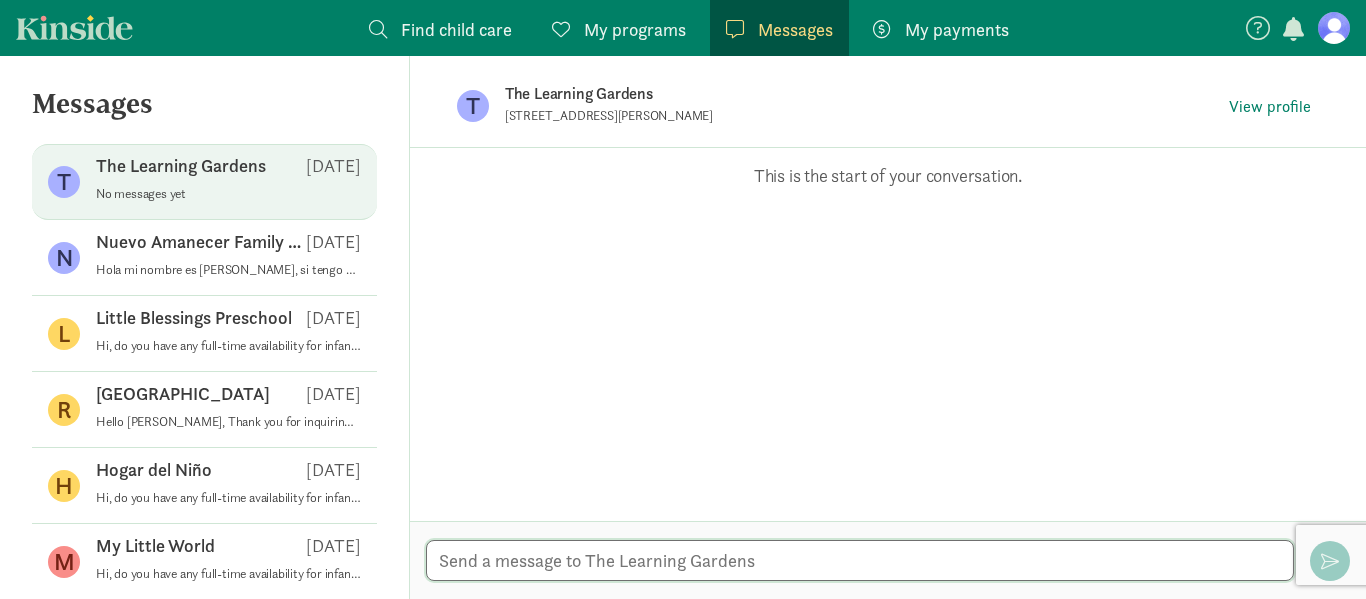 paste on "Hi, do you have any full-time availability for infants starting in August, and what are your rates? My daughter will be 7 months in August. Thank you for you time and attention, Maya Bates" 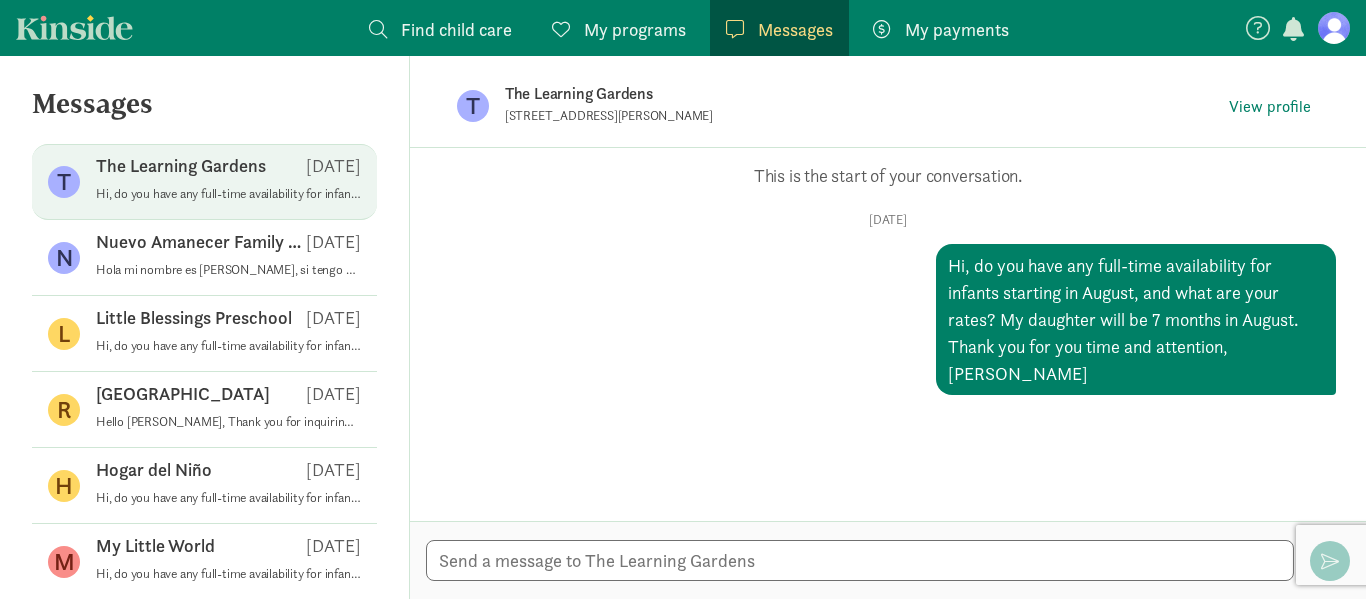 click on "Find child care" at bounding box center [456, 29] 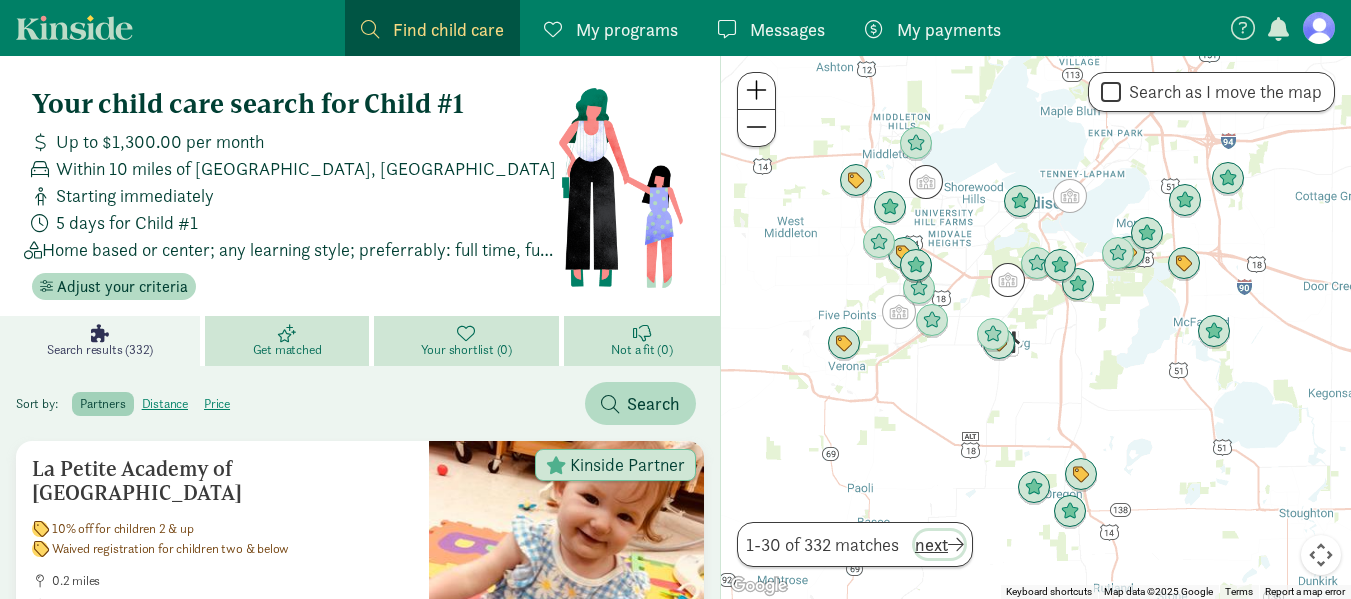 click on "next" at bounding box center [939, 544] 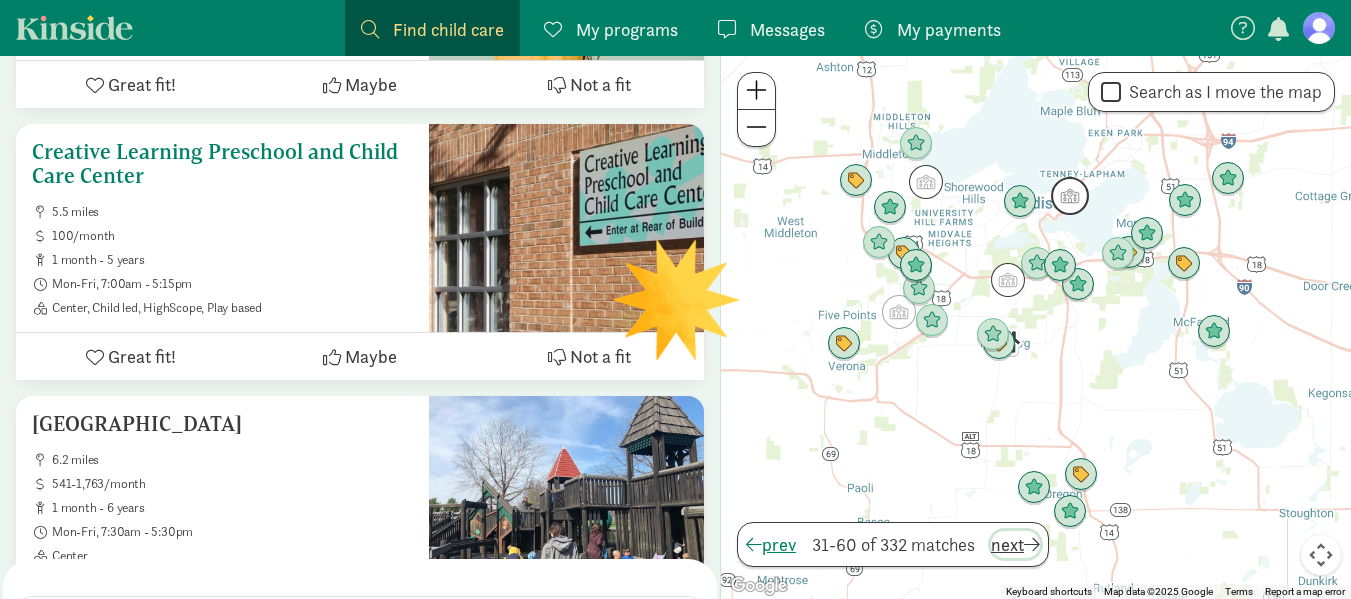 scroll, scrollTop: 8105, scrollLeft: 0, axis: vertical 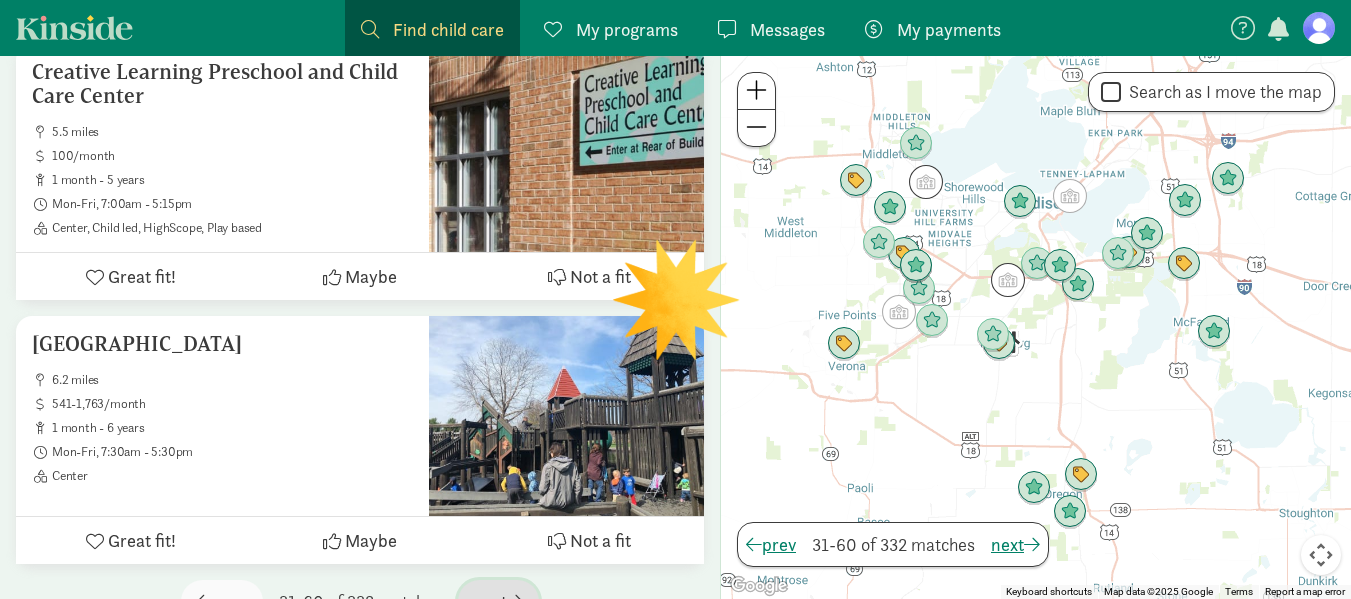 click on "next" at bounding box center (498, 601) 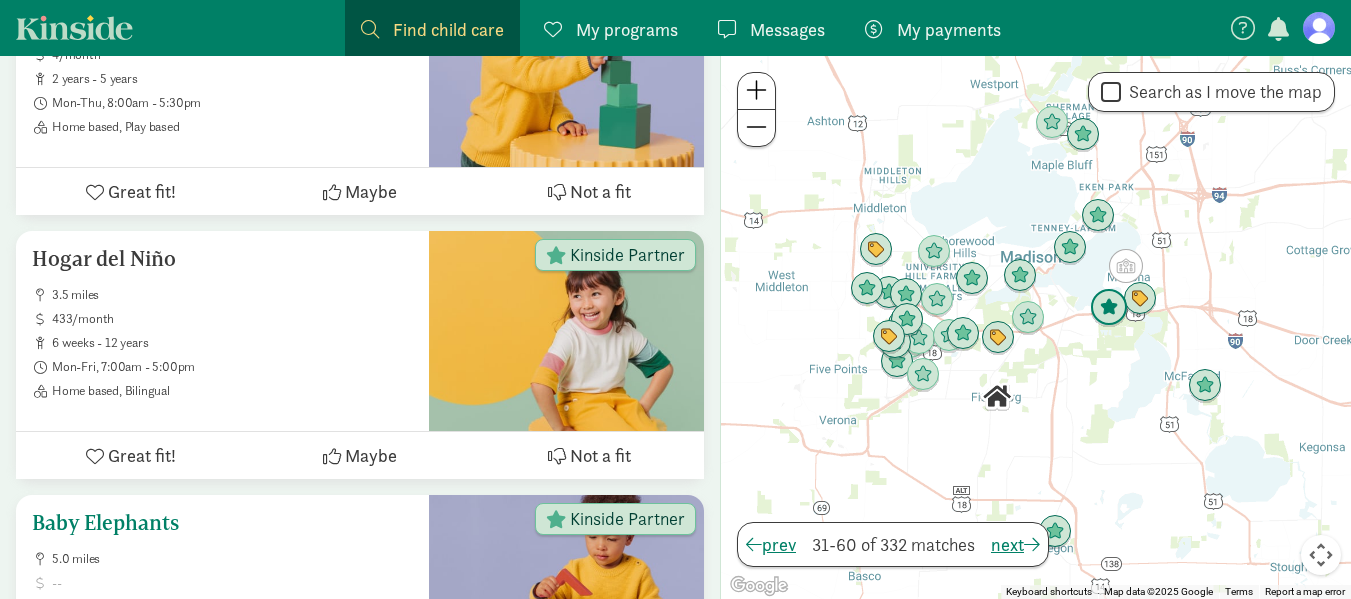 scroll, scrollTop: 7996, scrollLeft: 0, axis: vertical 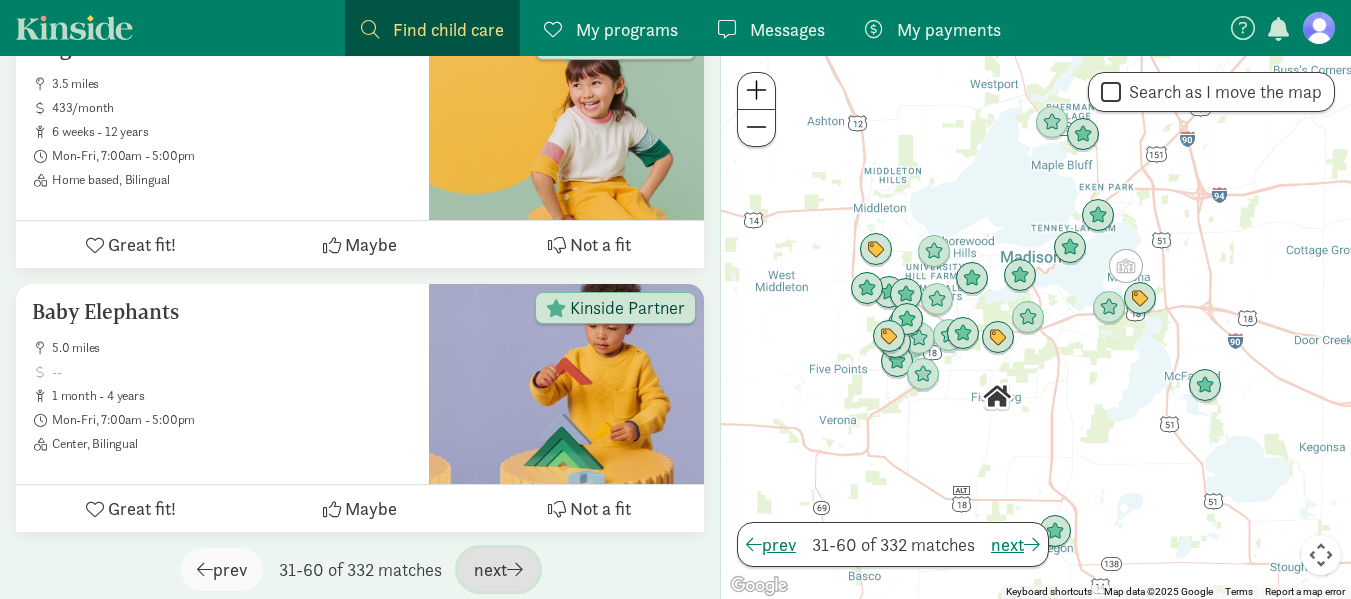 click on "next" at bounding box center (498, 569) 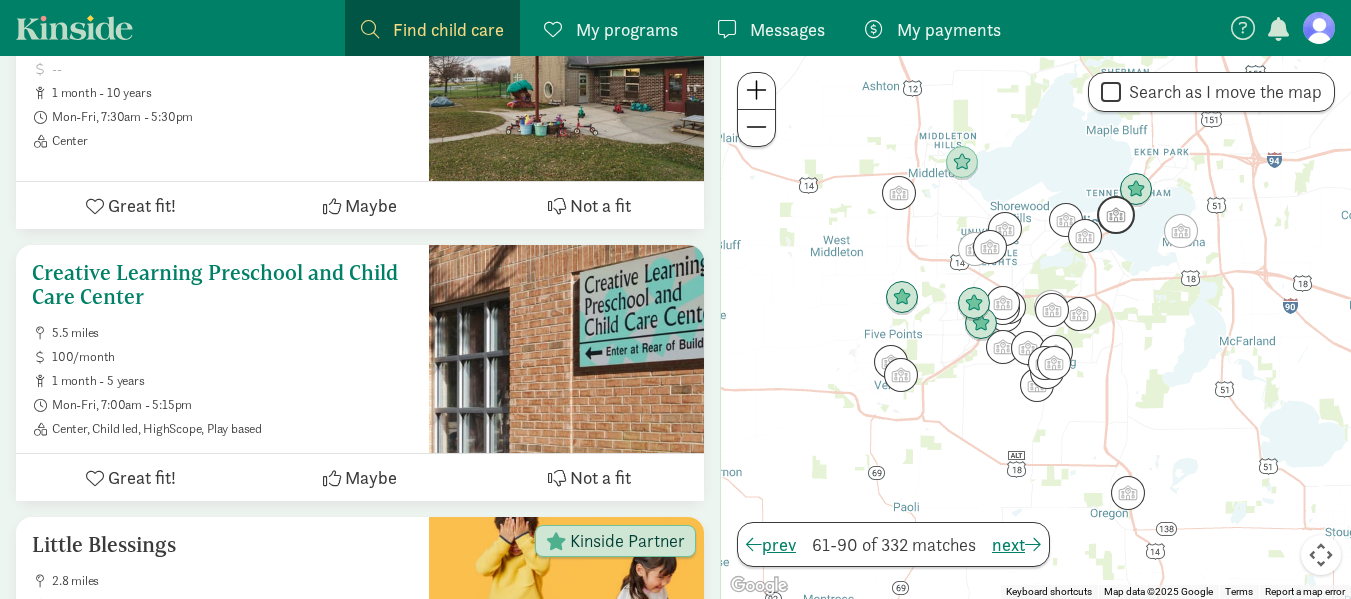 scroll, scrollTop: 1321, scrollLeft: 0, axis: vertical 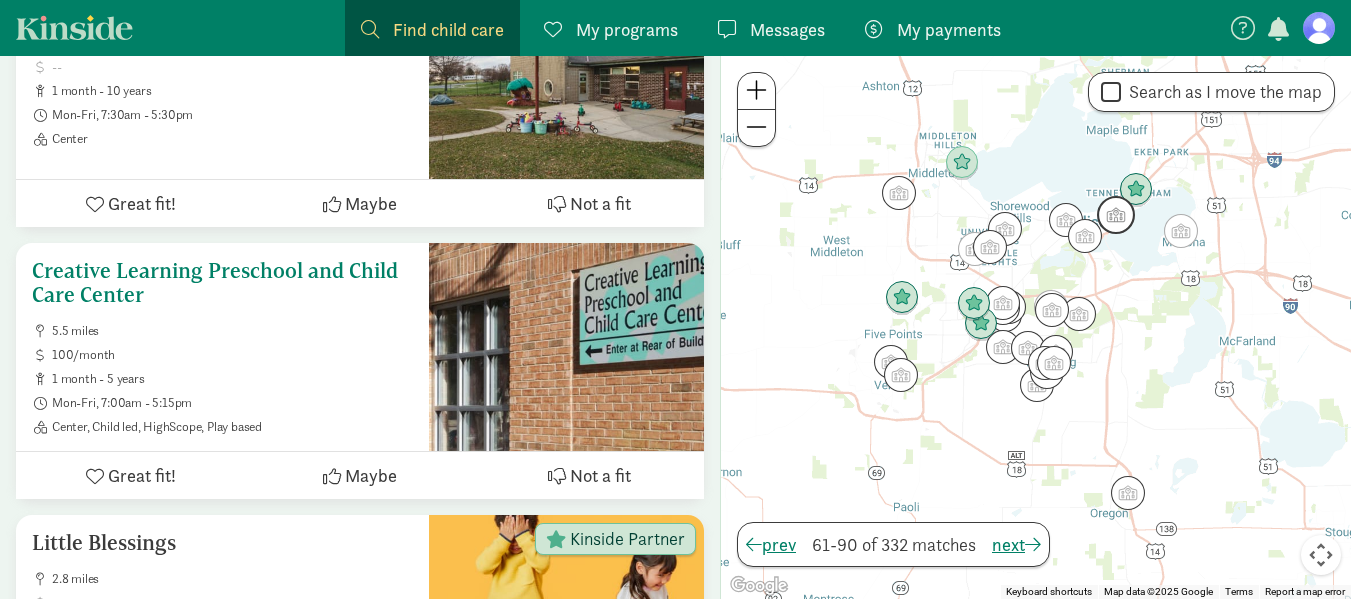 click on "Creative Learning Preschool and Child Care Center" at bounding box center (222, 283) 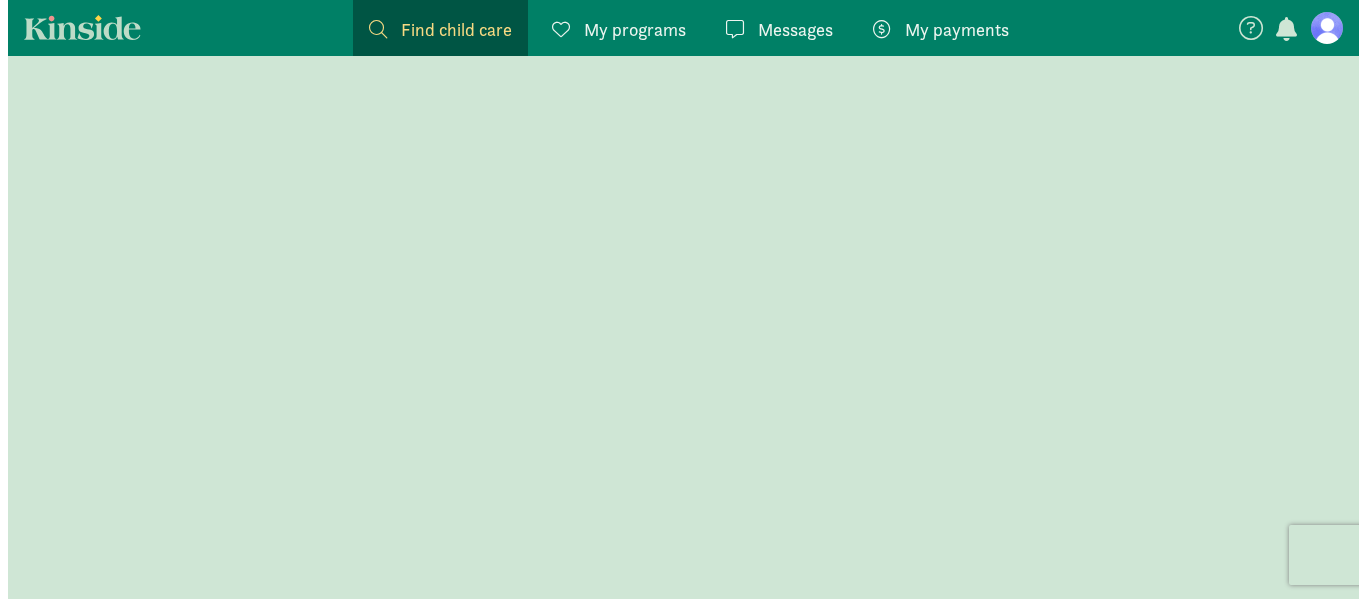scroll, scrollTop: 0, scrollLeft: 0, axis: both 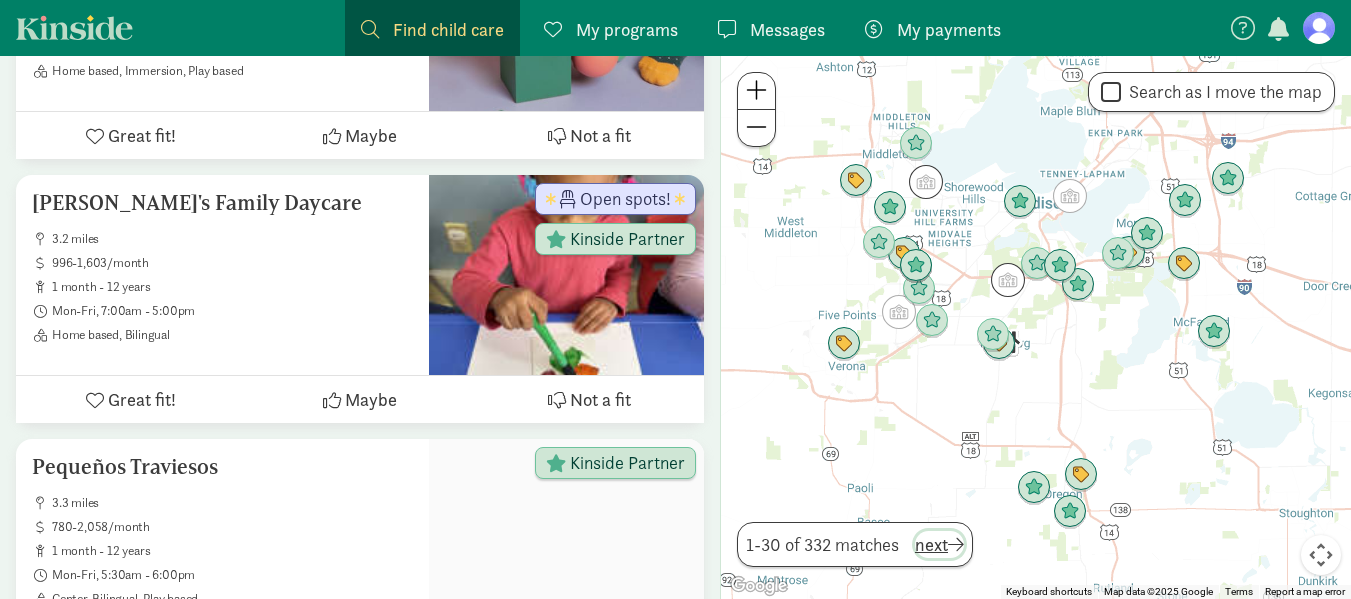 click on "next" at bounding box center [939, 544] 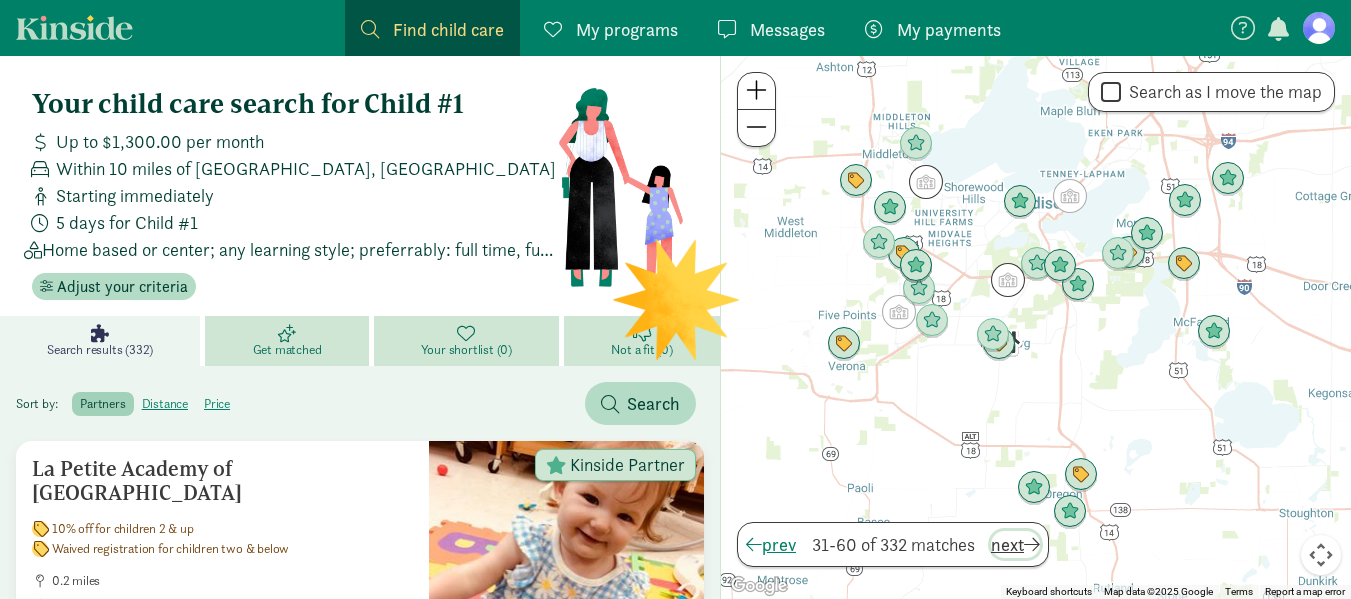 click on "next" at bounding box center (1015, 544) 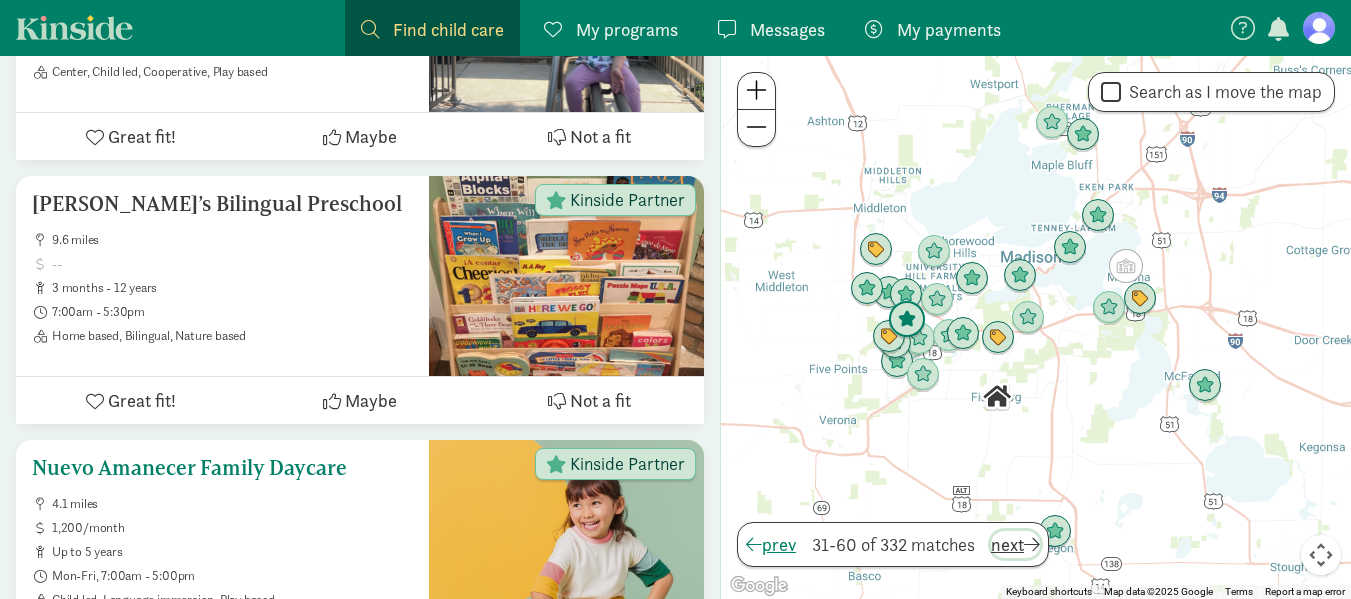 scroll, scrollTop: 2265, scrollLeft: 0, axis: vertical 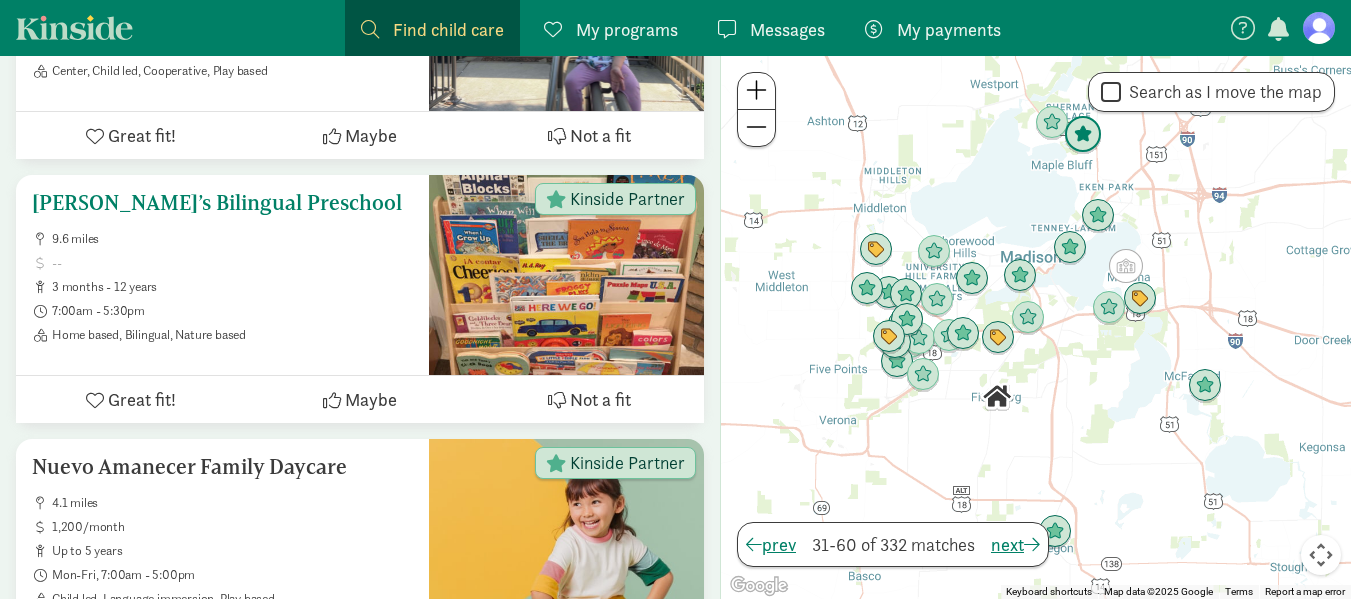 click on "9.6 miles" at bounding box center (232, 239) 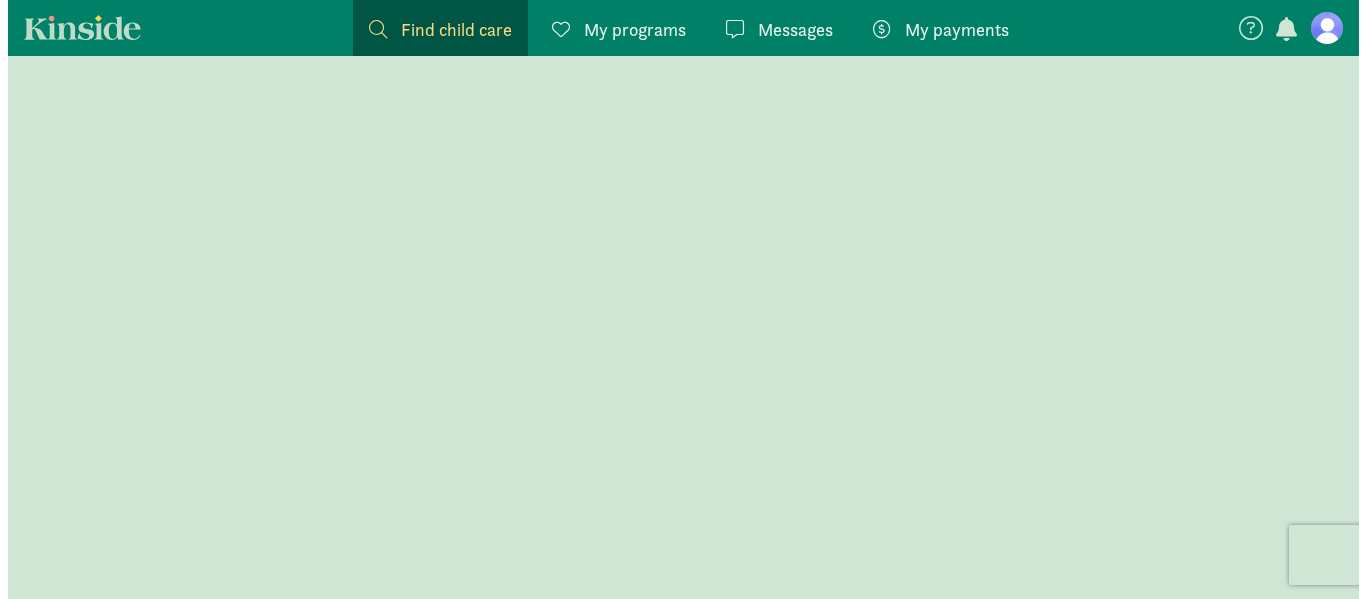 scroll, scrollTop: 0, scrollLeft: 0, axis: both 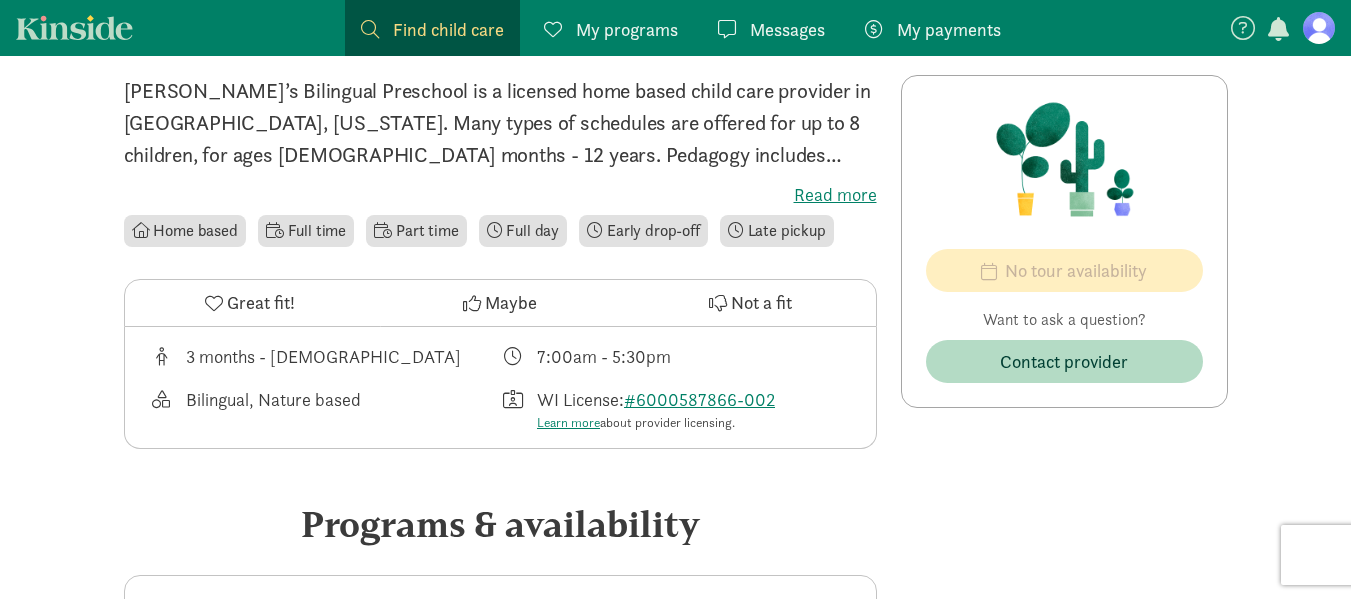 click on "[PERSON_NAME]’s Bilingual Preschool is a licensed home based child care provider in [GEOGRAPHIC_DATA], [US_STATE]. Many types of schedules are offered for up to 8 children,  for ages [DEMOGRAPHIC_DATA] months - 12 years. Pedagogy includes bilingual and nature based curricula. Send a message to this provider to learn more." at bounding box center [500, 123] 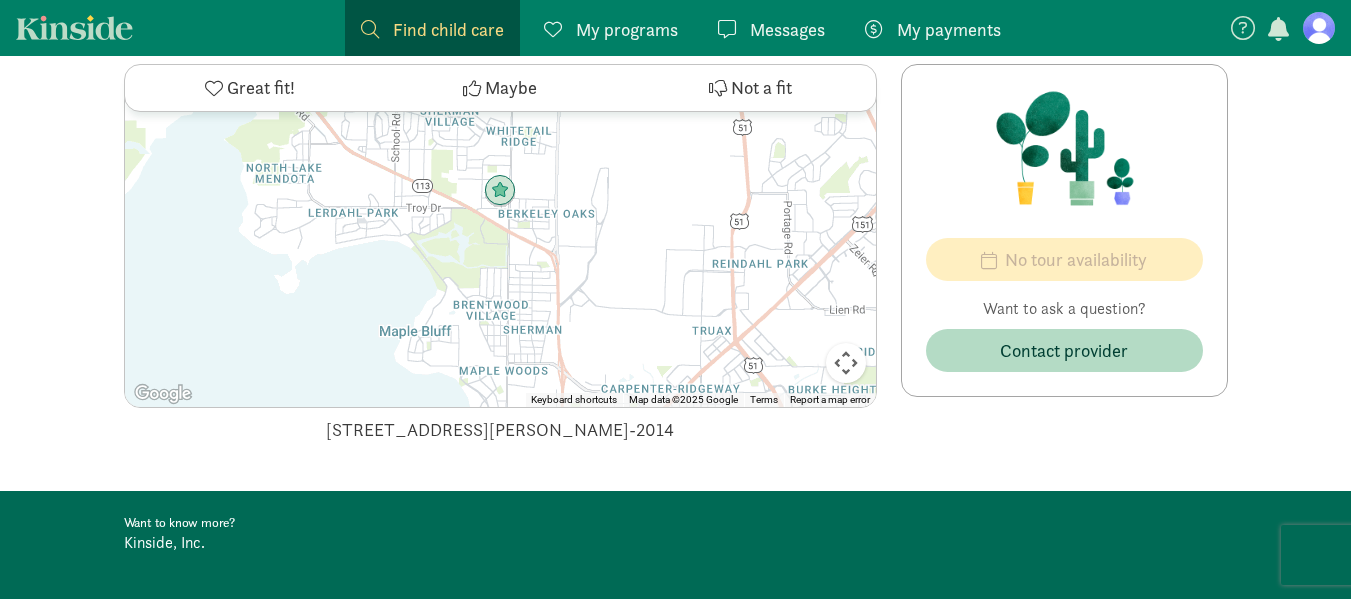 scroll, scrollTop: 2015, scrollLeft: 0, axis: vertical 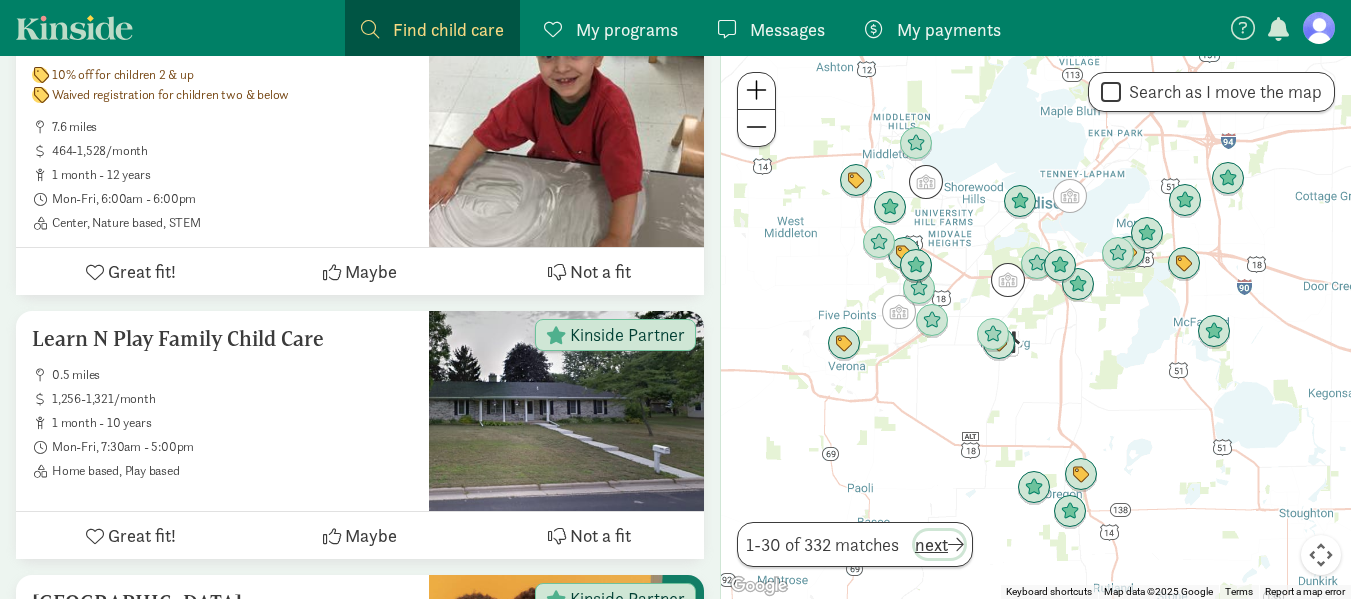 click on "next" at bounding box center [939, 544] 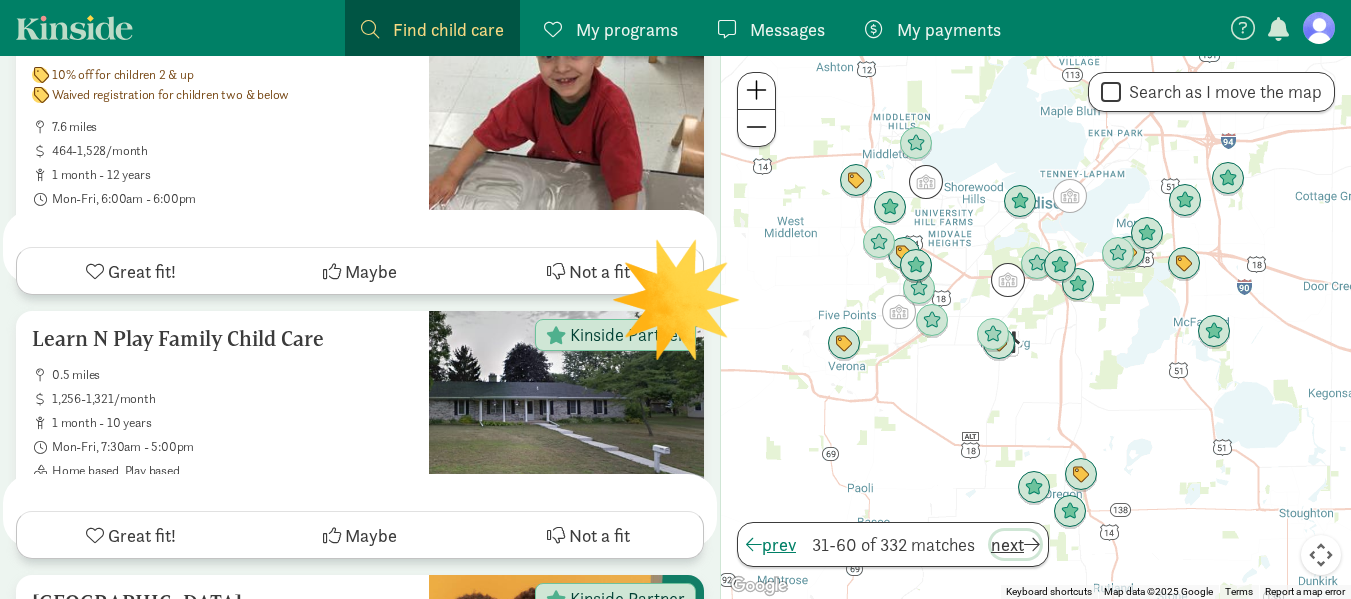 scroll, scrollTop: 0, scrollLeft: 0, axis: both 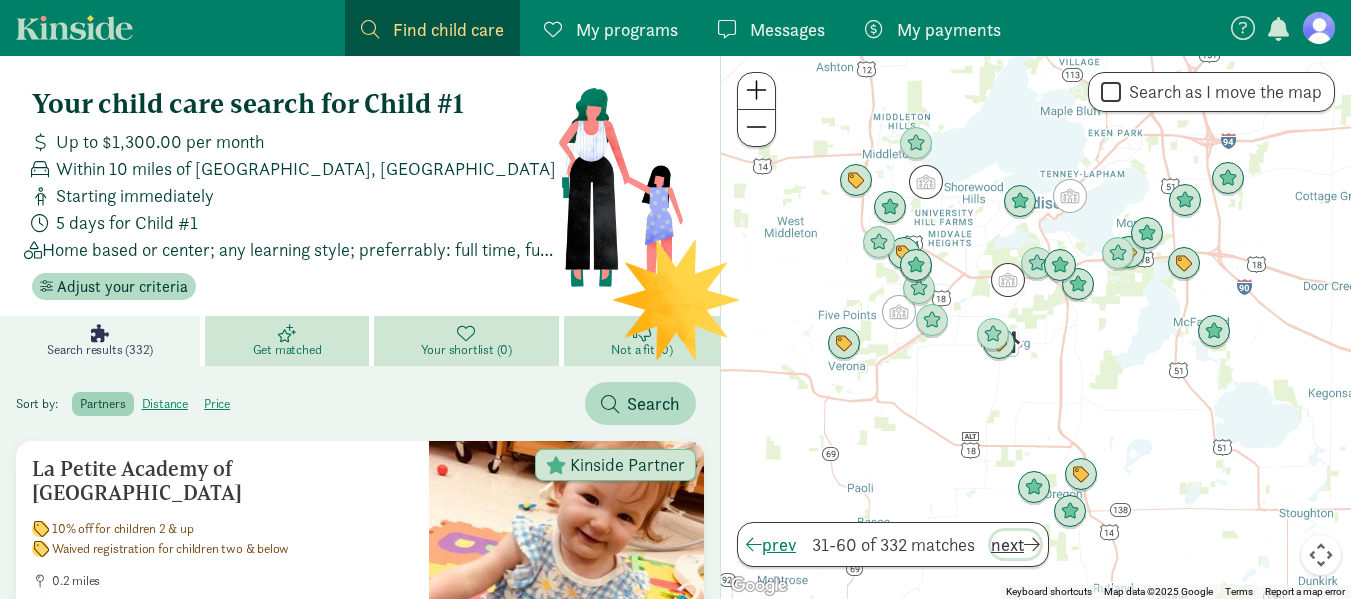 click on "next" at bounding box center [1015, 544] 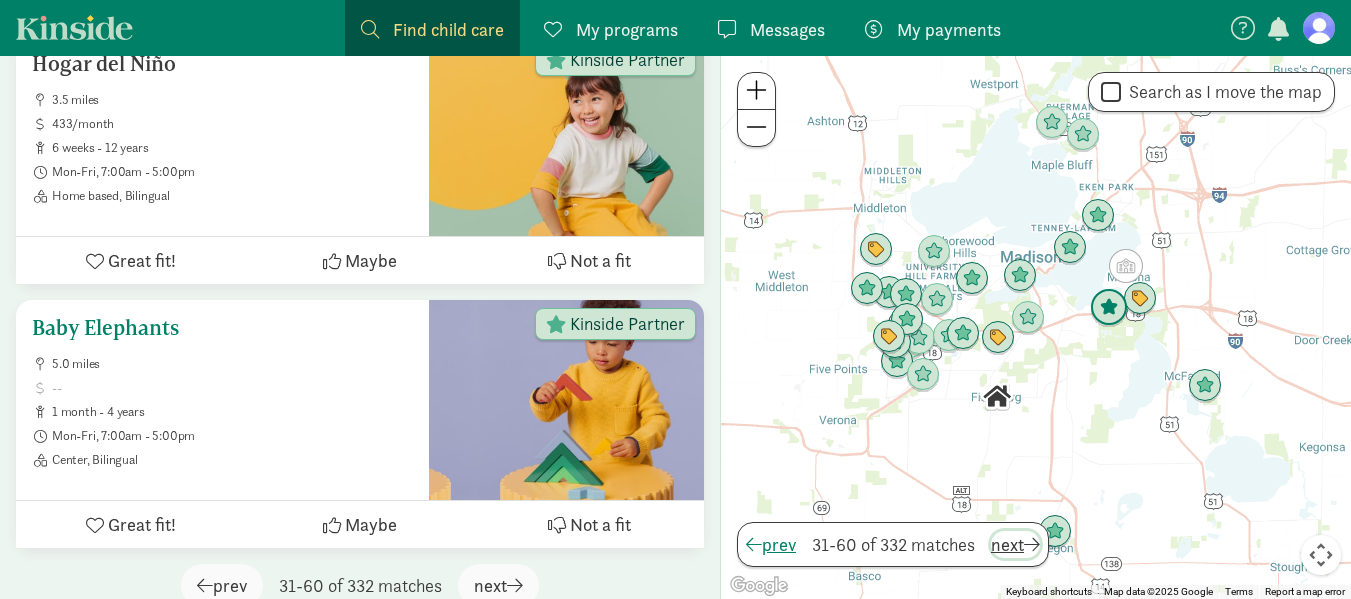 scroll, scrollTop: 7996, scrollLeft: 0, axis: vertical 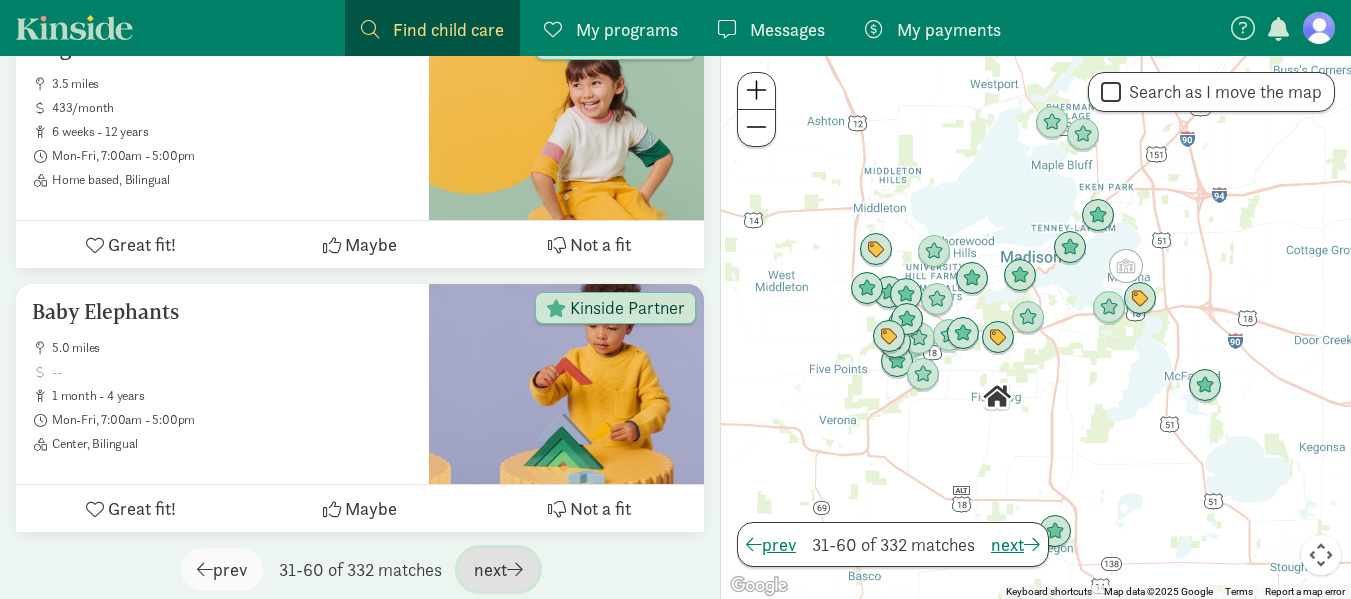click on "next" at bounding box center [498, 569] 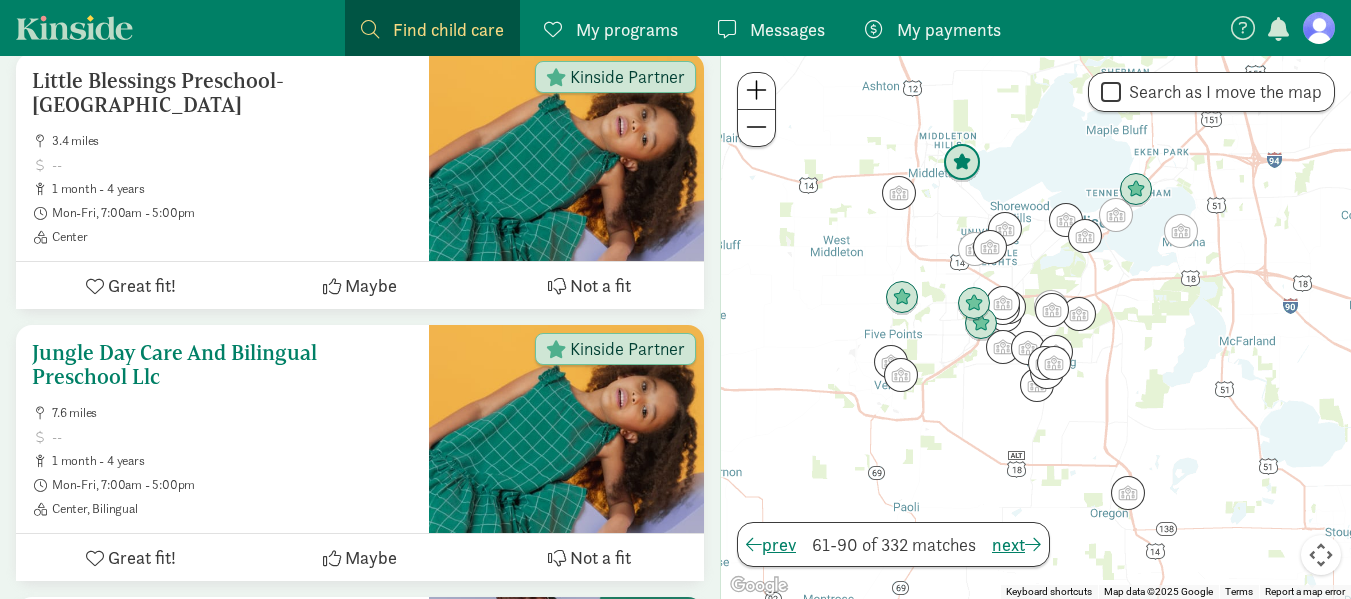 scroll, scrollTop: 438, scrollLeft: 0, axis: vertical 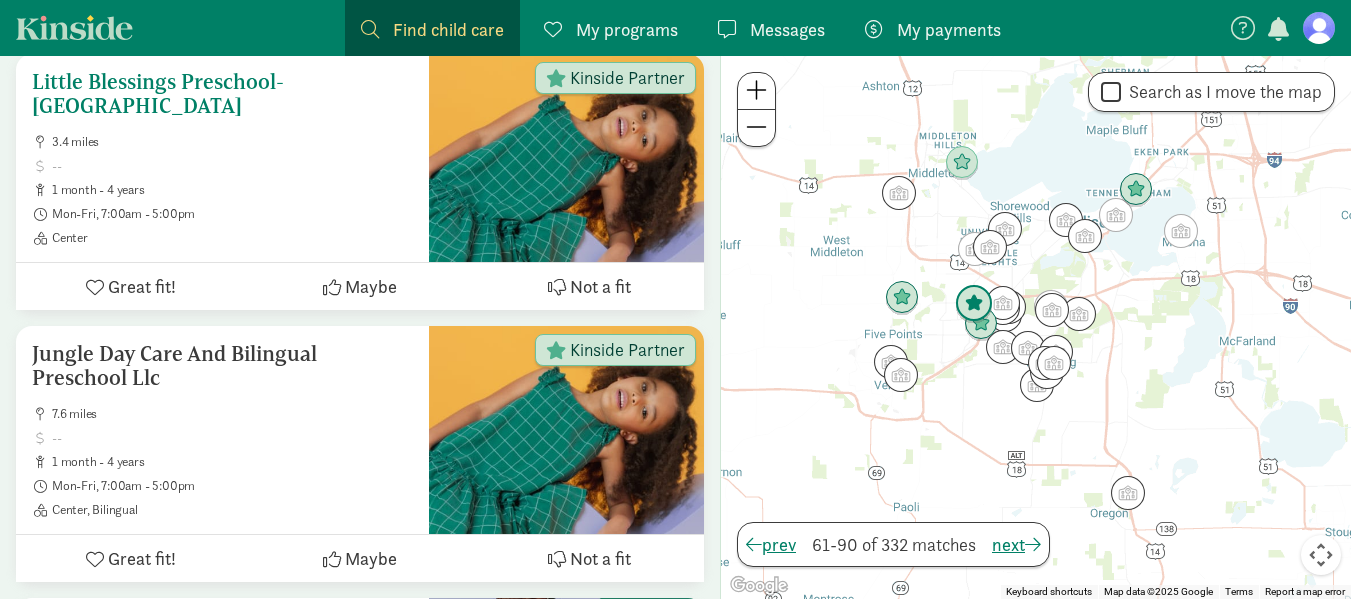 click on "Little Blessings Preschool- [GEOGRAPHIC_DATA]" at bounding box center [222, 94] 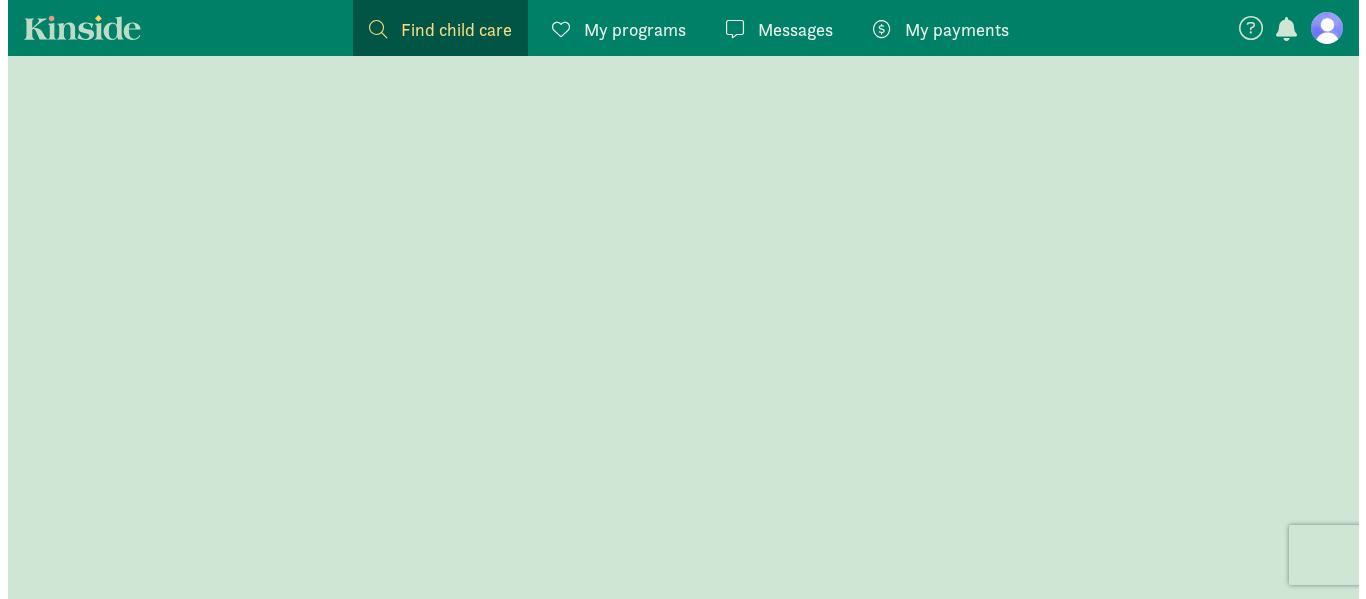 scroll, scrollTop: 0, scrollLeft: 0, axis: both 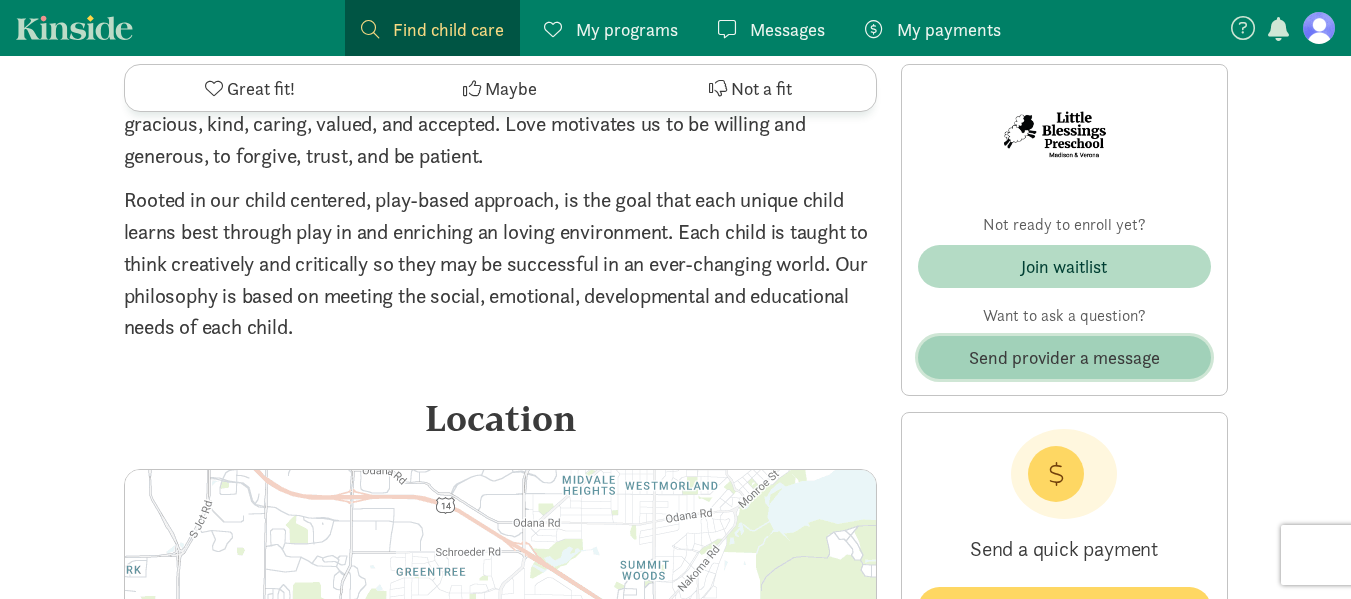 click on "Send provider a message" at bounding box center (1064, 357) 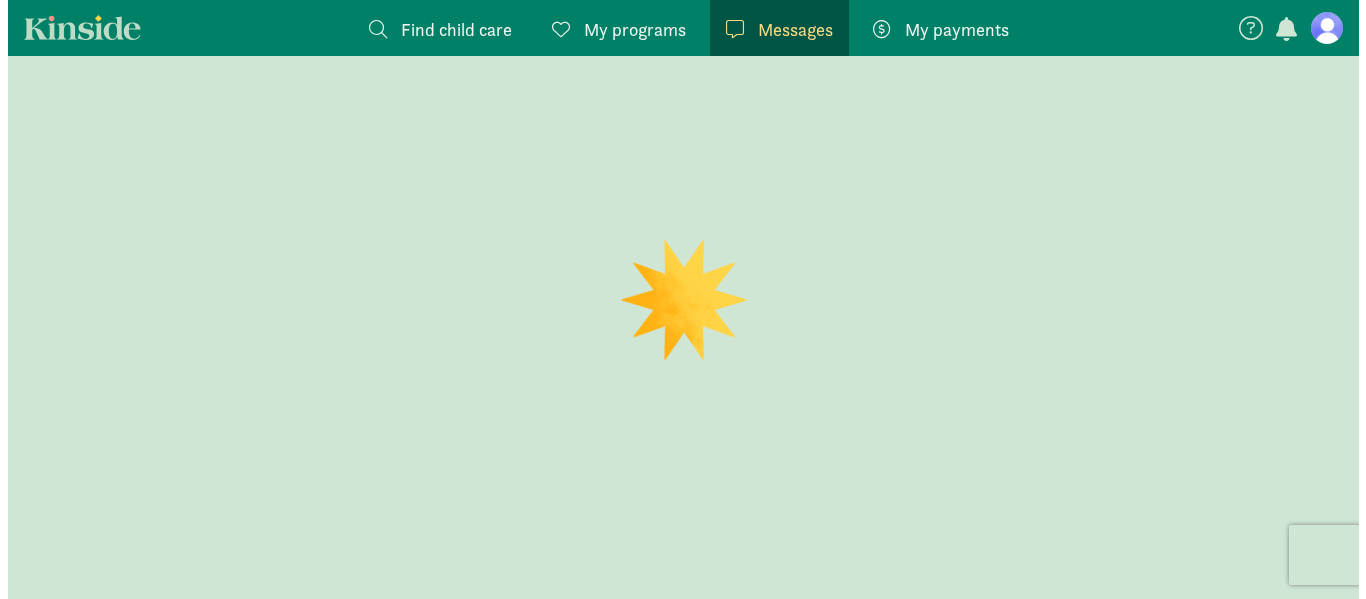 scroll, scrollTop: 0, scrollLeft: 0, axis: both 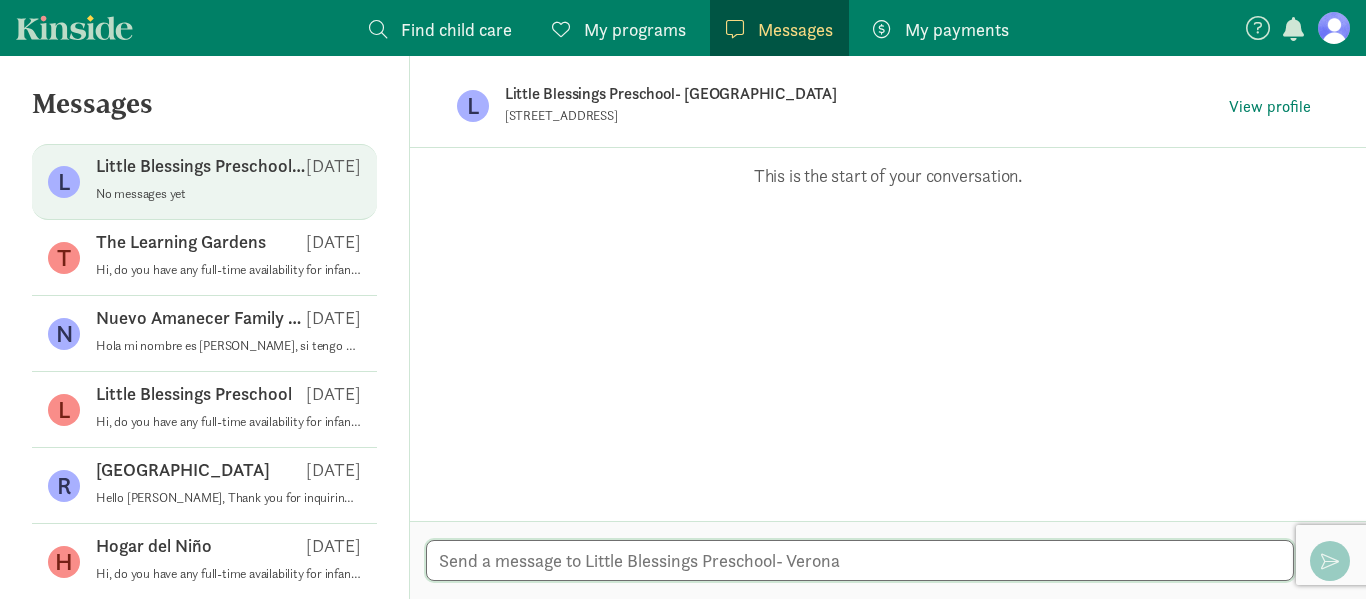 click at bounding box center [860, 560] 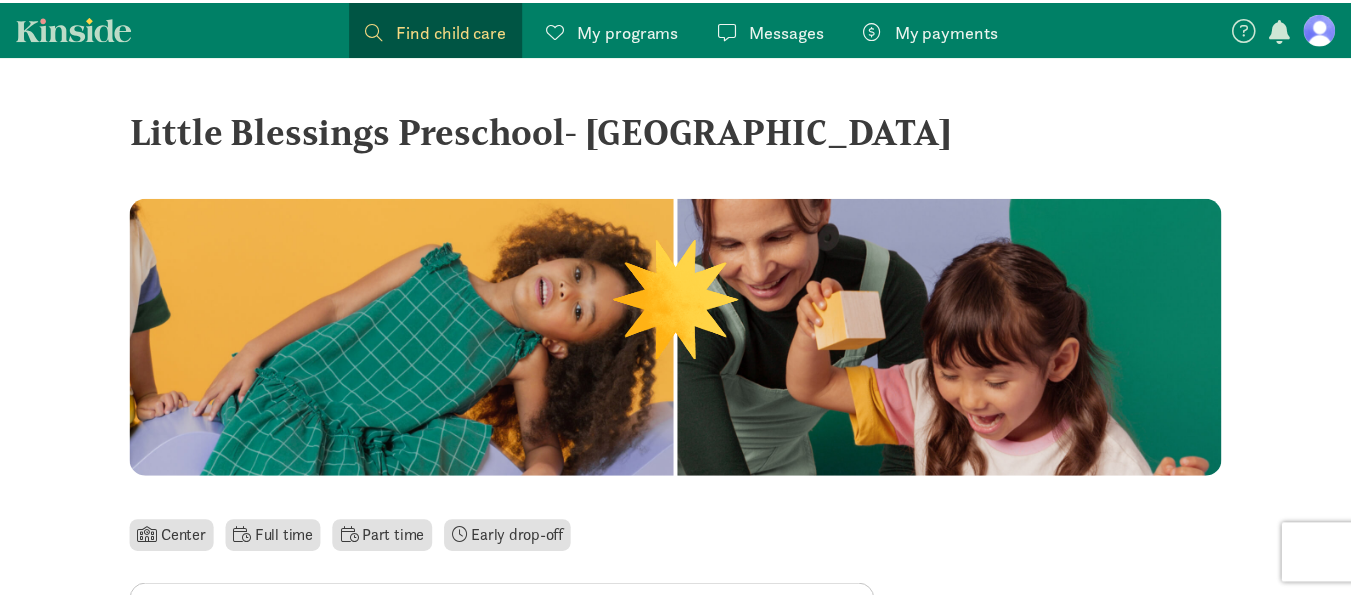 scroll, scrollTop: 2489, scrollLeft: 0, axis: vertical 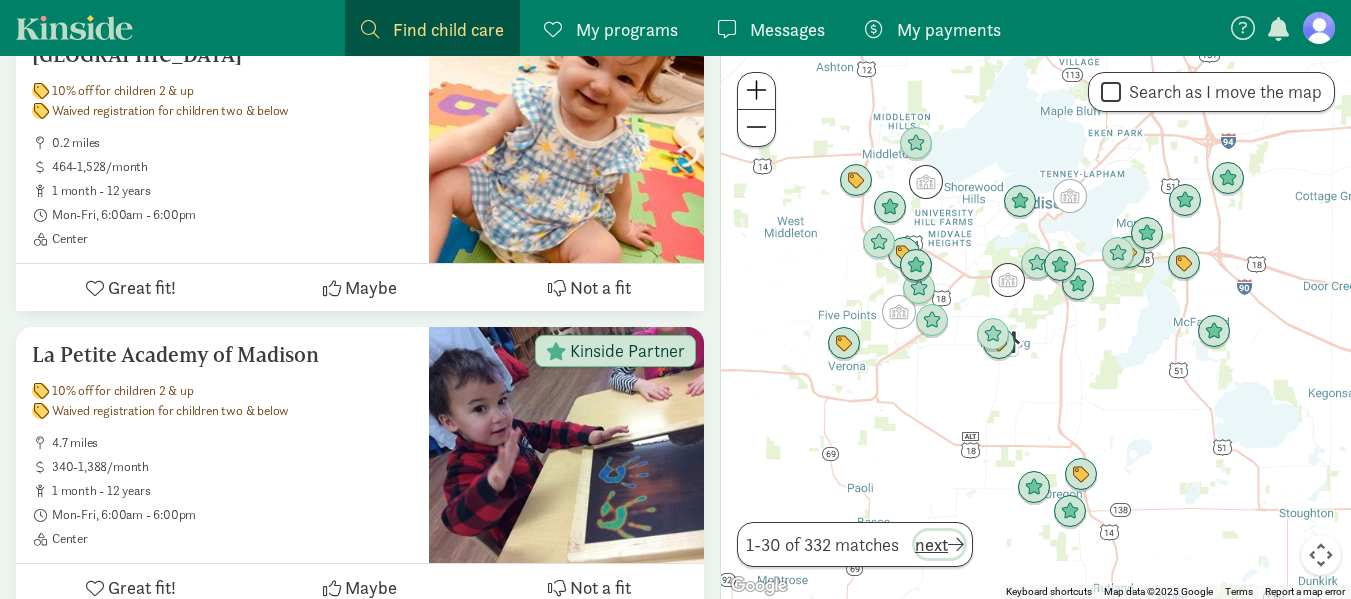 click on "next" at bounding box center (939, 544) 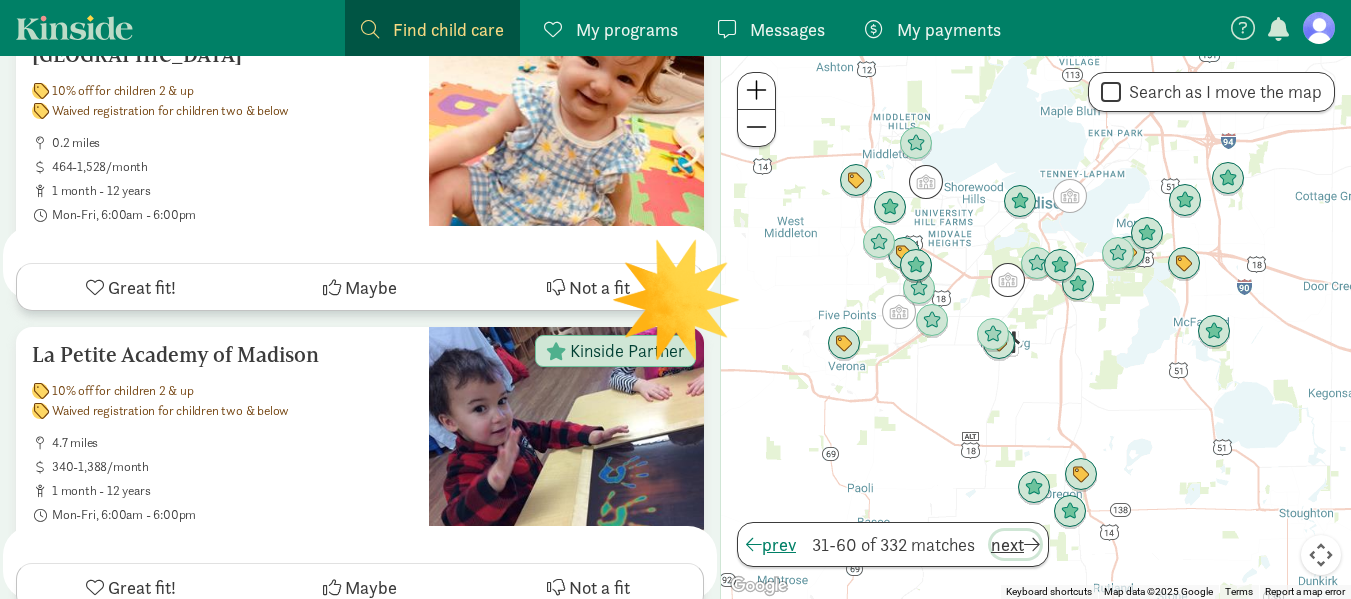 scroll, scrollTop: 0, scrollLeft: 0, axis: both 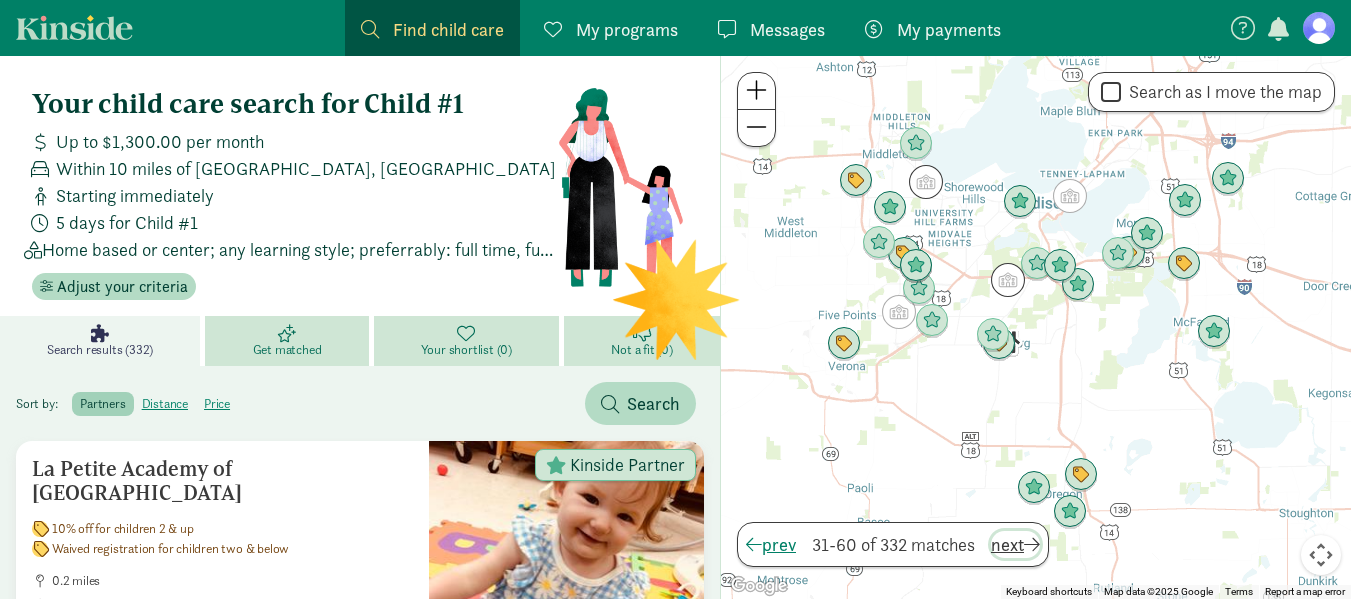 click on "next" at bounding box center [1015, 544] 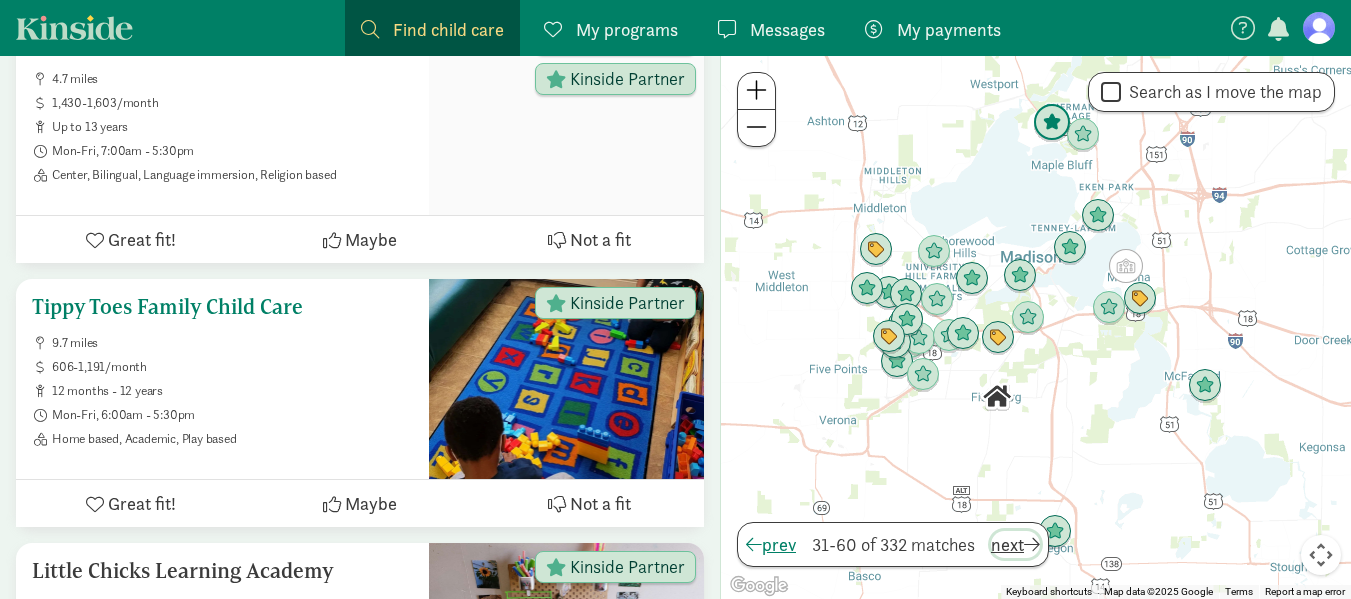 scroll, scrollTop: 3492, scrollLeft: 0, axis: vertical 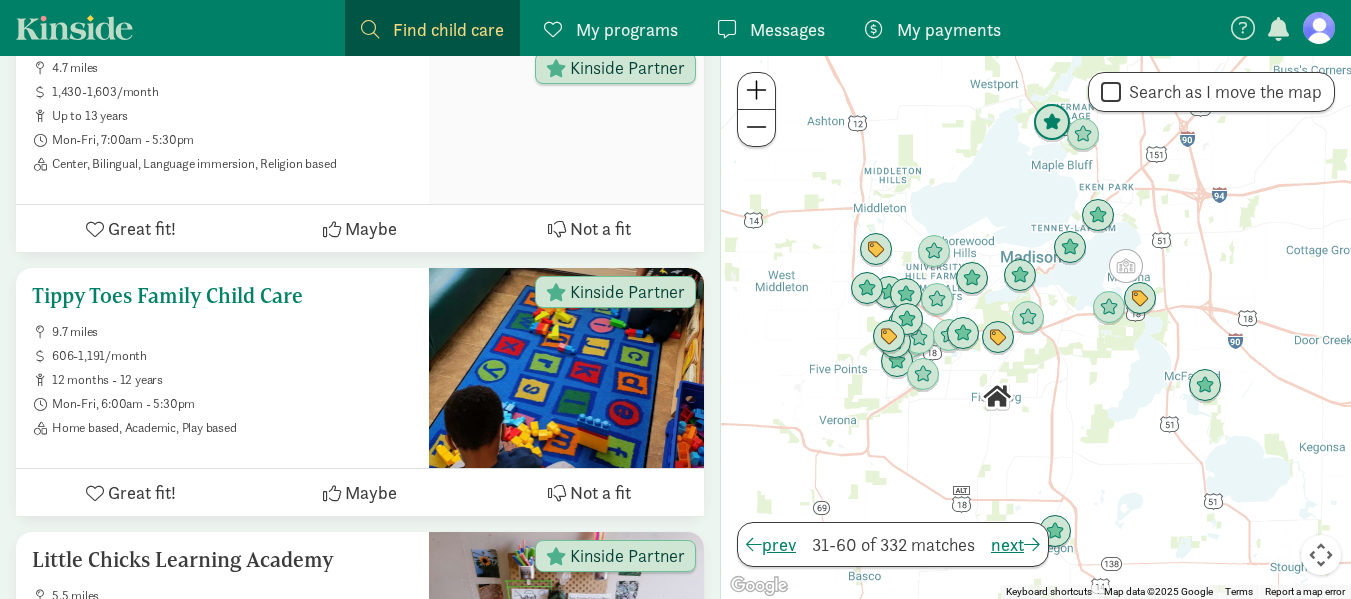 click on "Tippy Toes Family Child Care" at bounding box center [222, 296] 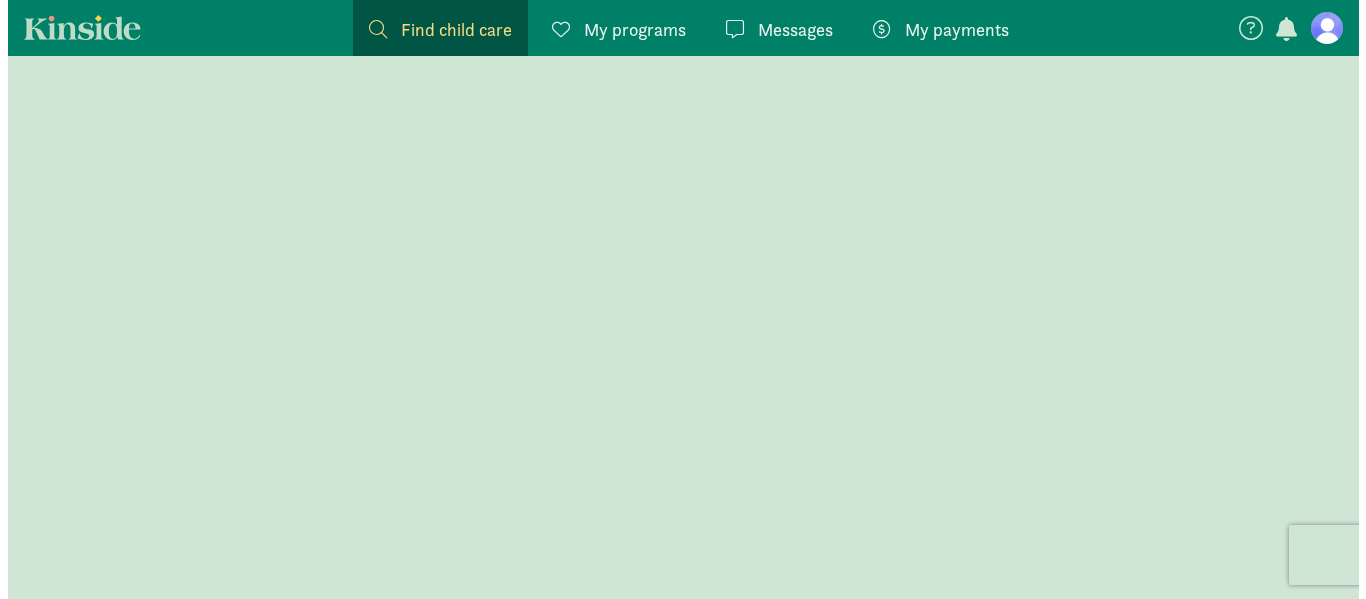 scroll, scrollTop: 0, scrollLeft: 0, axis: both 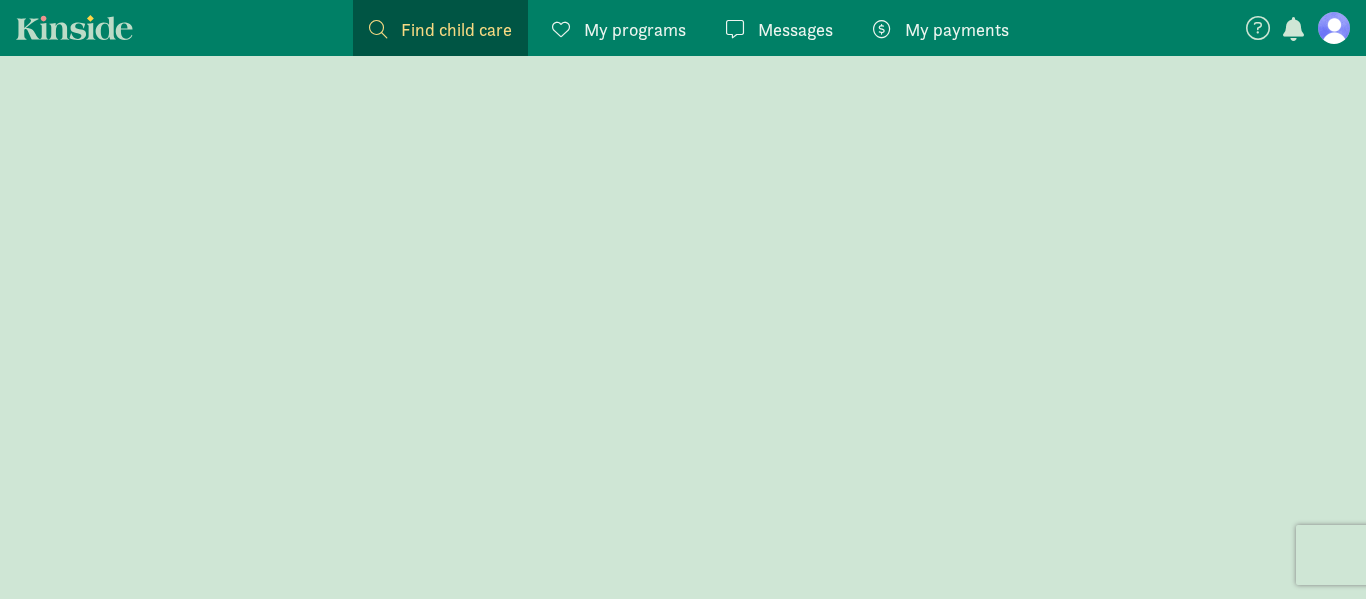 click at bounding box center [683, 327] 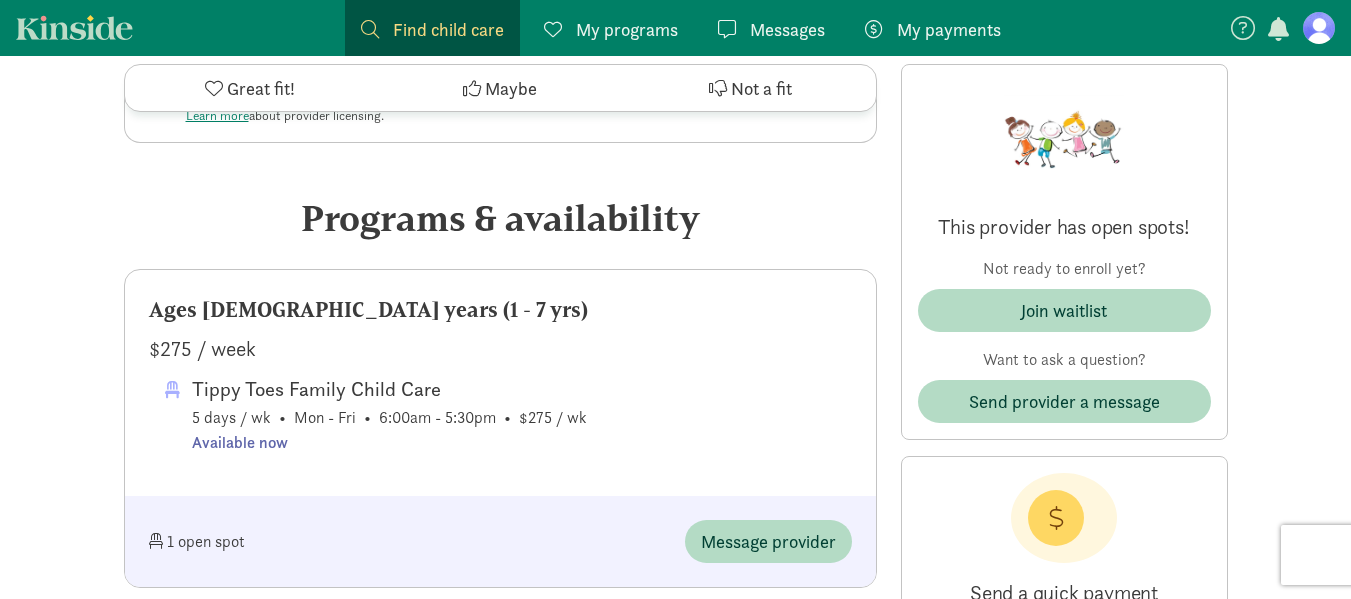 scroll, scrollTop: 702, scrollLeft: 0, axis: vertical 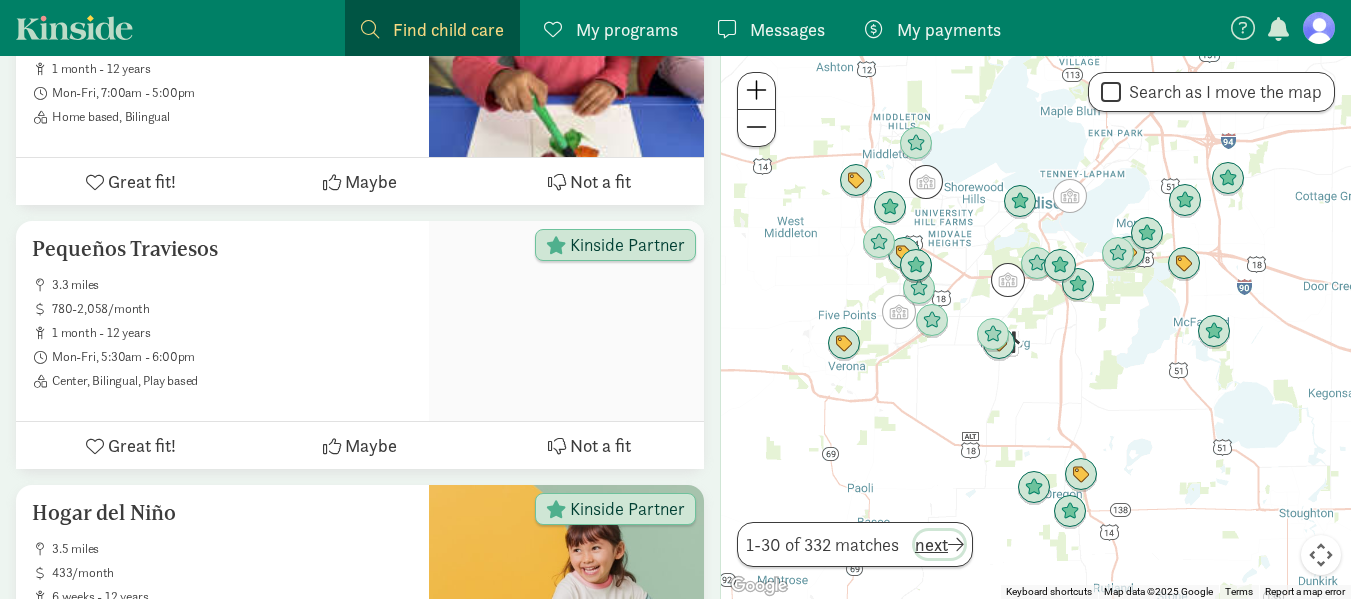 click on "next" at bounding box center [939, 544] 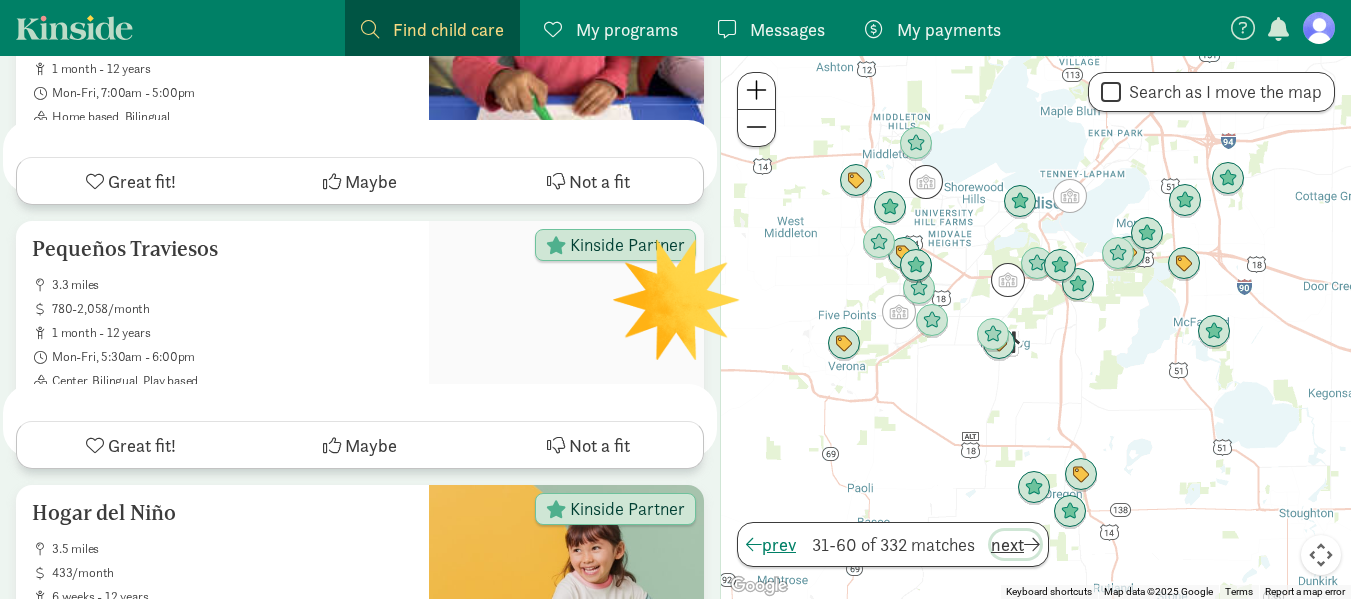 scroll, scrollTop: 0, scrollLeft: 0, axis: both 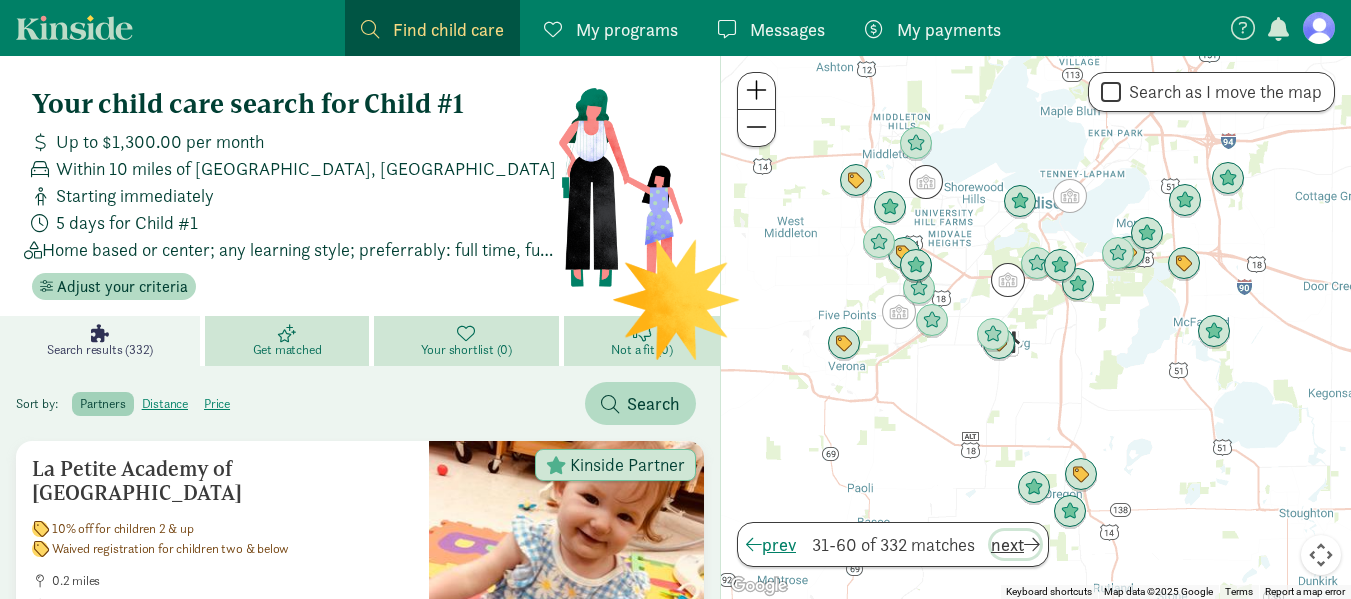 click on "next" at bounding box center (1015, 544) 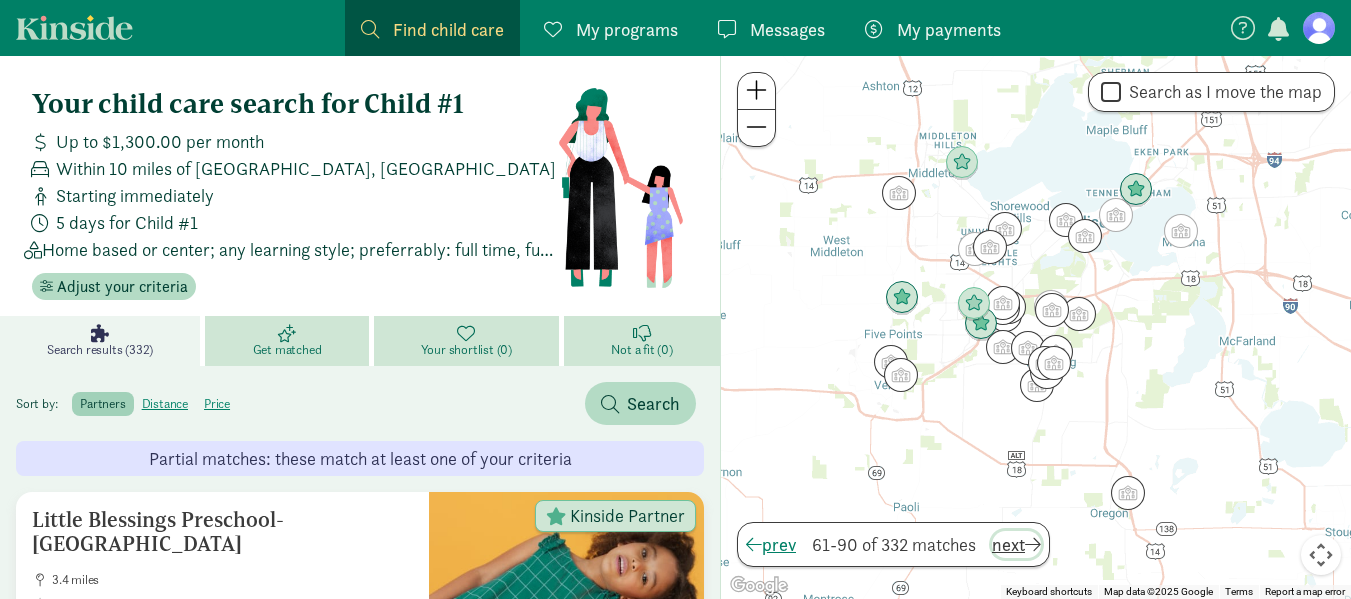 click on "next" at bounding box center [1016, 544] 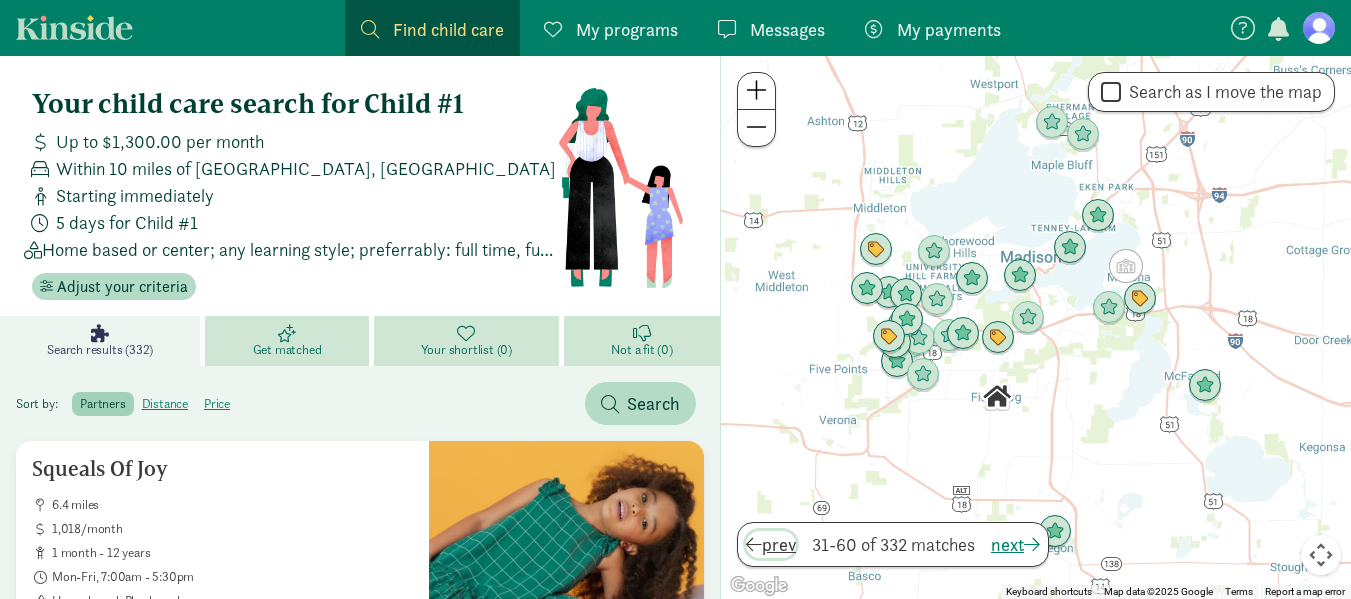 click on "prev" at bounding box center (771, 544) 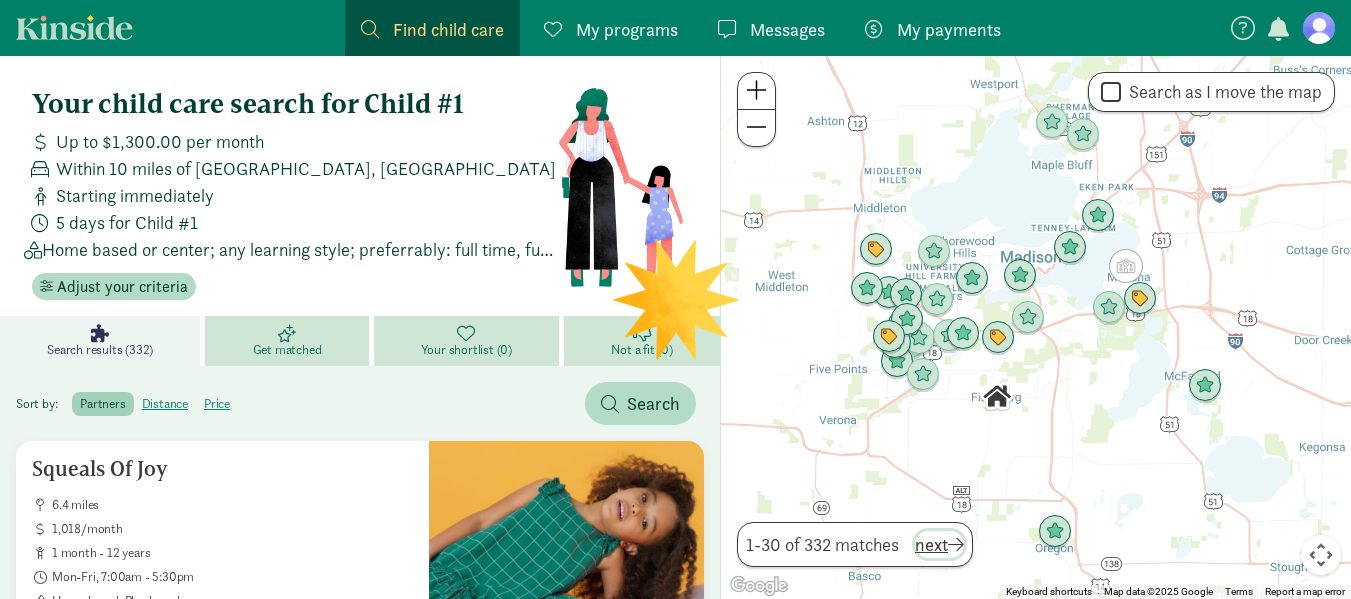 click on "next" at bounding box center [939, 544] 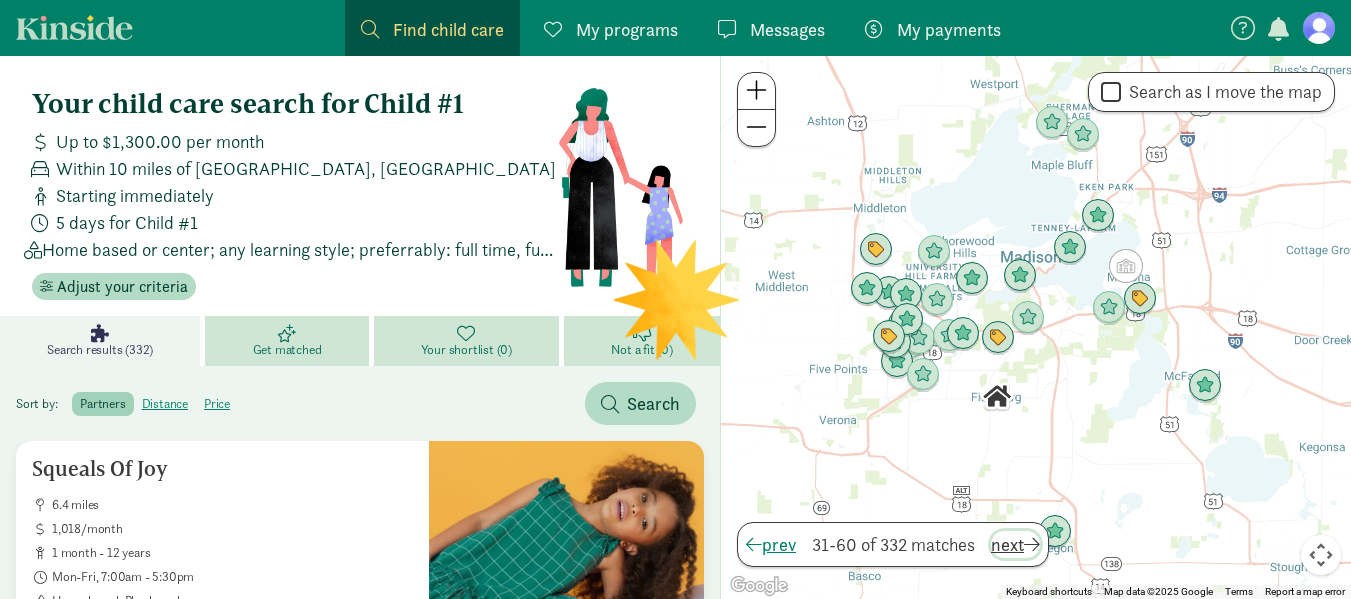 click on "next" at bounding box center [1015, 544] 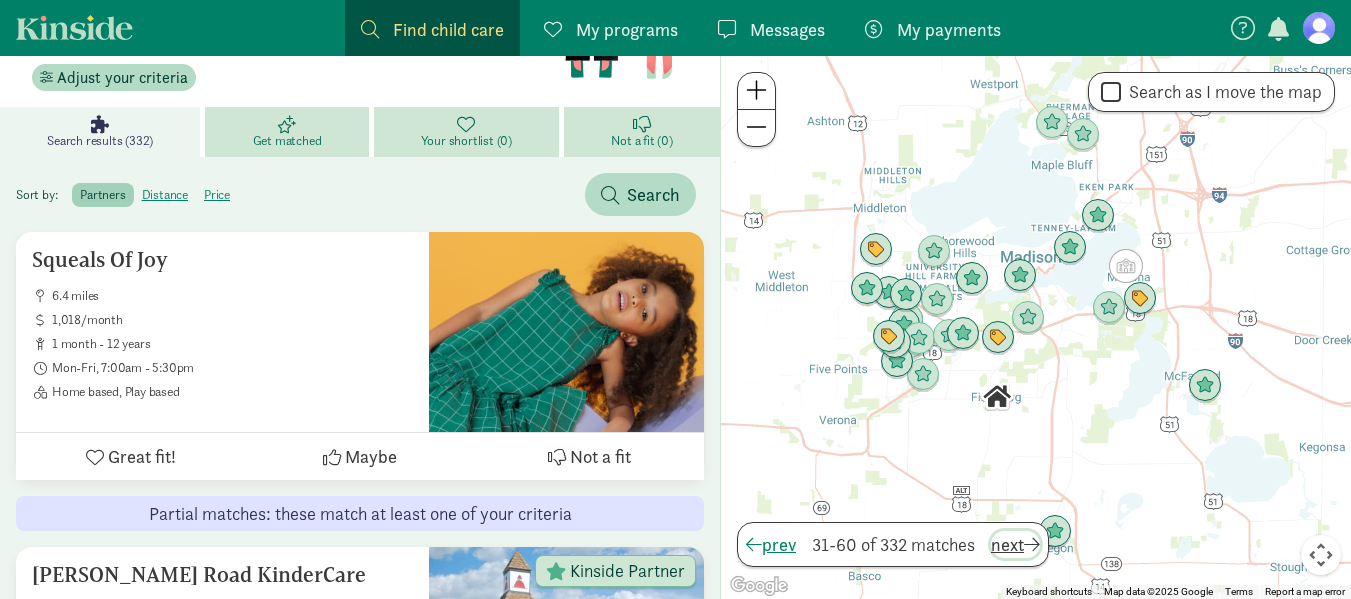 scroll, scrollTop: 208, scrollLeft: 0, axis: vertical 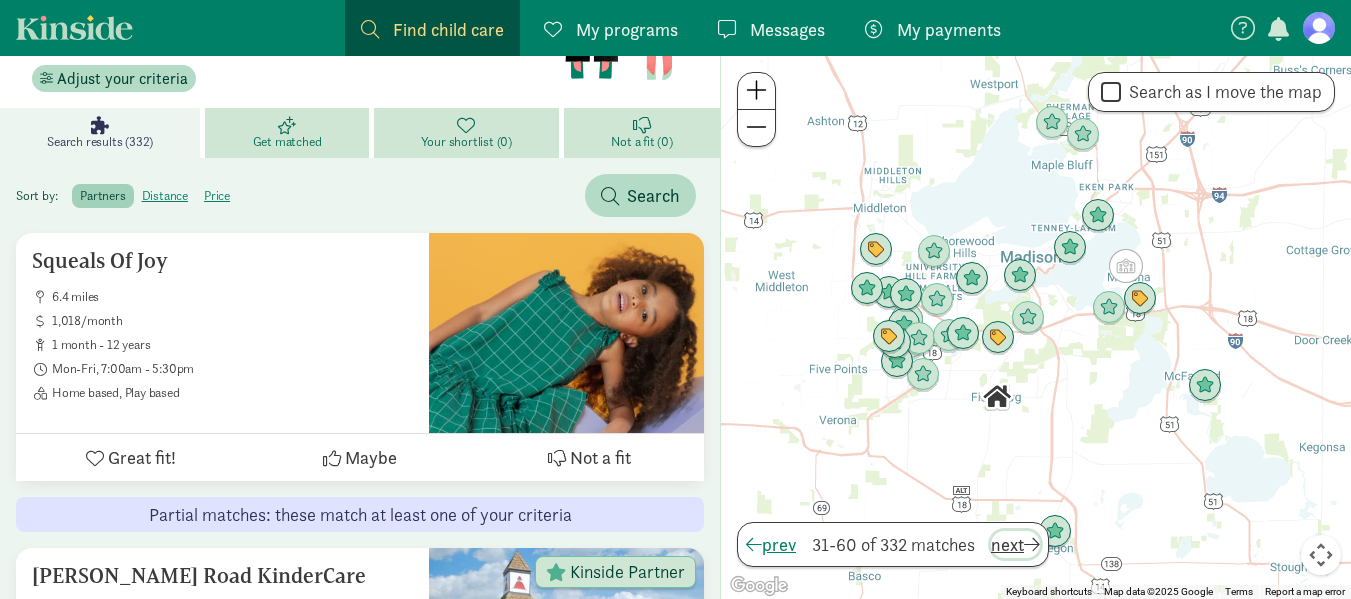 click on "next" at bounding box center [1015, 544] 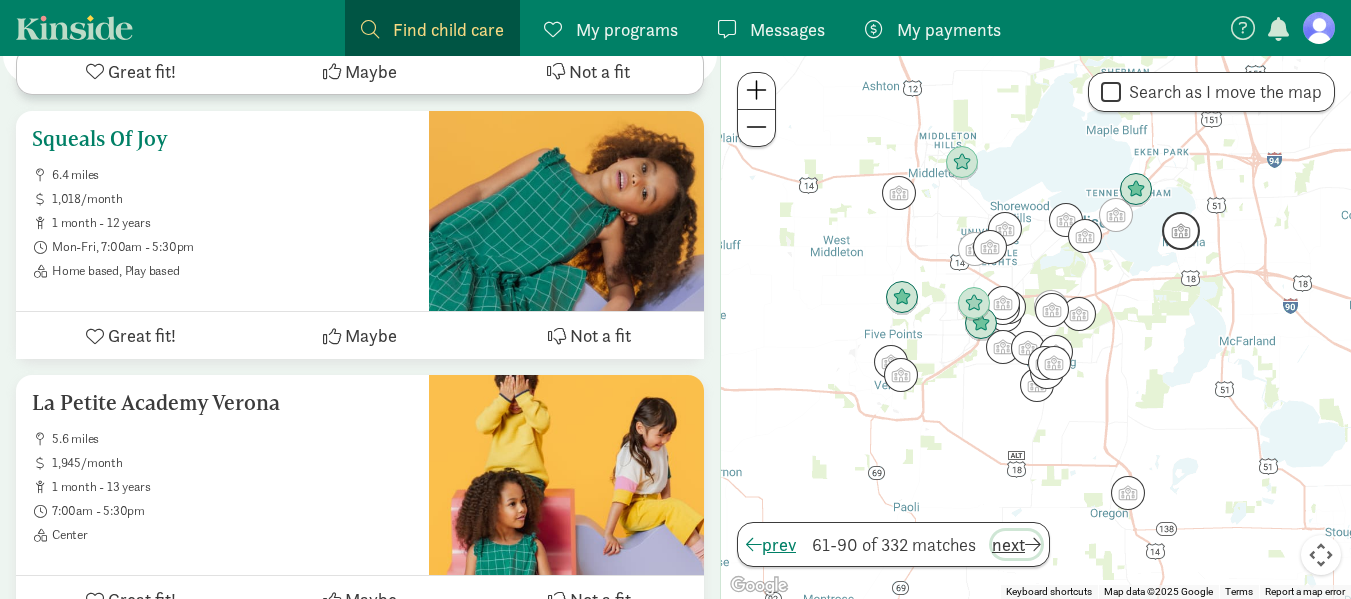 scroll, scrollTop: 3324, scrollLeft: 0, axis: vertical 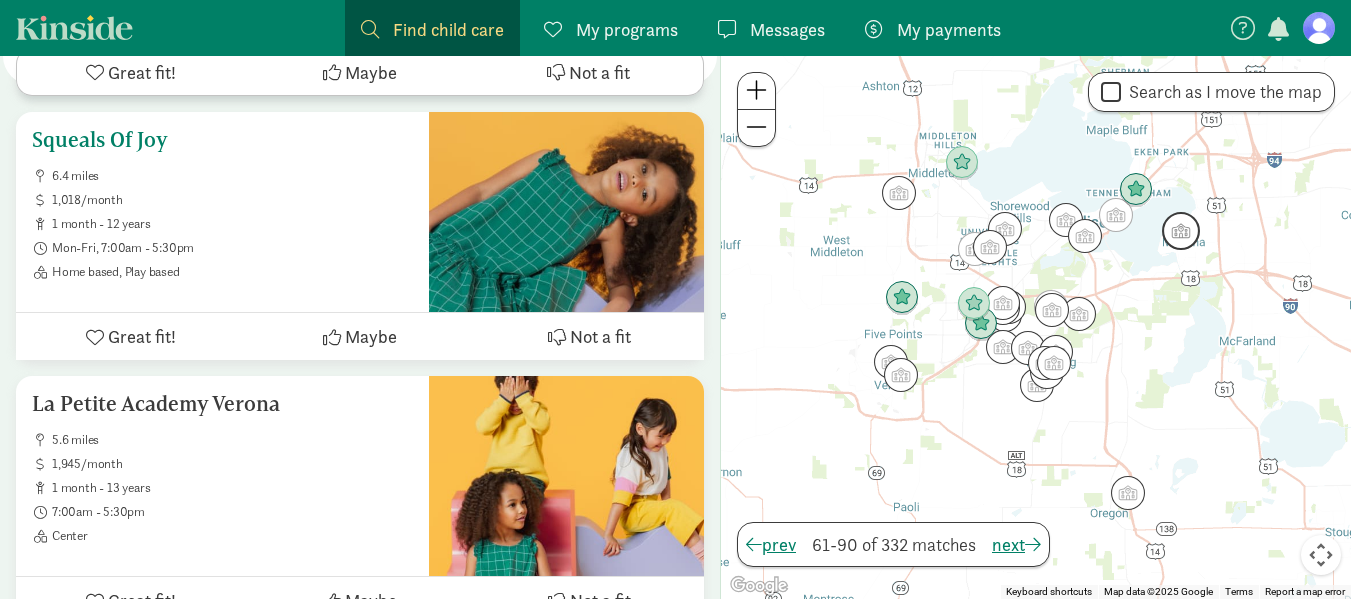 click on "Maybe" 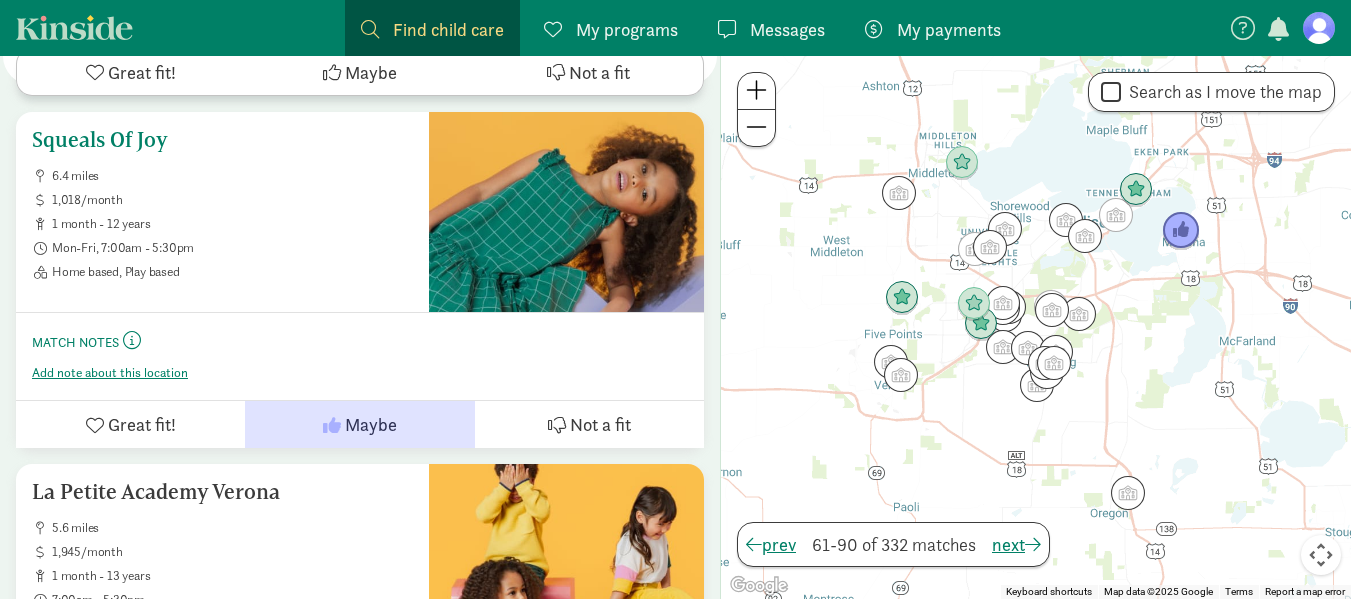 type 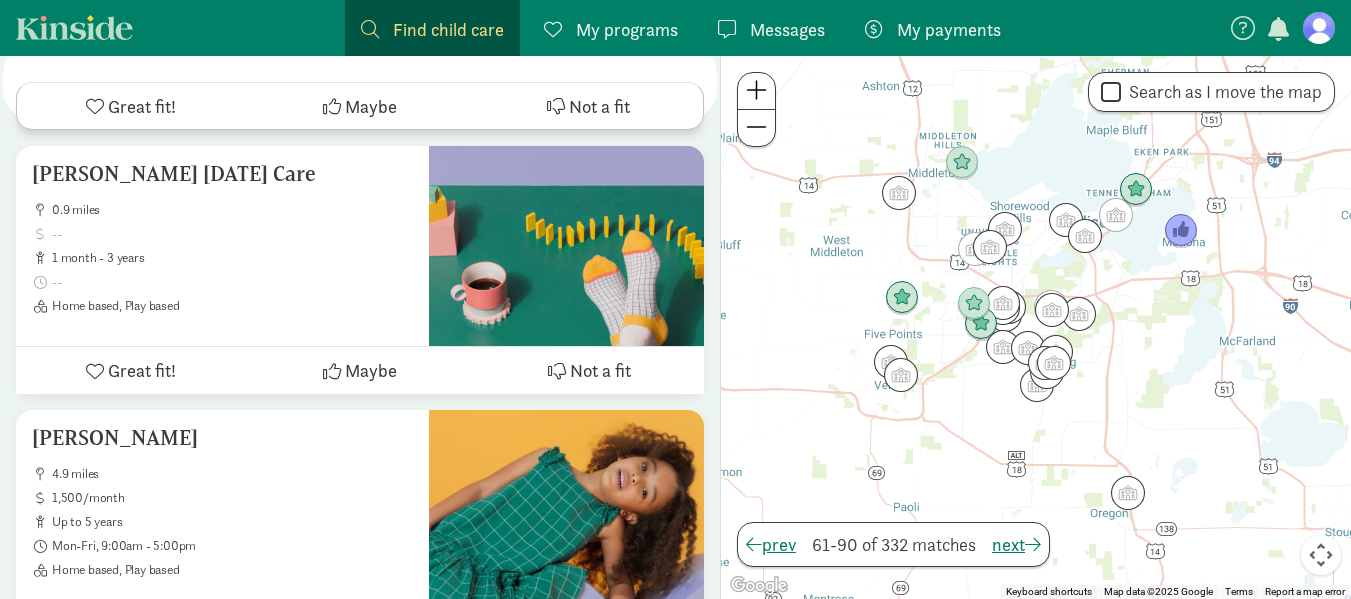 scroll, scrollTop: 5784, scrollLeft: 0, axis: vertical 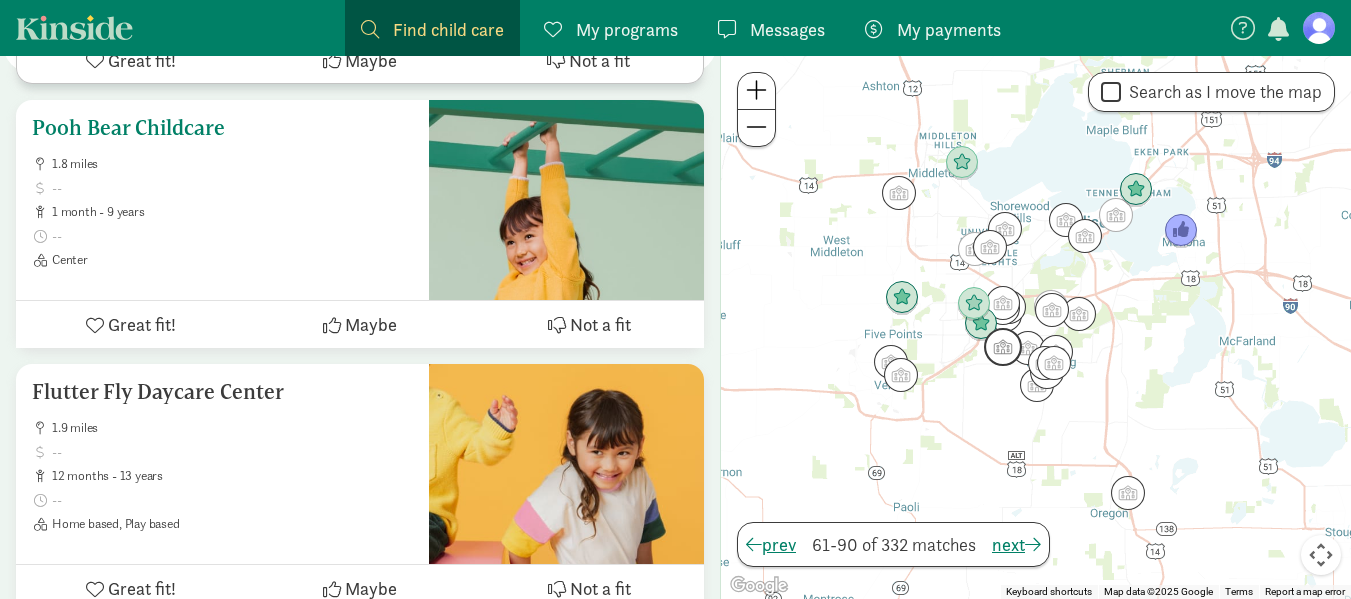 click on "Pooh Bear Childcare           1.8 miles     1 month - 9 years     Center" at bounding box center (222, 200) 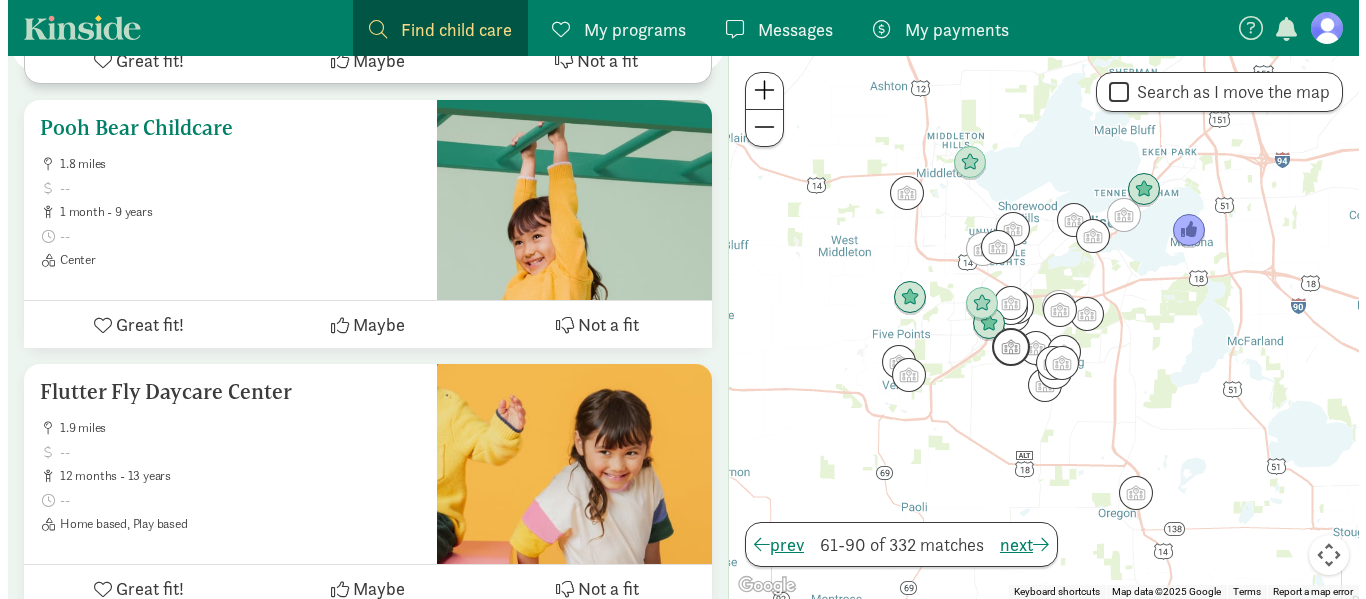 scroll, scrollTop: 0, scrollLeft: 0, axis: both 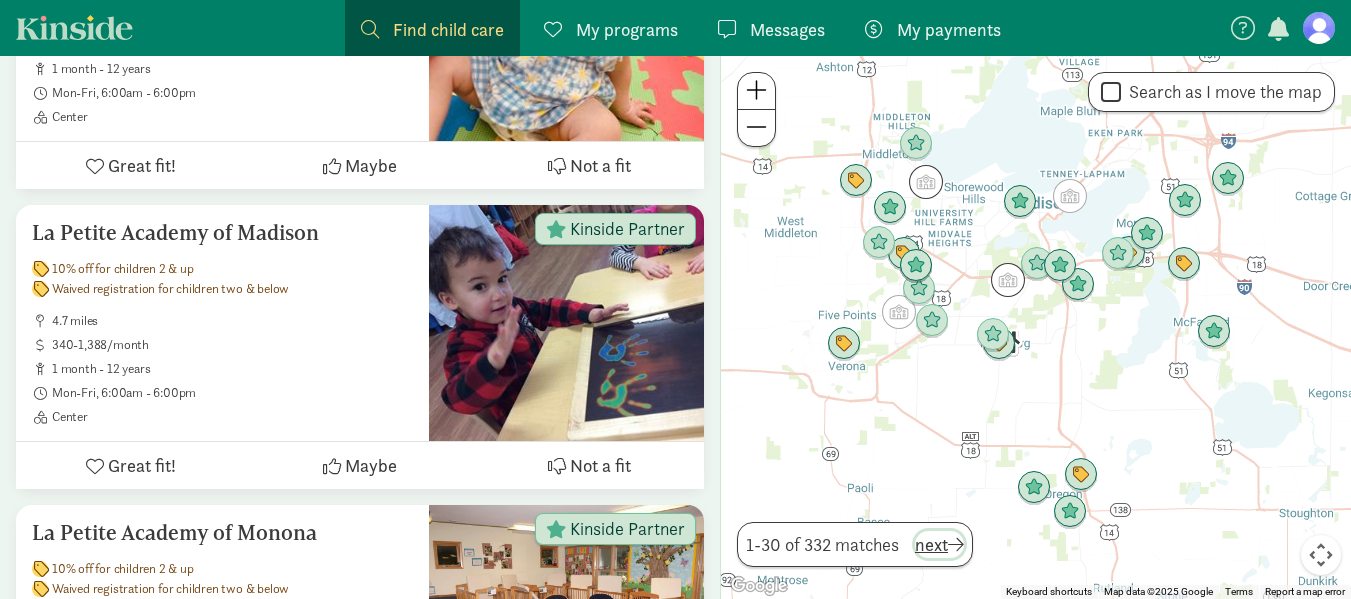 click on "next" at bounding box center (939, 544) 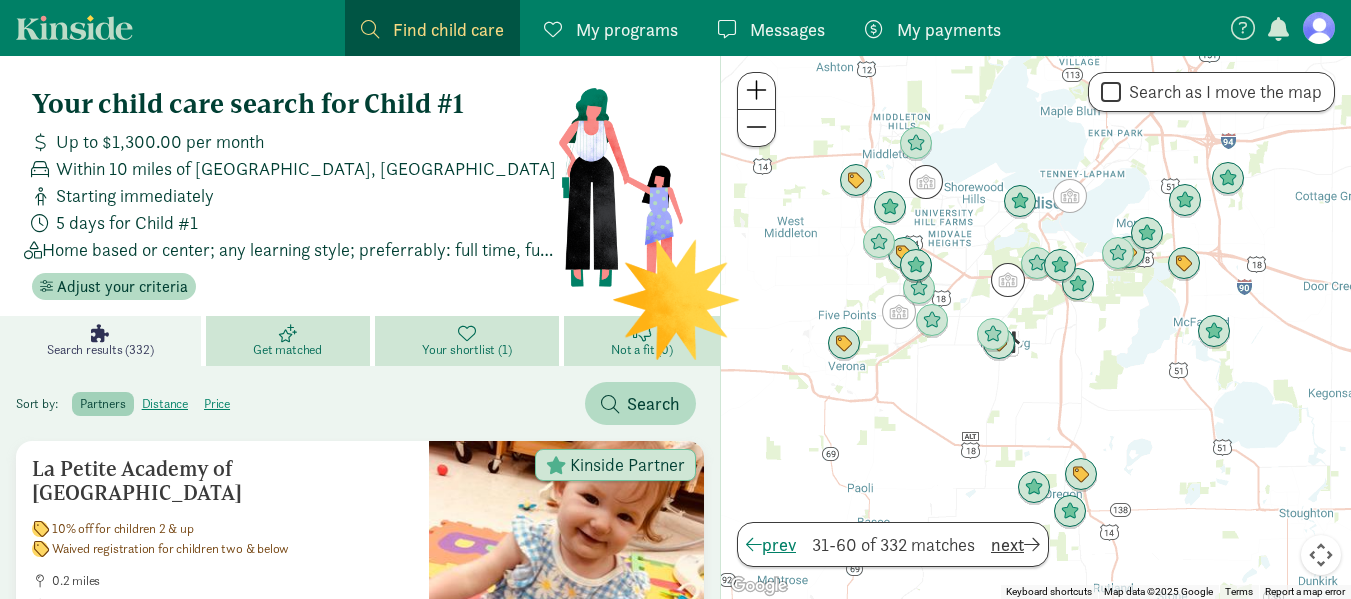 click on "31-60 of 332 matches" at bounding box center [893, 544] 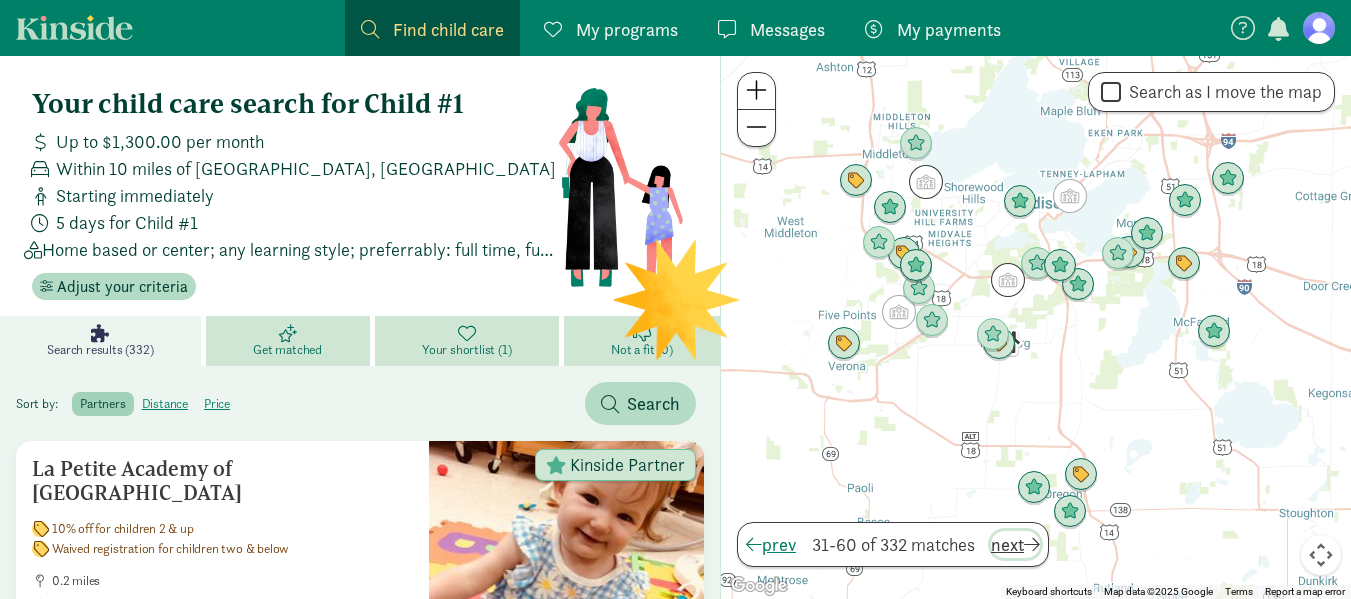 click on "next" at bounding box center (1015, 544) 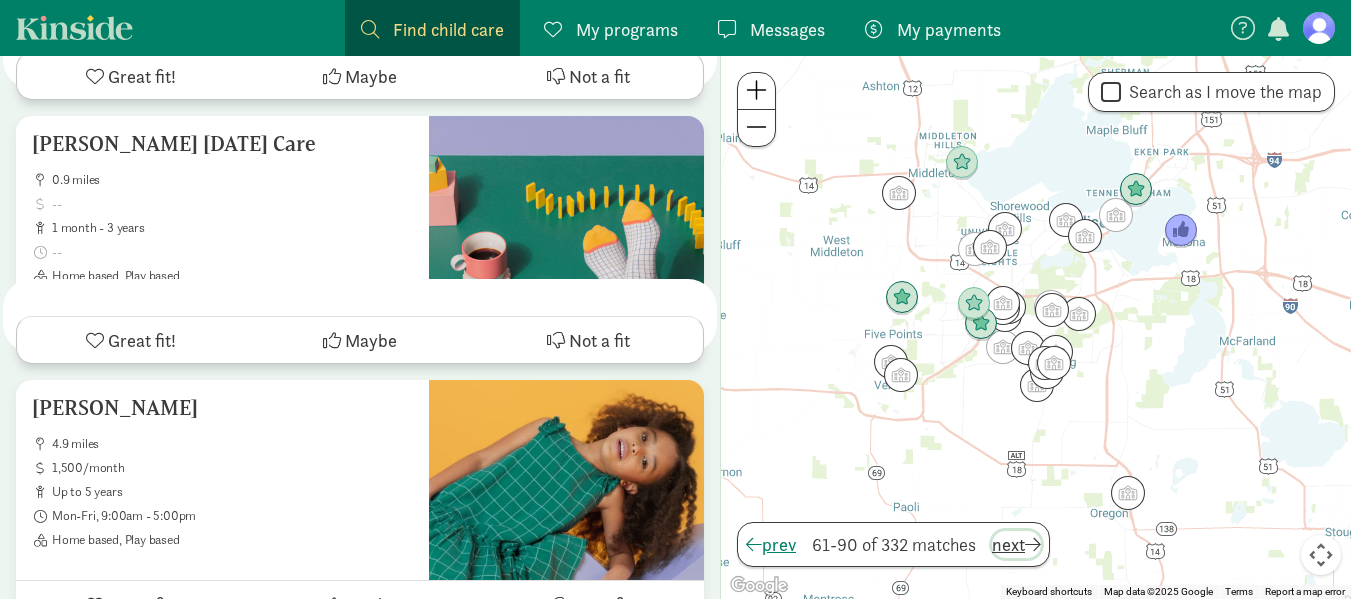 scroll, scrollTop: 7032, scrollLeft: 0, axis: vertical 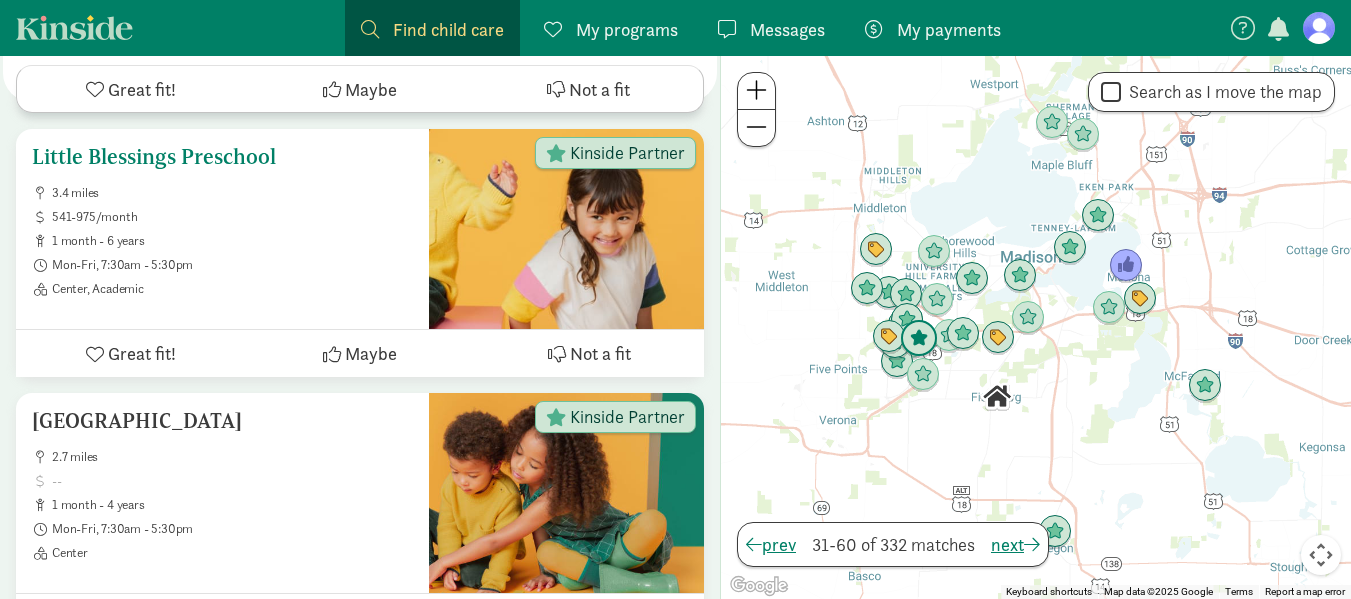 click on "Little Blessings Preschool           3.4 miles   541-975/month   1 month - 6 years   Mon-Fri,  7:30am -  5:30pm   Center, Academic" at bounding box center (222, 229) 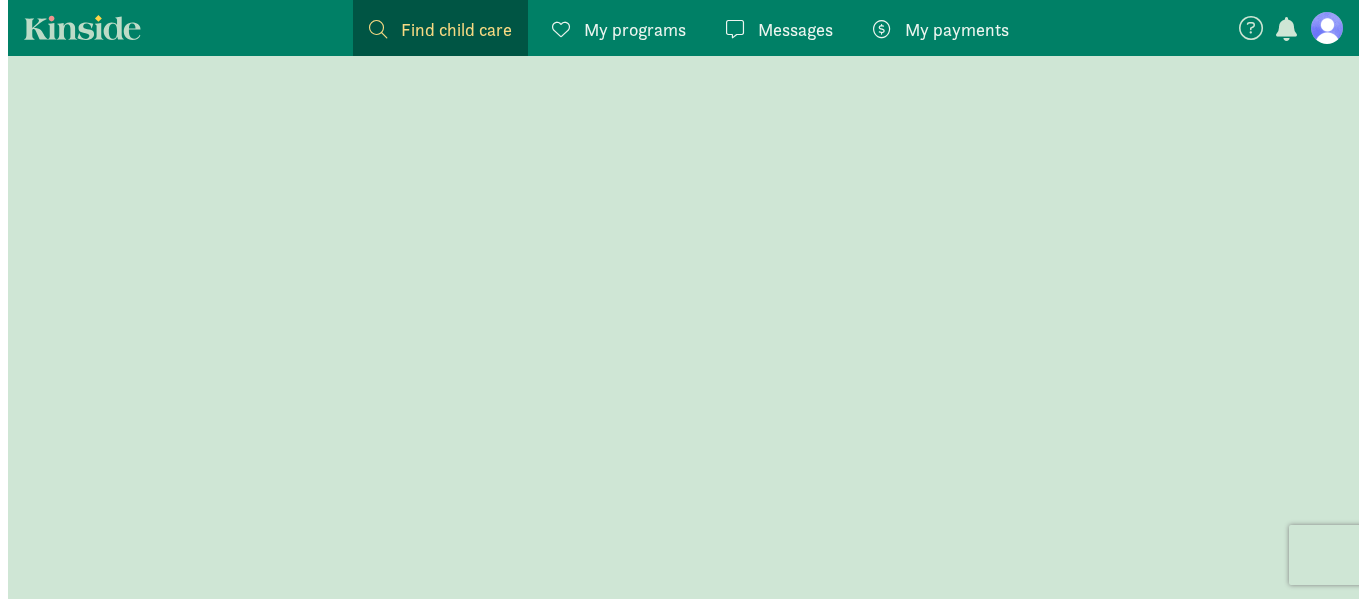scroll, scrollTop: 0, scrollLeft: 0, axis: both 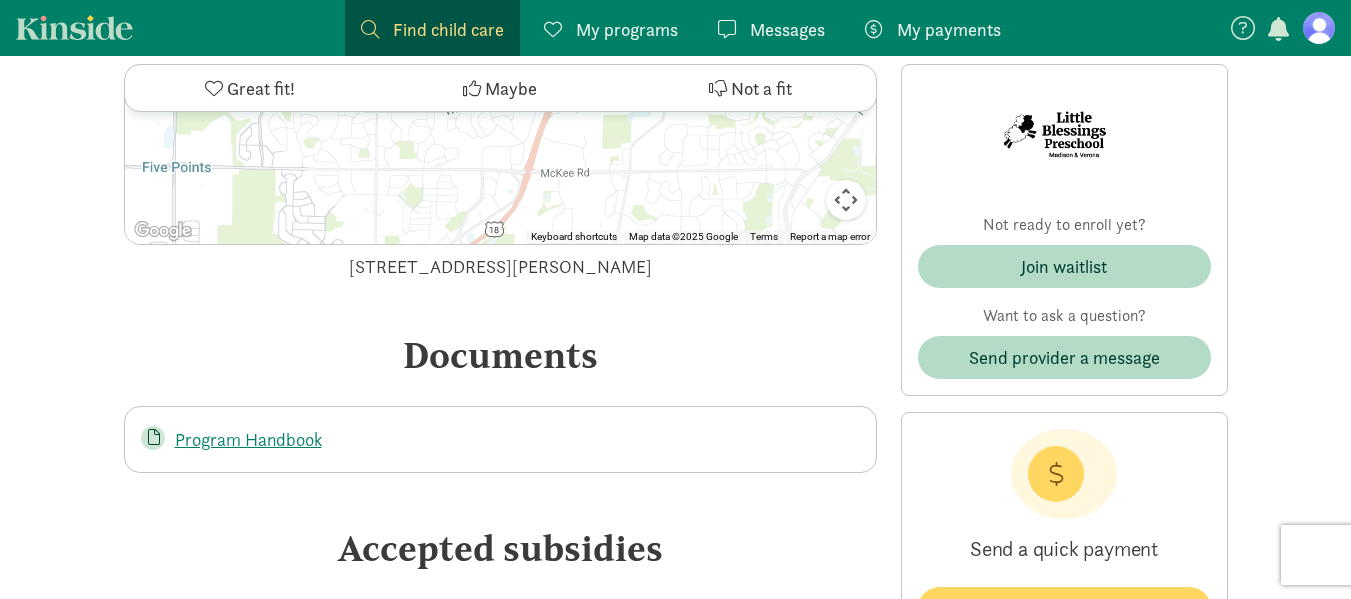 click on "Messages" at bounding box center (787, 29) 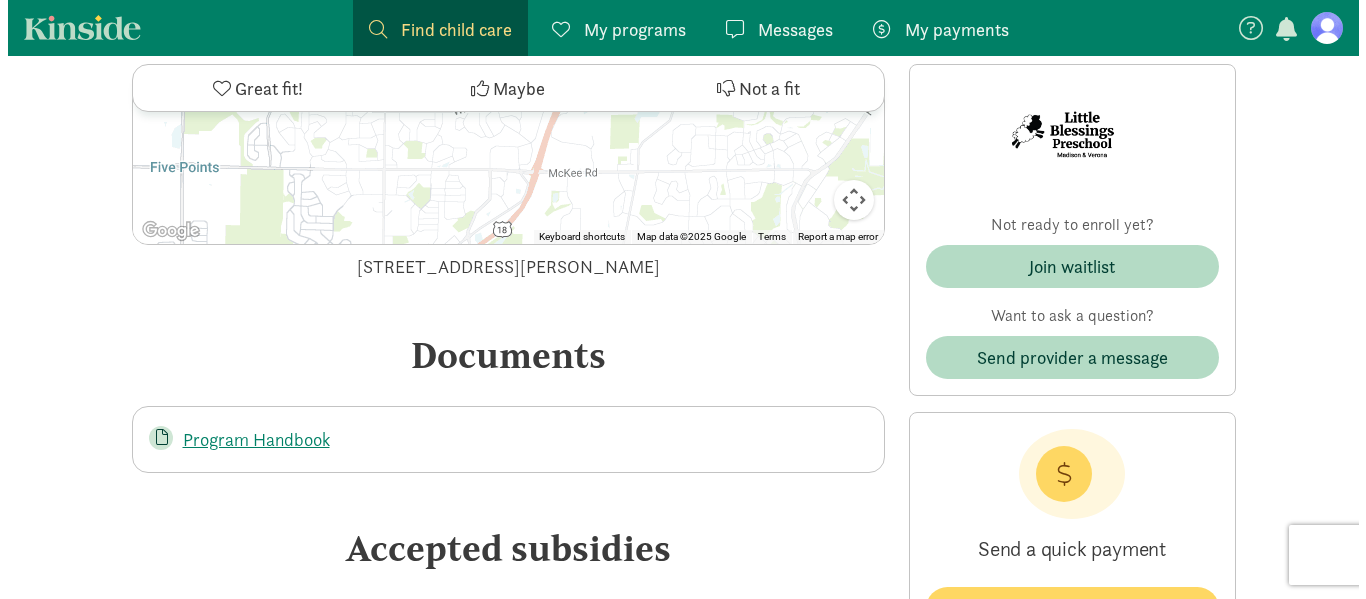 scroll, scrollTop: 0, scrollLeft: 0, axis: both 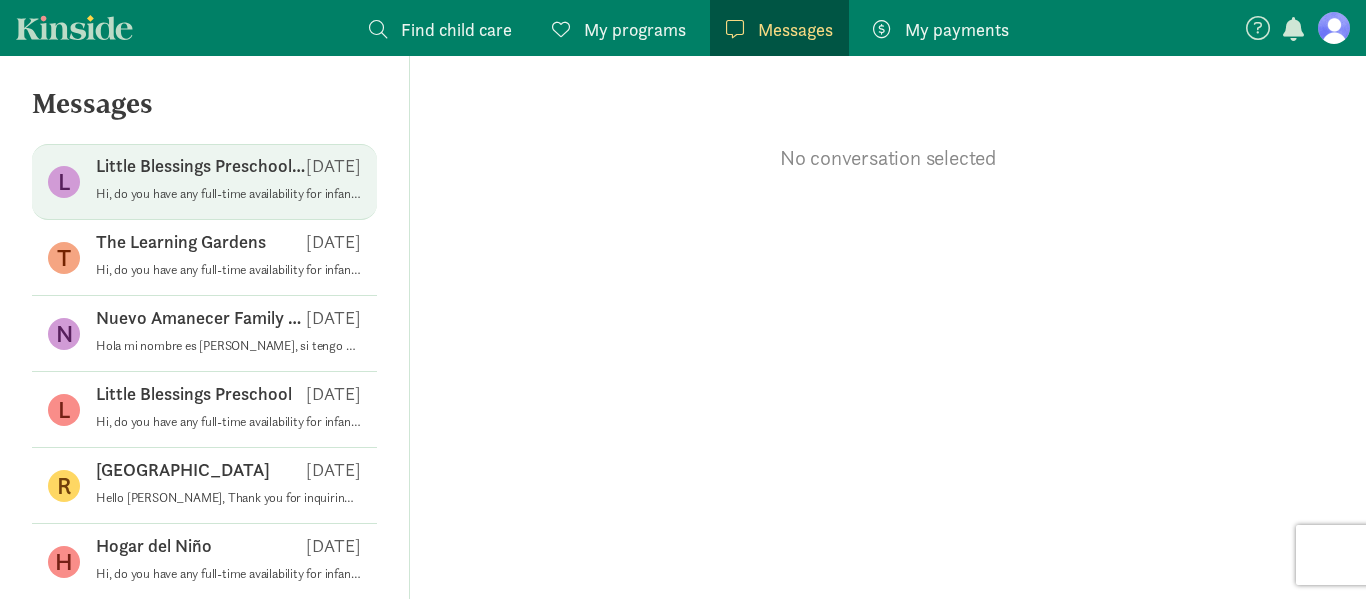 click on "Little Blessings Preschool- [GEOGRAPHIC_DATA]    [DATE]" at bounding box center [228, 170] 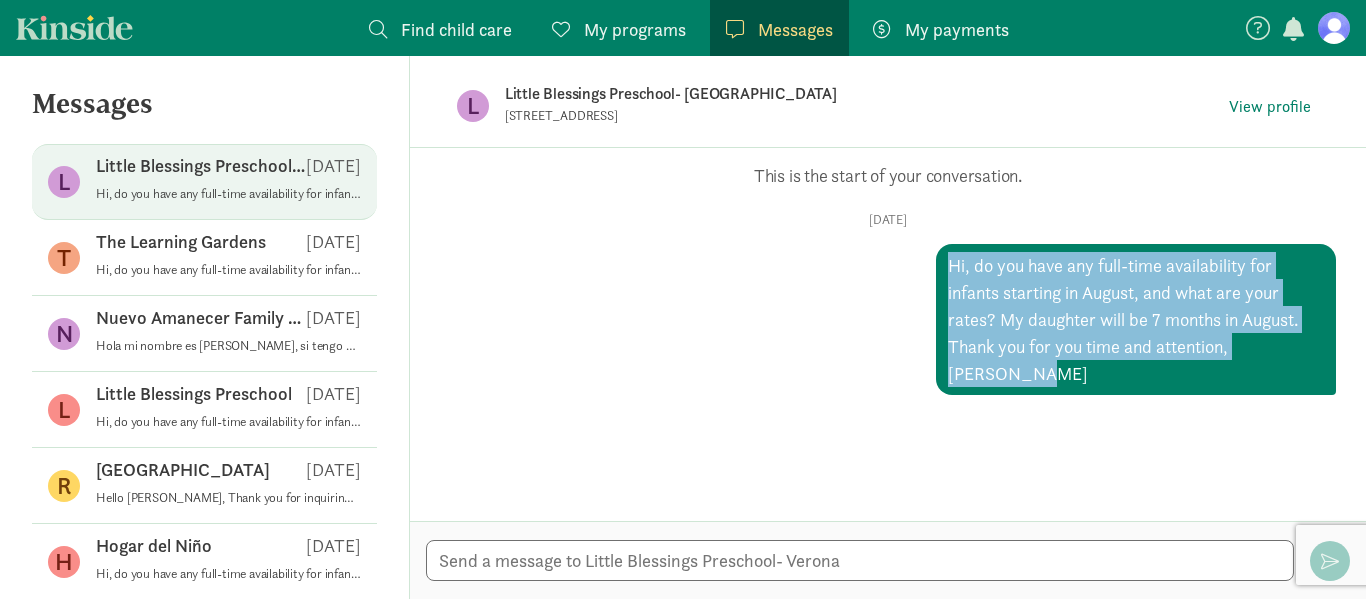 drag, startPoint x: 1312, startPoint y: 350, endPoint x: 931, endPoint y: 270, distance: 389.30835 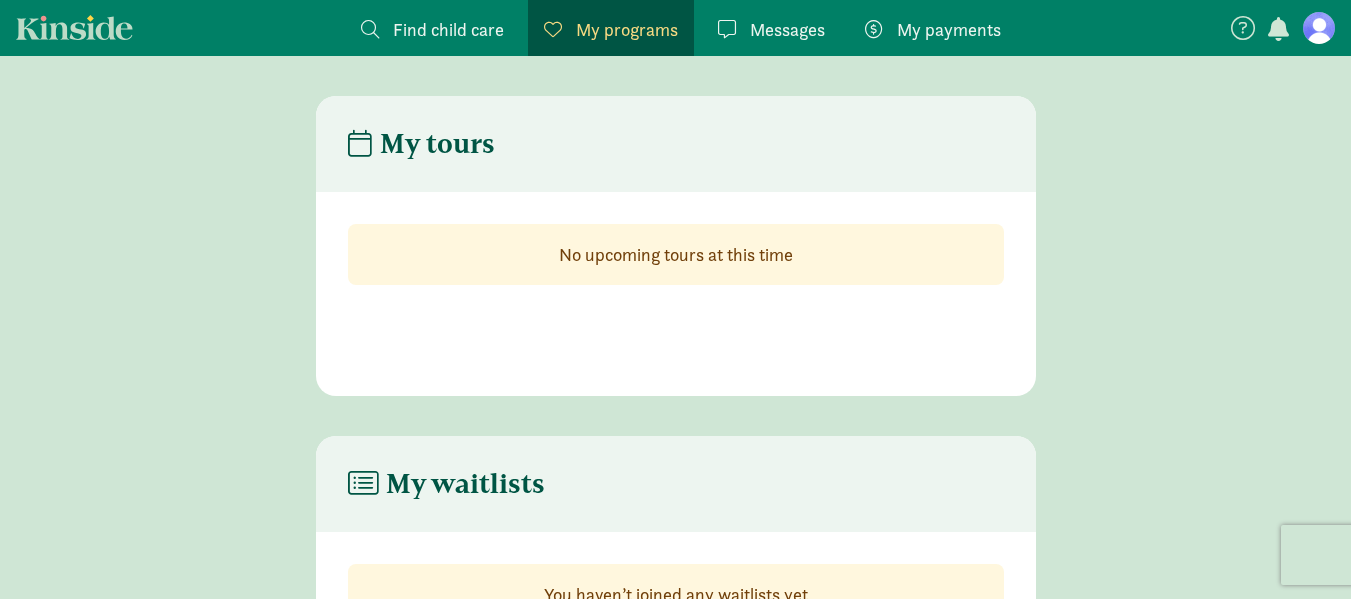click on "Find child care" at bounding box center (448, 29) 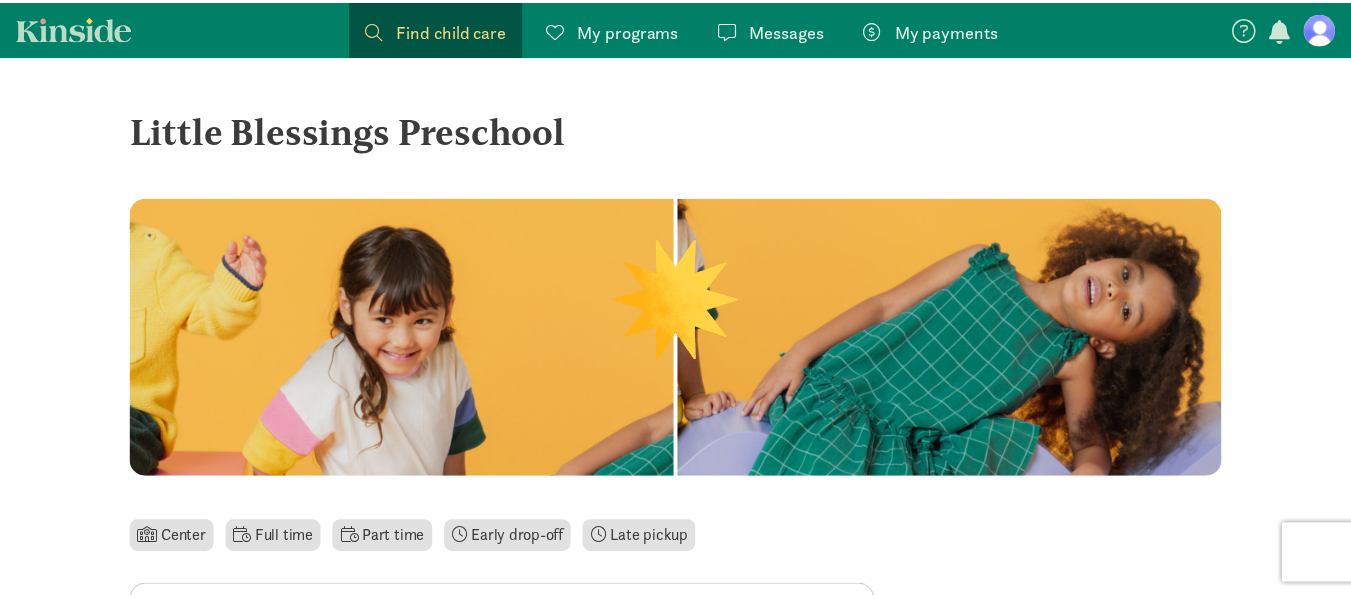 scroll, scrollTop: 3300, scrollLeft: 0, axis: vertical 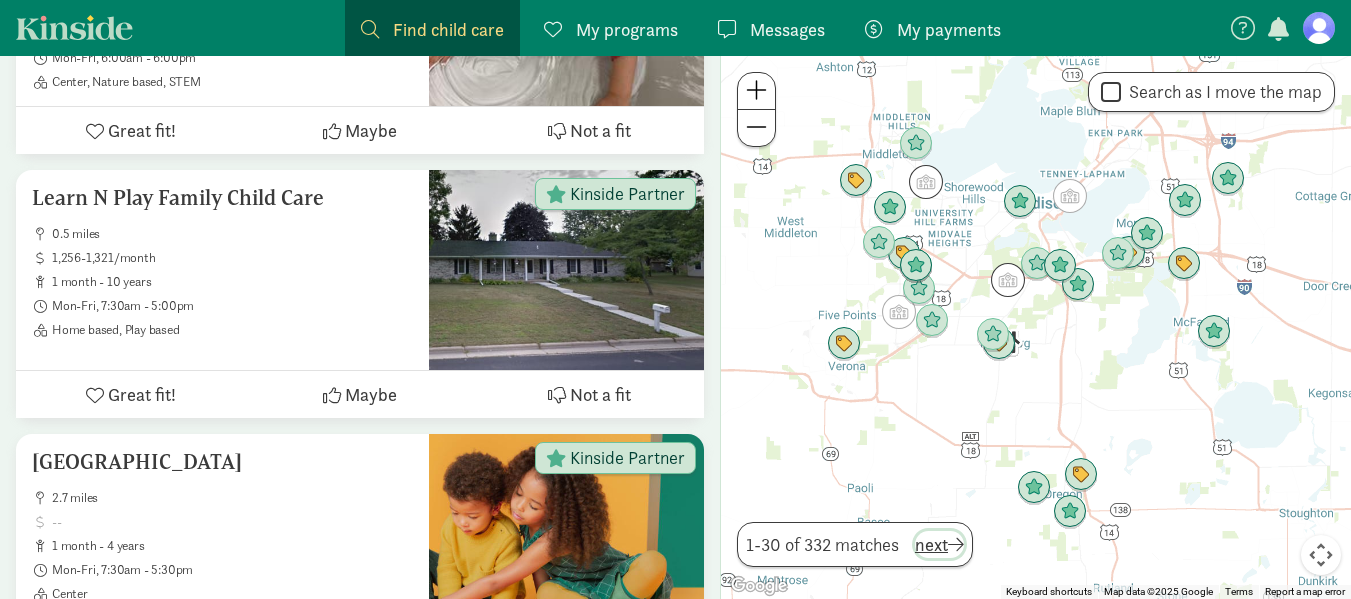click on "next" at bounding box center (939, 544) 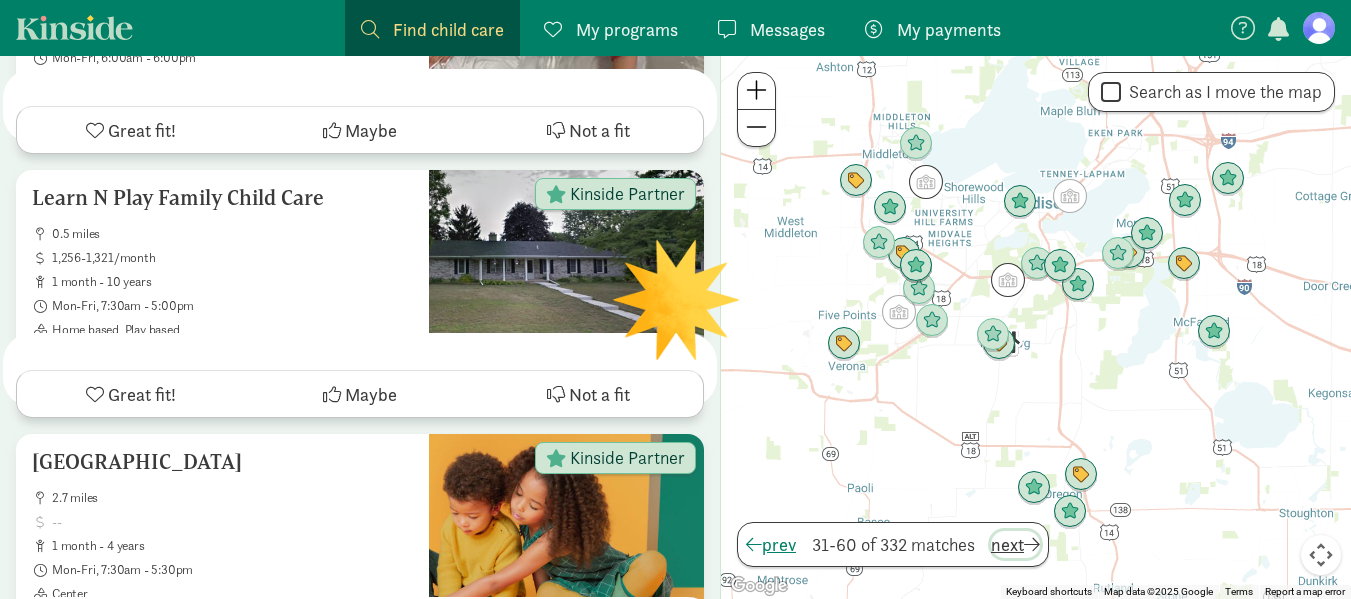 scroll, scrollTop: 0, scrollLeft: 0, axis: both 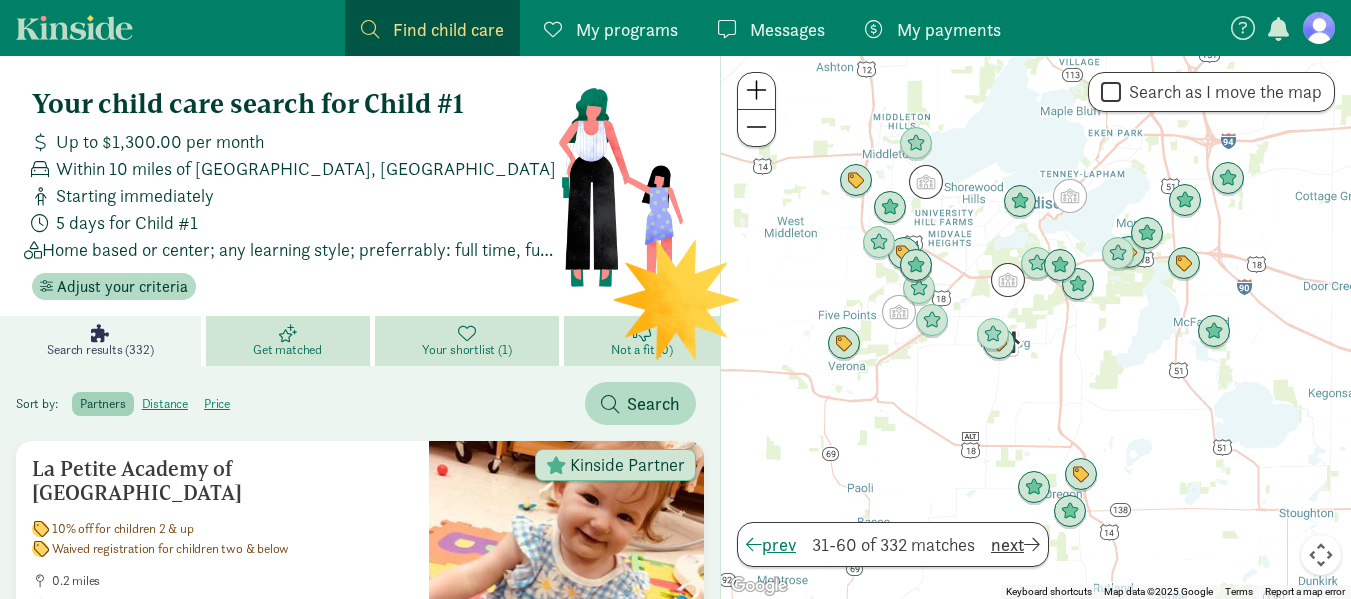 click on "31-60 of 332 matches" at bounding box center (893, 544) 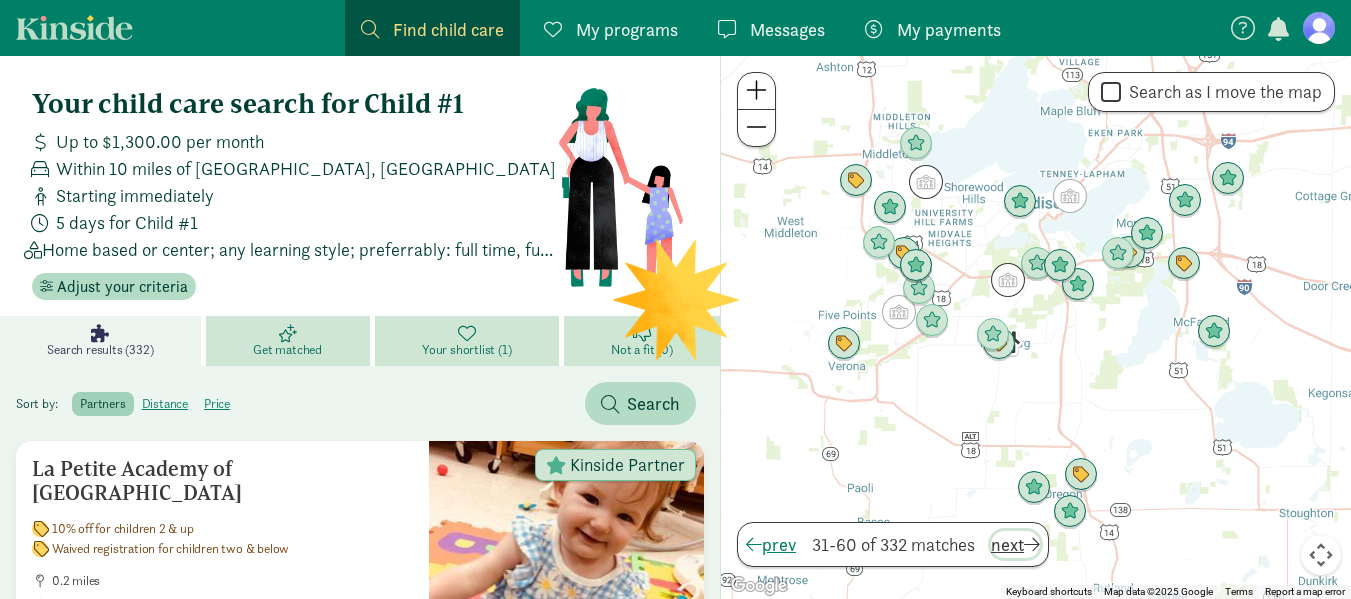 click on "next" at bounding box center [1015, 544] 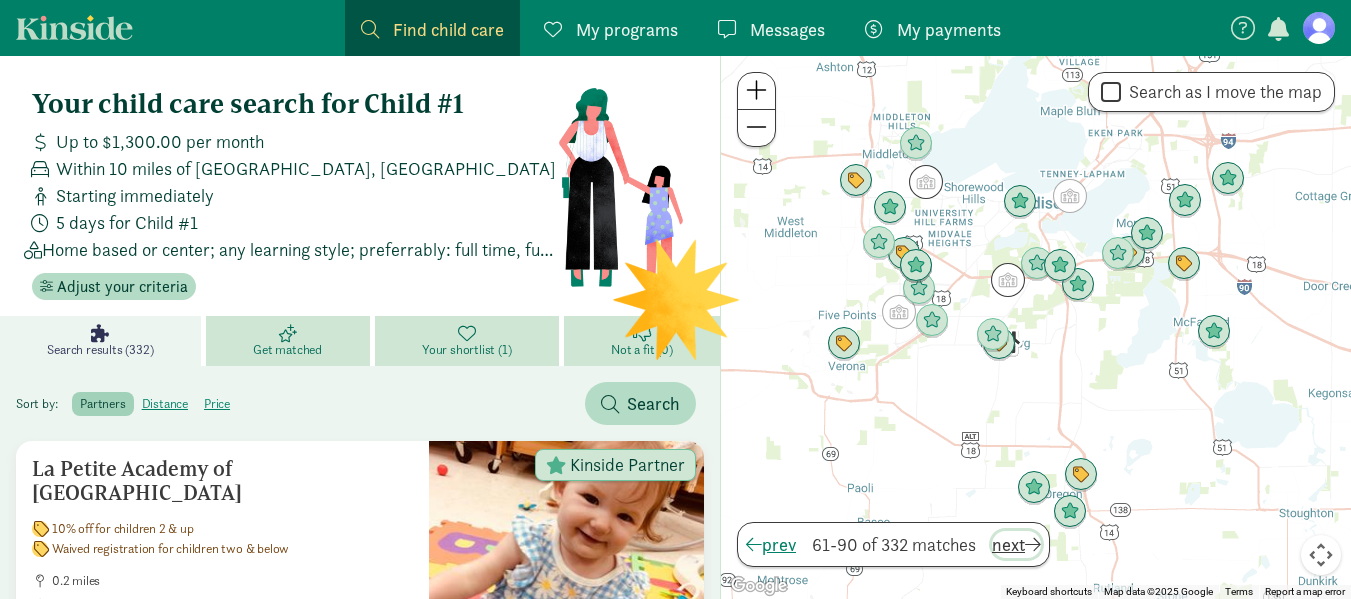 type 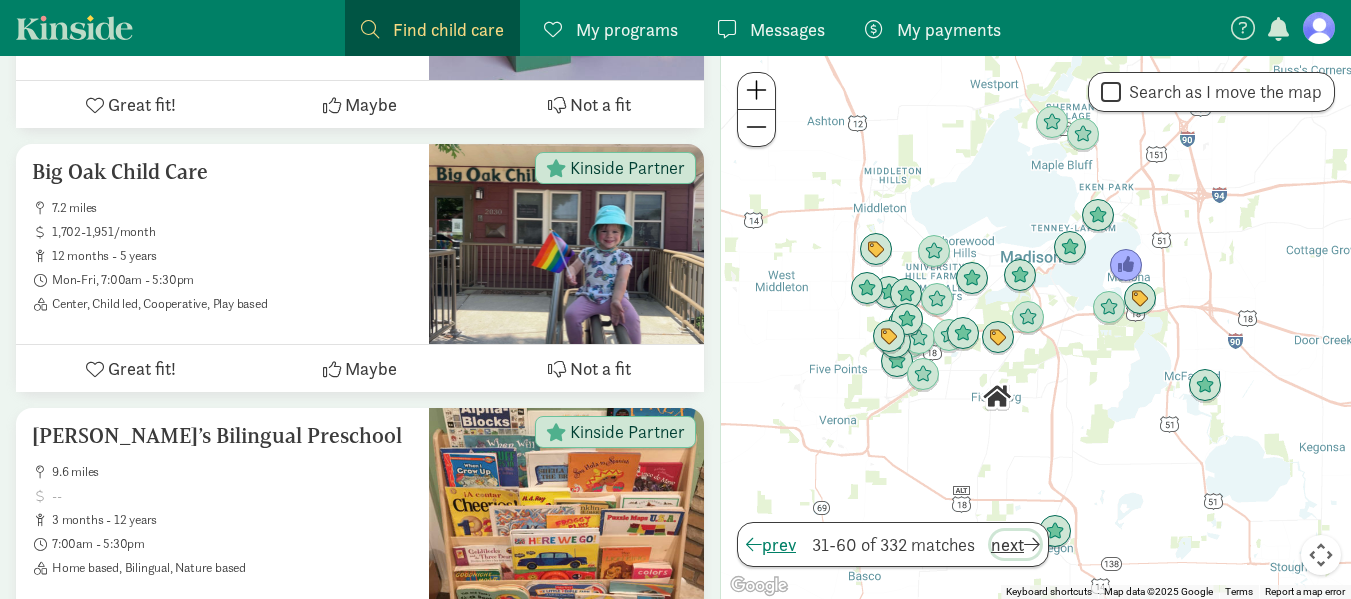 scroll, scrollTop: 2160, scrollLeft: 0, axis: vertical 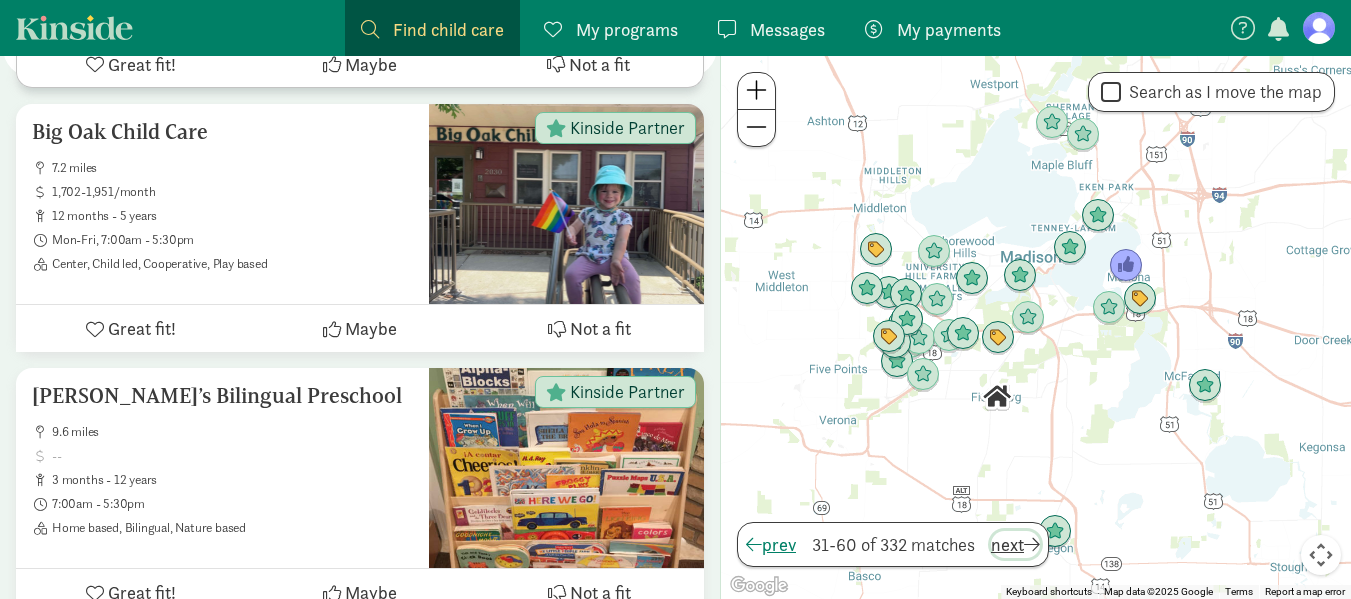 click on "next" at bounding box center (1015, 544) 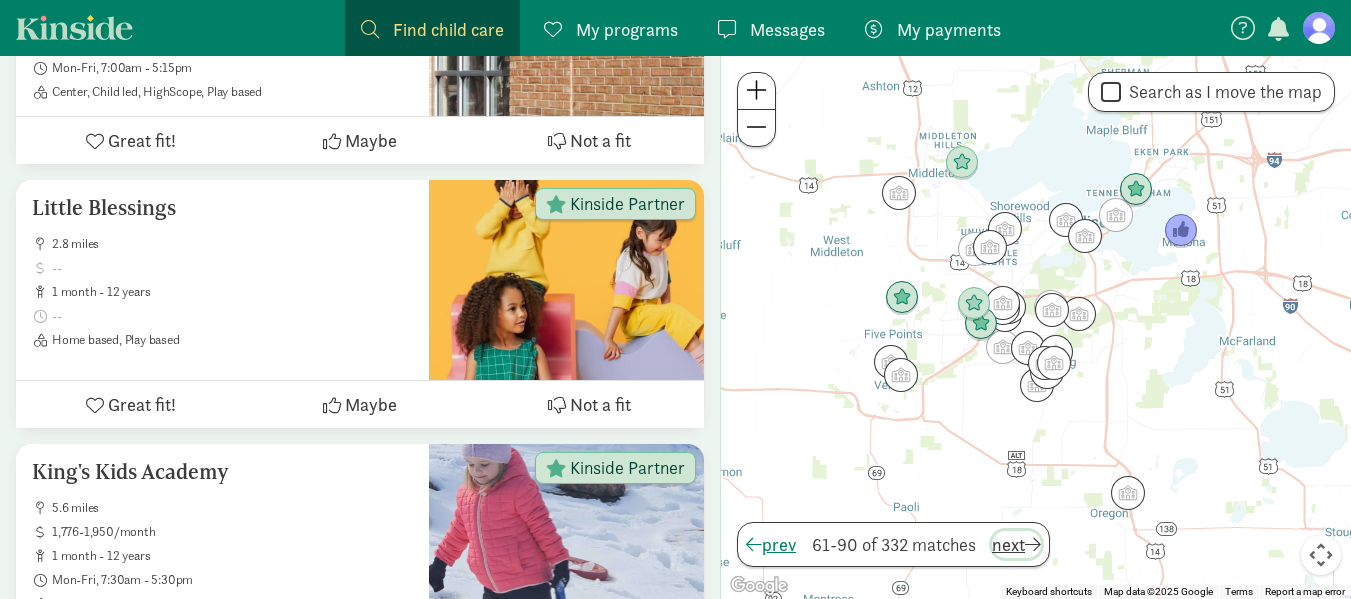 scroll, scrollTop: 1696, scrollLeft: 0, axis: vertical 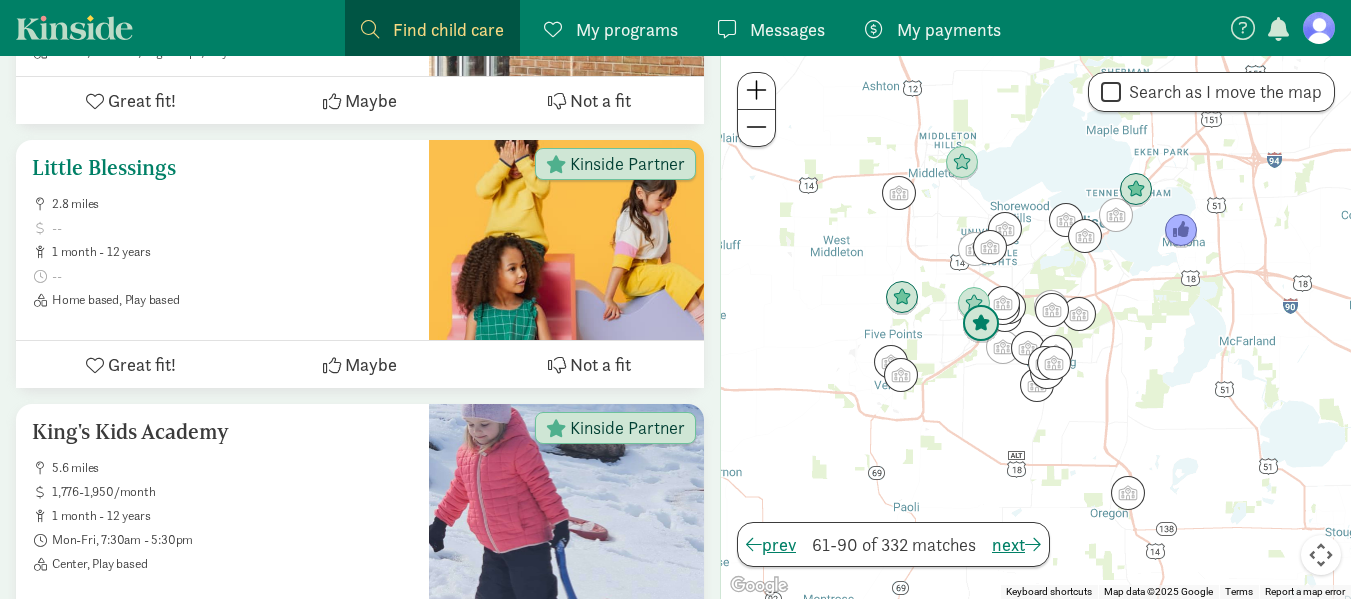 click at bounding box center (232, 228) 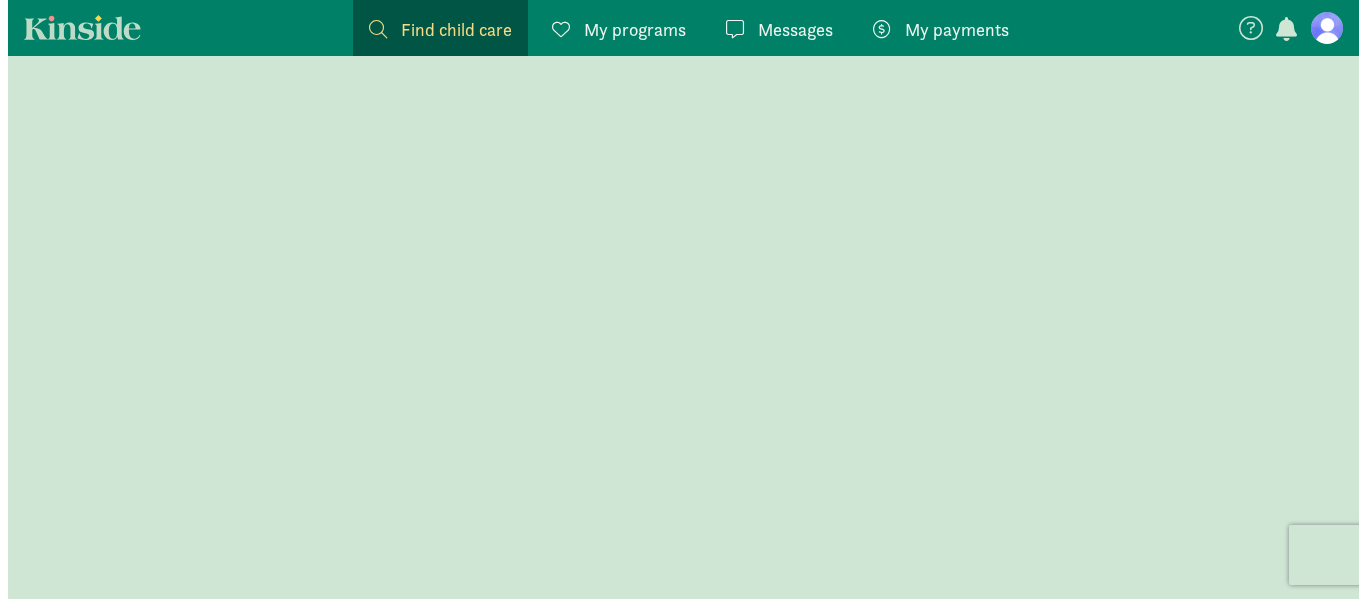 scroll, scrollTop: 0, scrollLeft: 0, axis: both 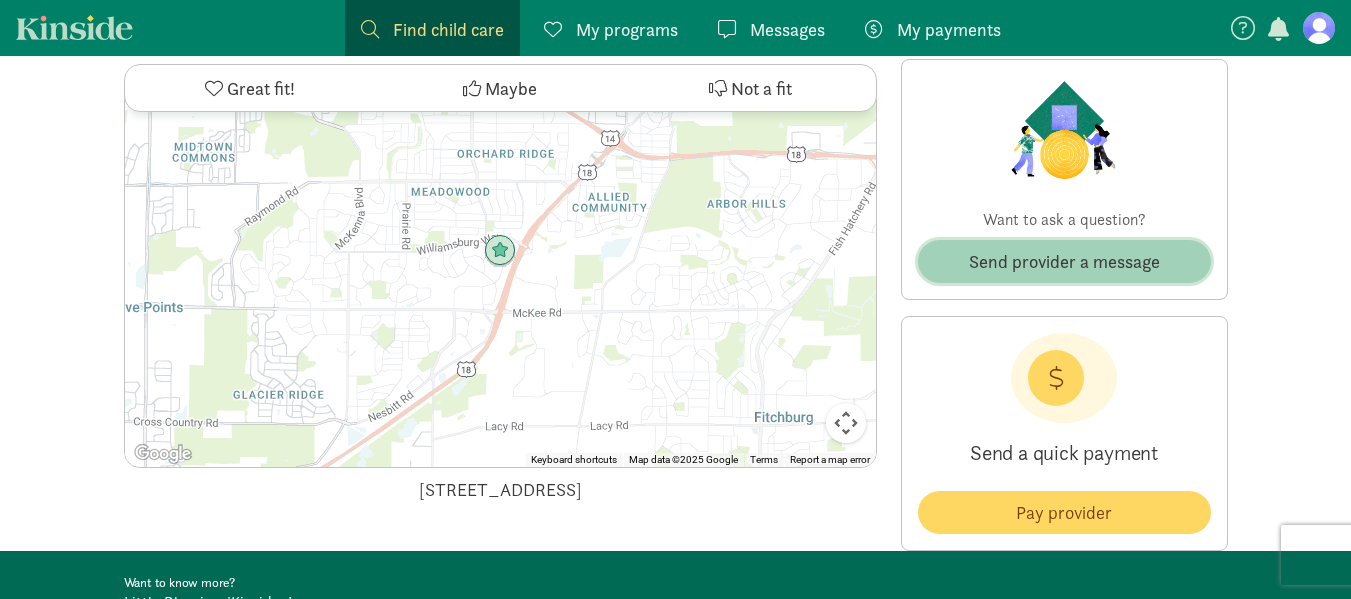 click on "Send provider a message" at bounding box center [1064, 261] 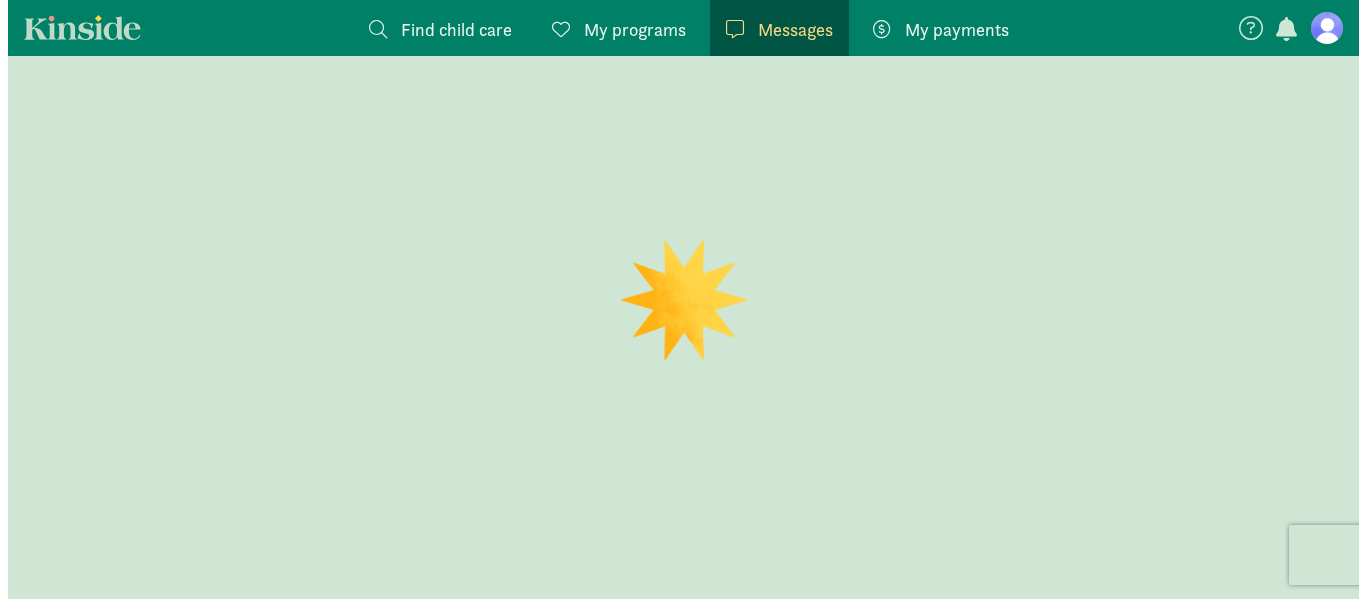 scroll, scrollTop: 0, scrollLeft: 0, axis: both 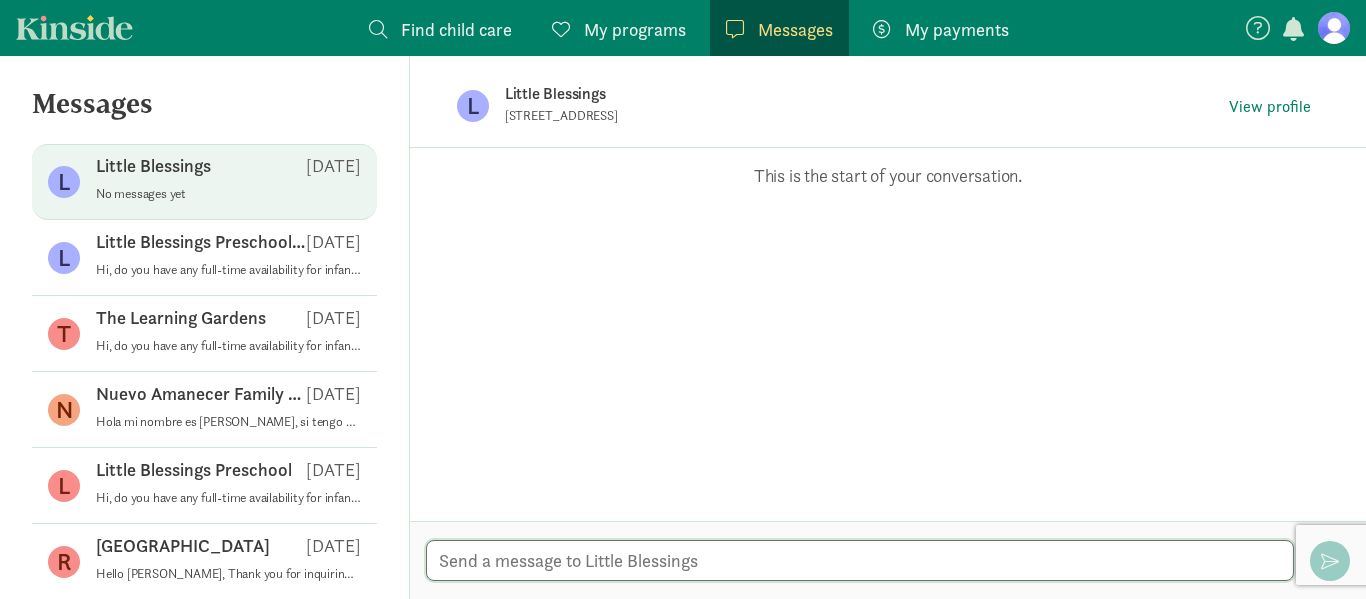 click at bounding box center (860, 560) 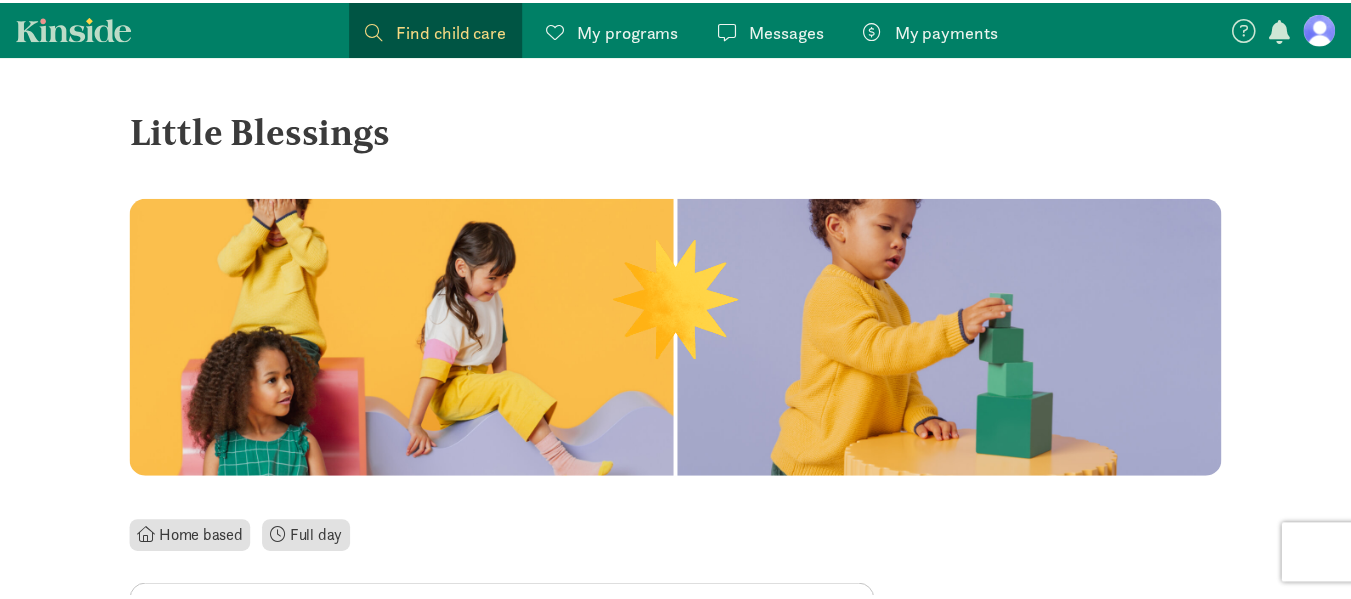 scroll, scrollTop: 1713, scrollLeft: 0, axis: vertical 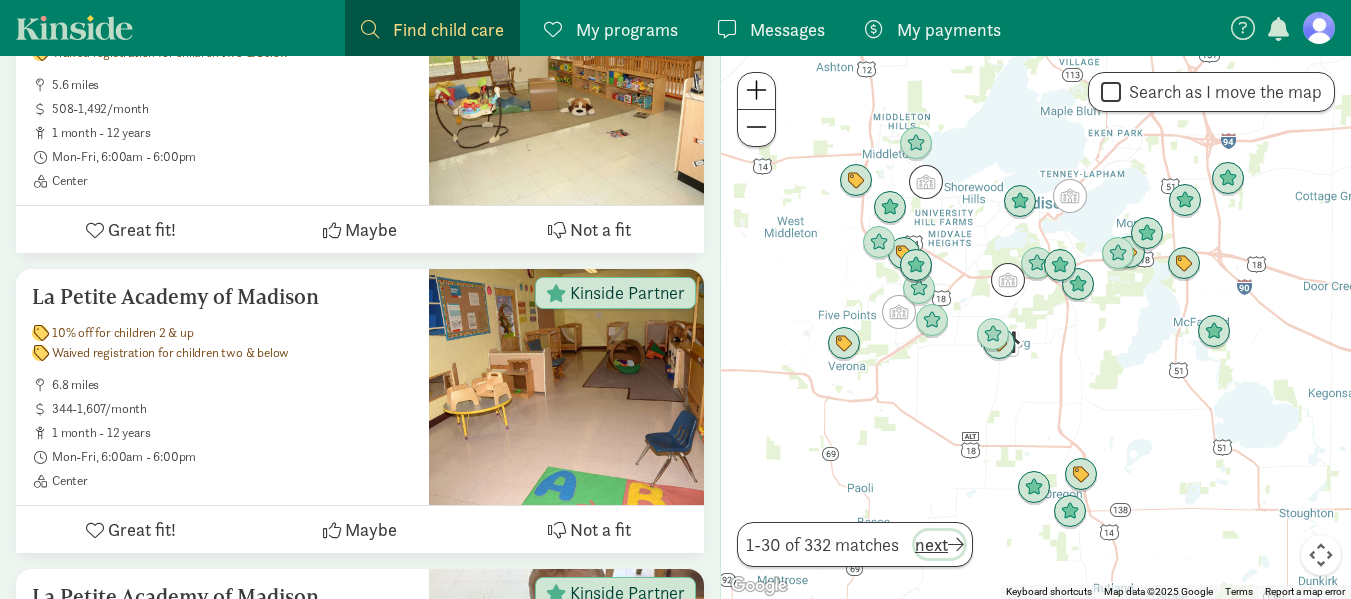 click on "next" at bounding box center [939, 544] 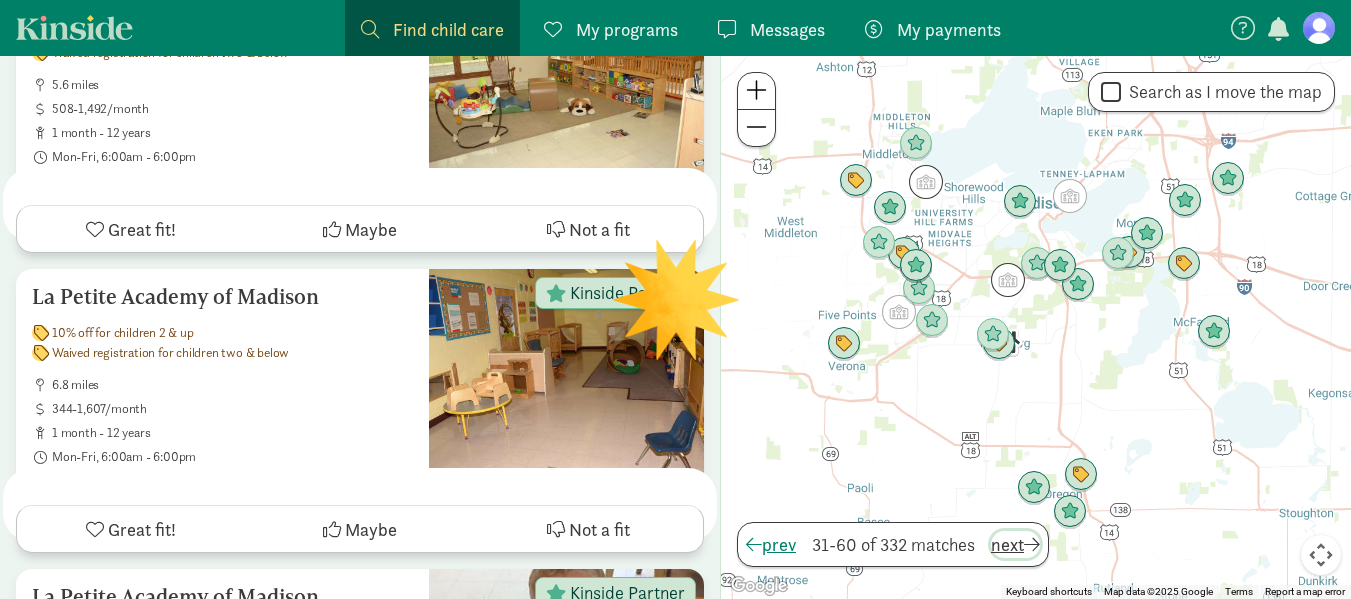 scroll, scrollTop: 0, scrollLeft: 0, axis: both 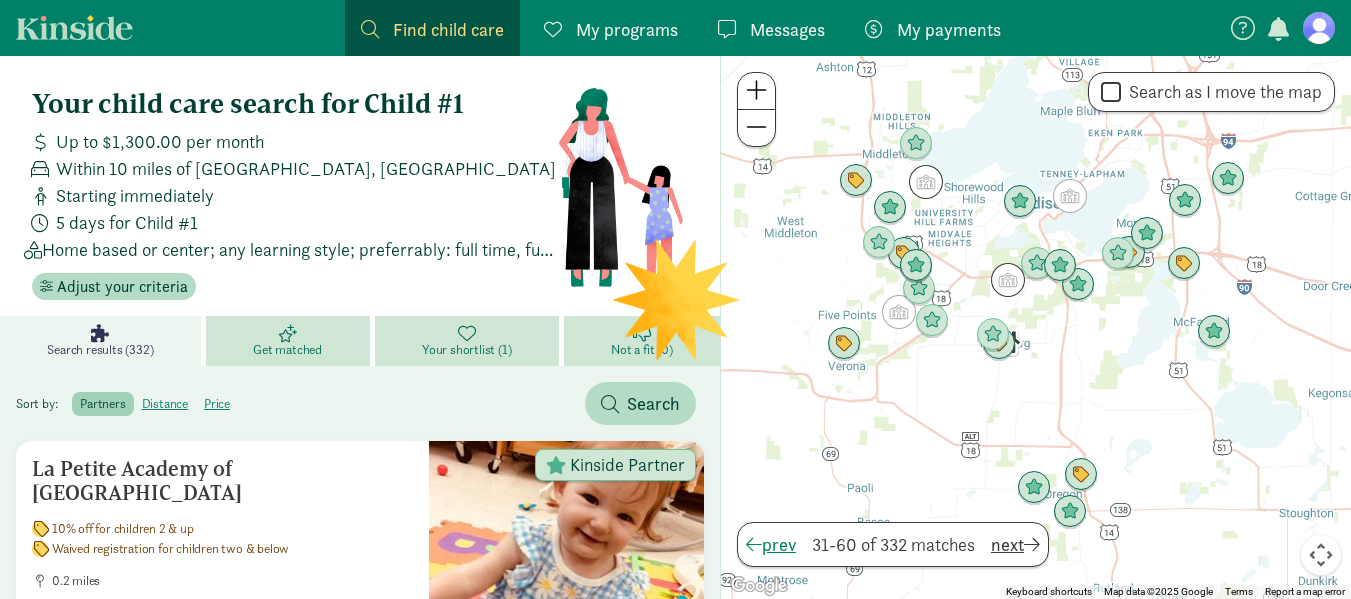 click on "31-60 of 332 matches" at bounding box center (893, 544) 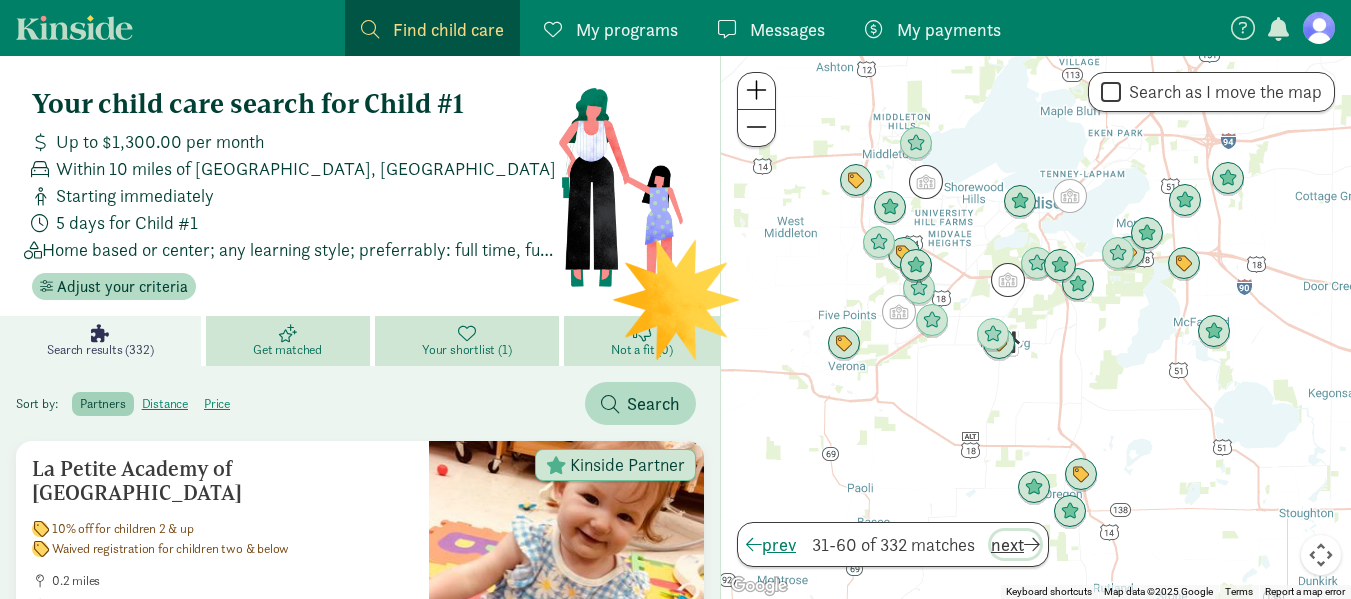 click on "next" at bounding box center (1015, 544) 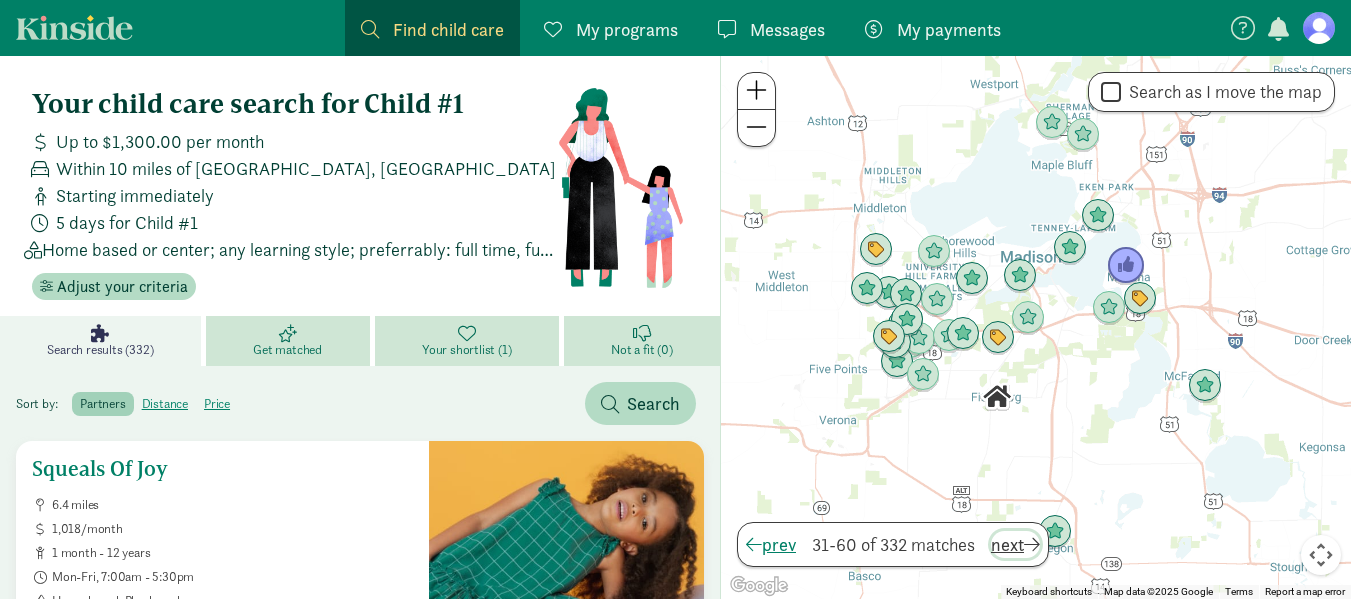 type 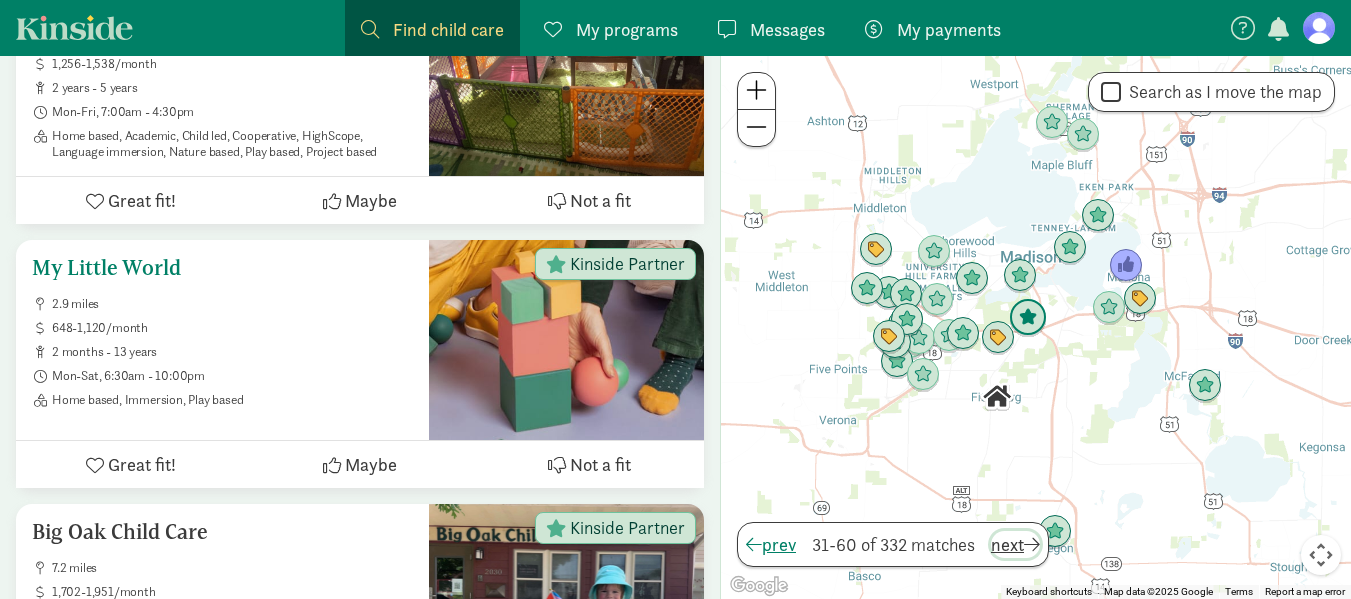scroll, scrollTop: 1800, scrollLeft: 0, axis: vertical 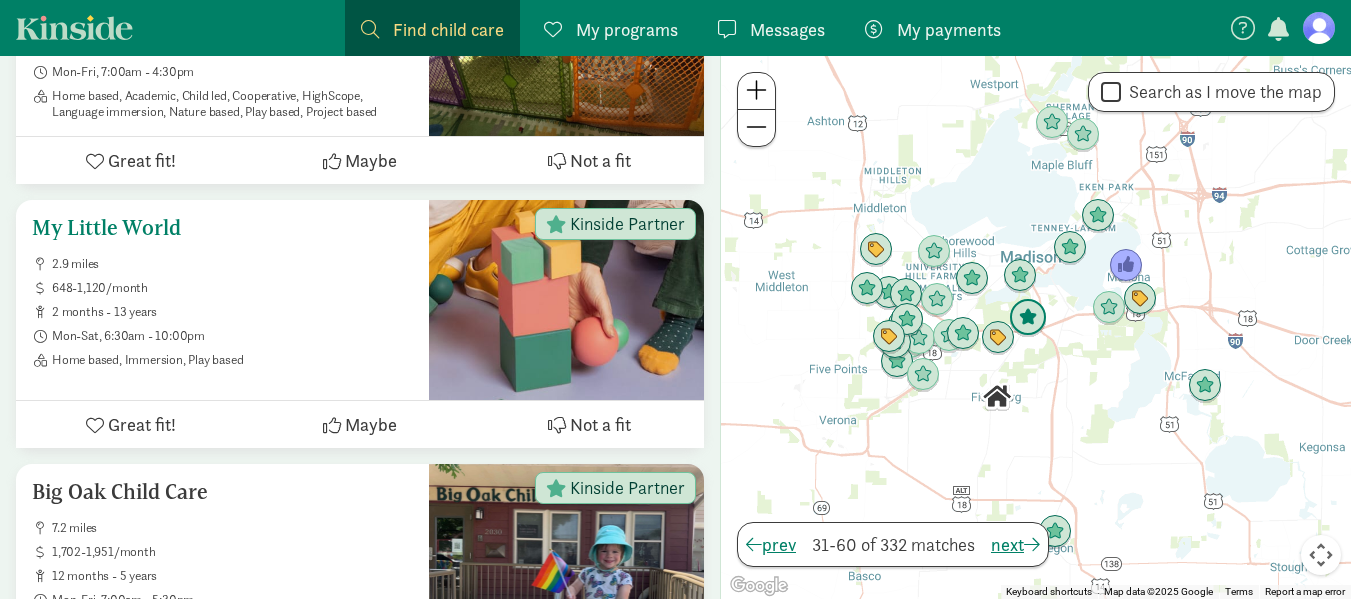 click on "My Little World           2.9 miles   648-1,120/month   2 months - 13 years   Mon-Sat, 6:30am - 10:00pm   Home based, Immersion, Play based" at bounding box center (222, 300) 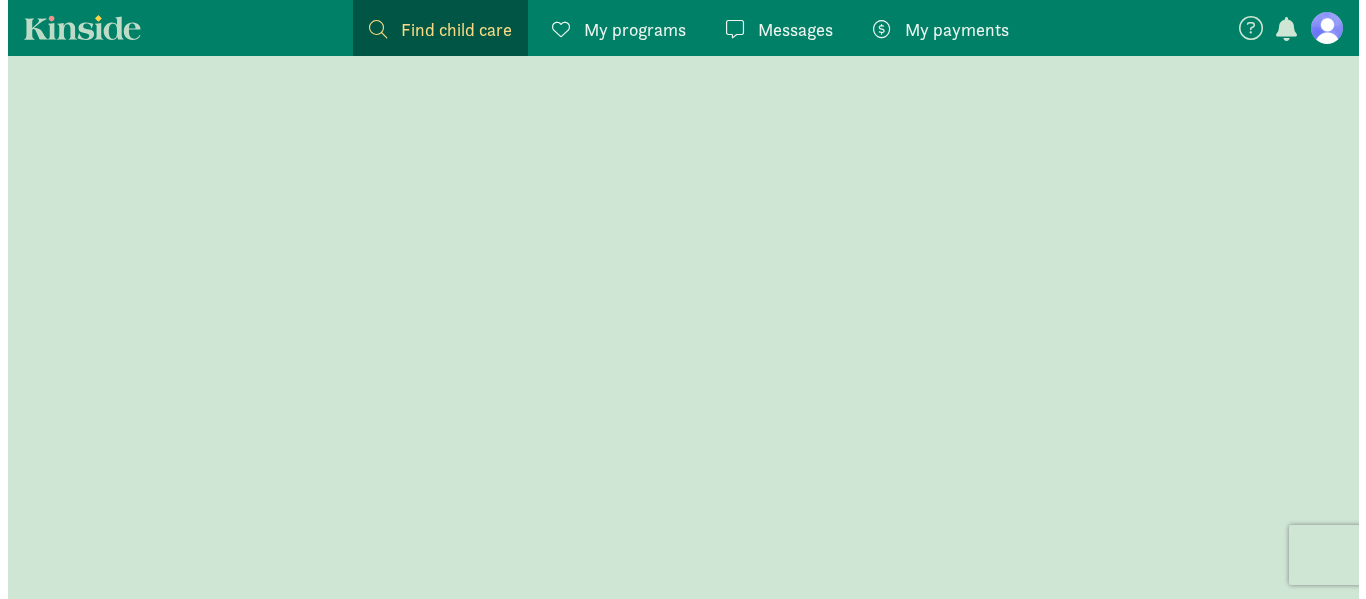 scroll, scrollTop: 0, scrollLeft: 0, axis: both 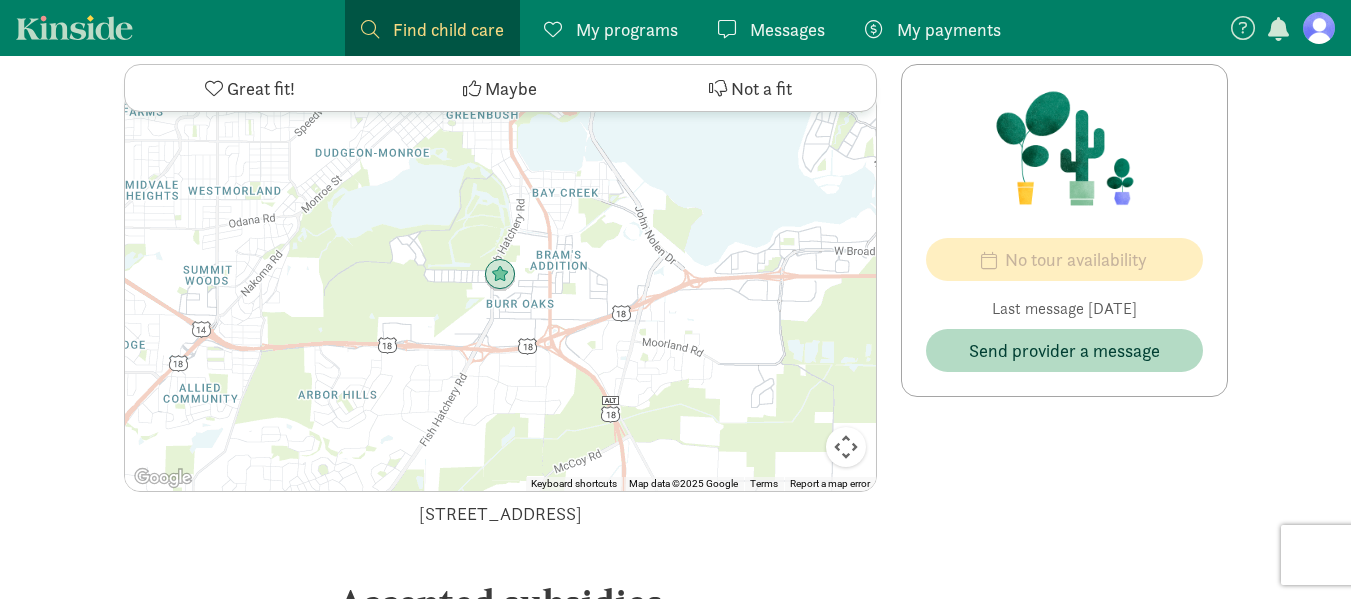 click on "Messages" at bounding box center [787, 29] 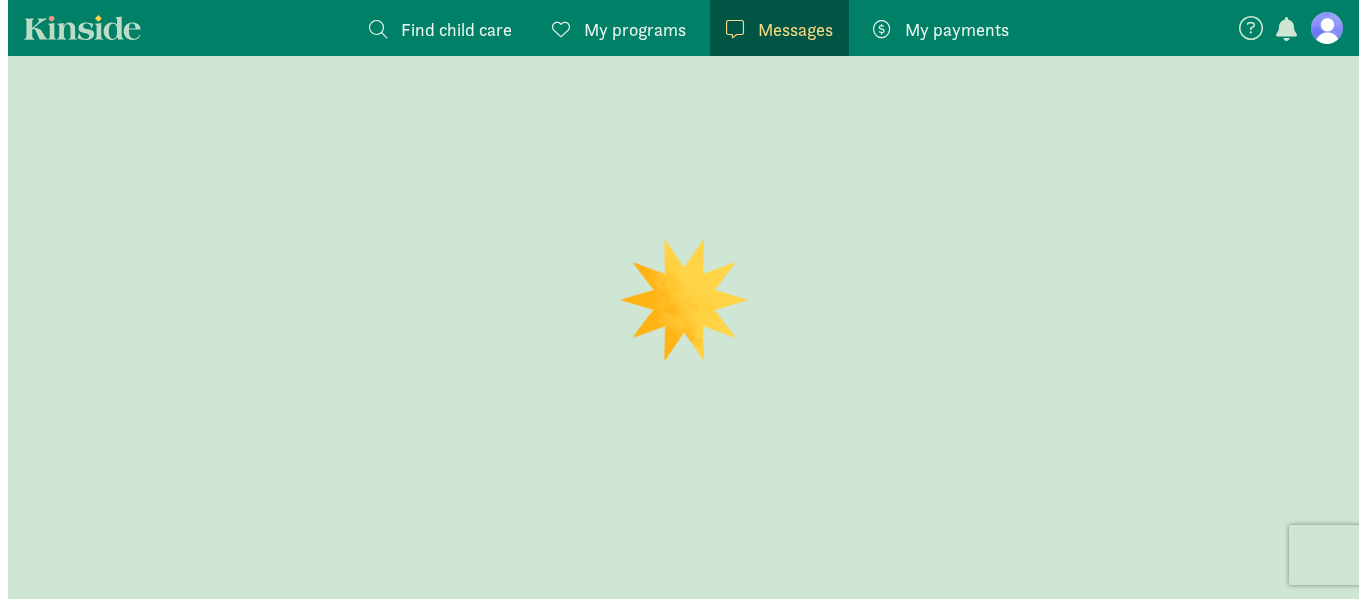 scroll, scrollTop: 0, scrollLeft: 0, axis: both 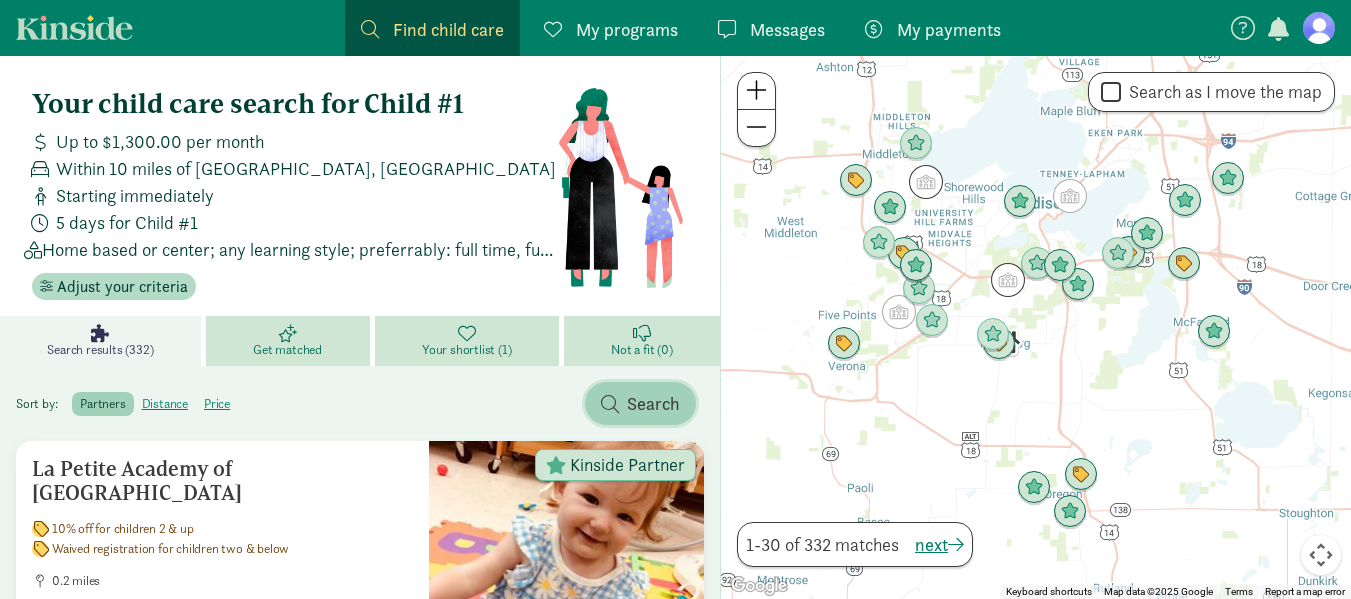 click on "Search" at bounding box center [653, 403] 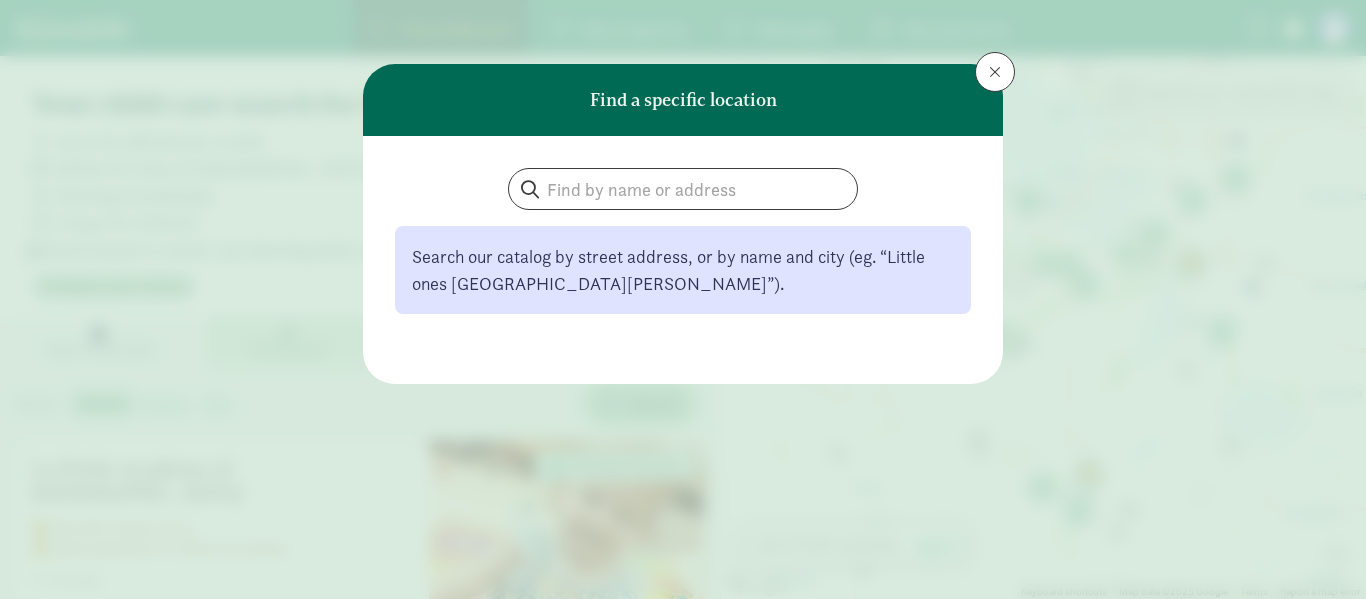 type 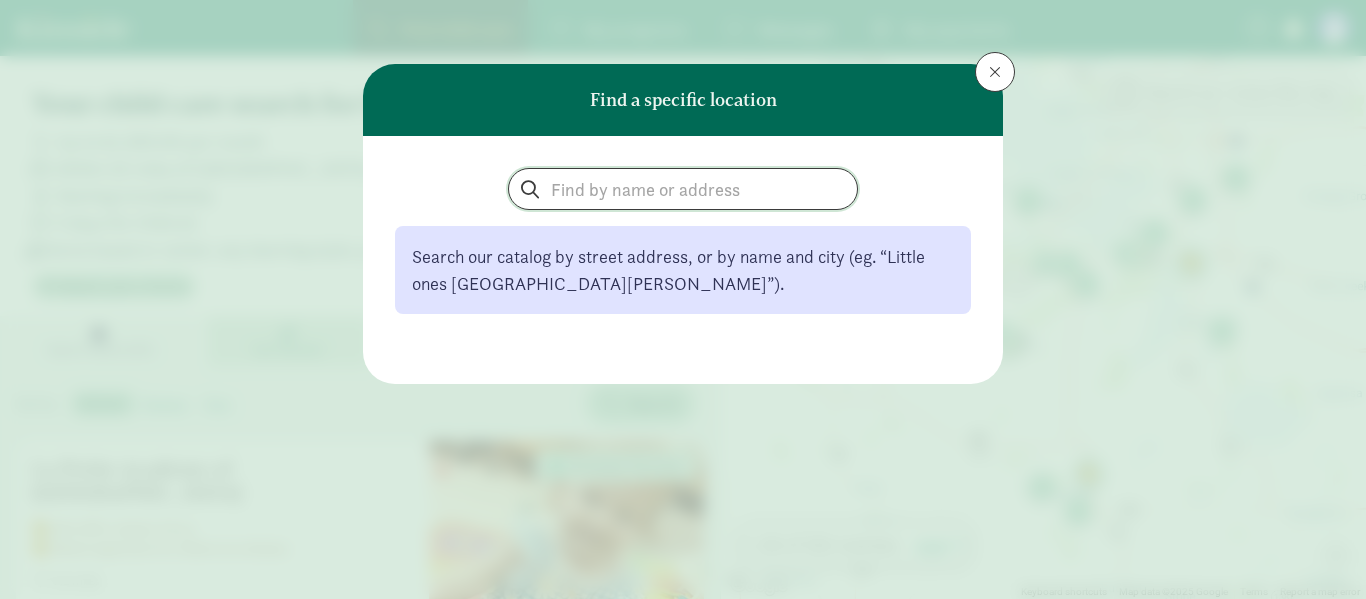 click 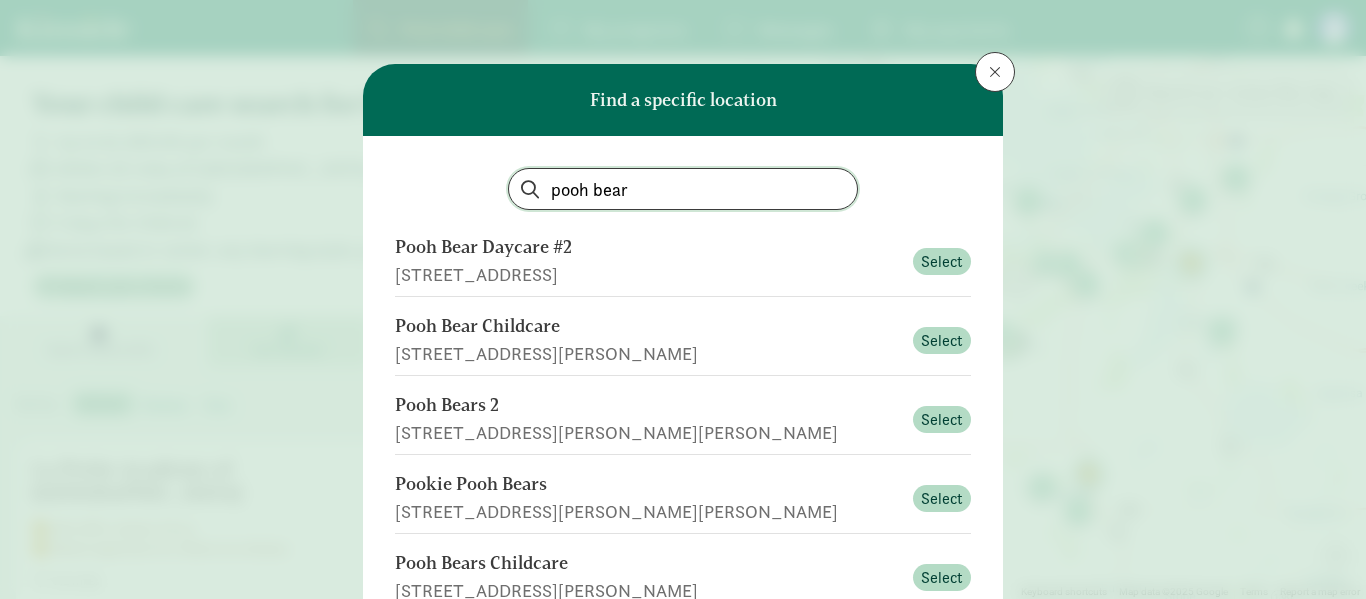 type on "pooh bear" 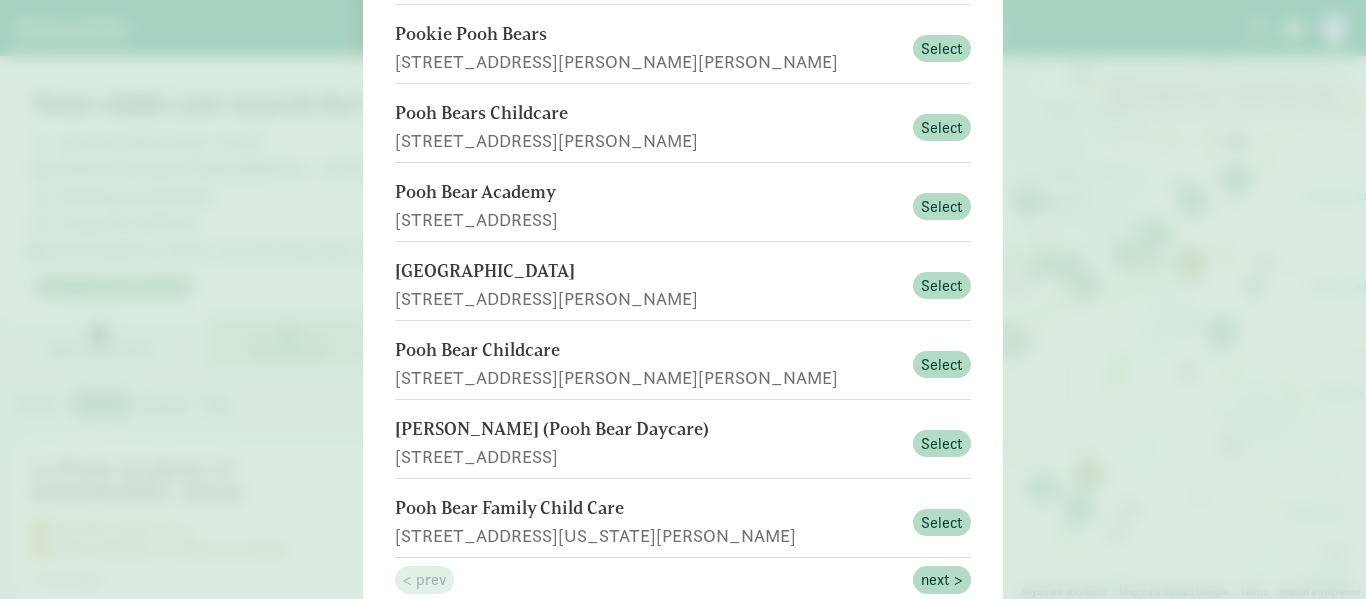 scroll, scrollTop: 541, scrollLeft: 0, axis: vertical 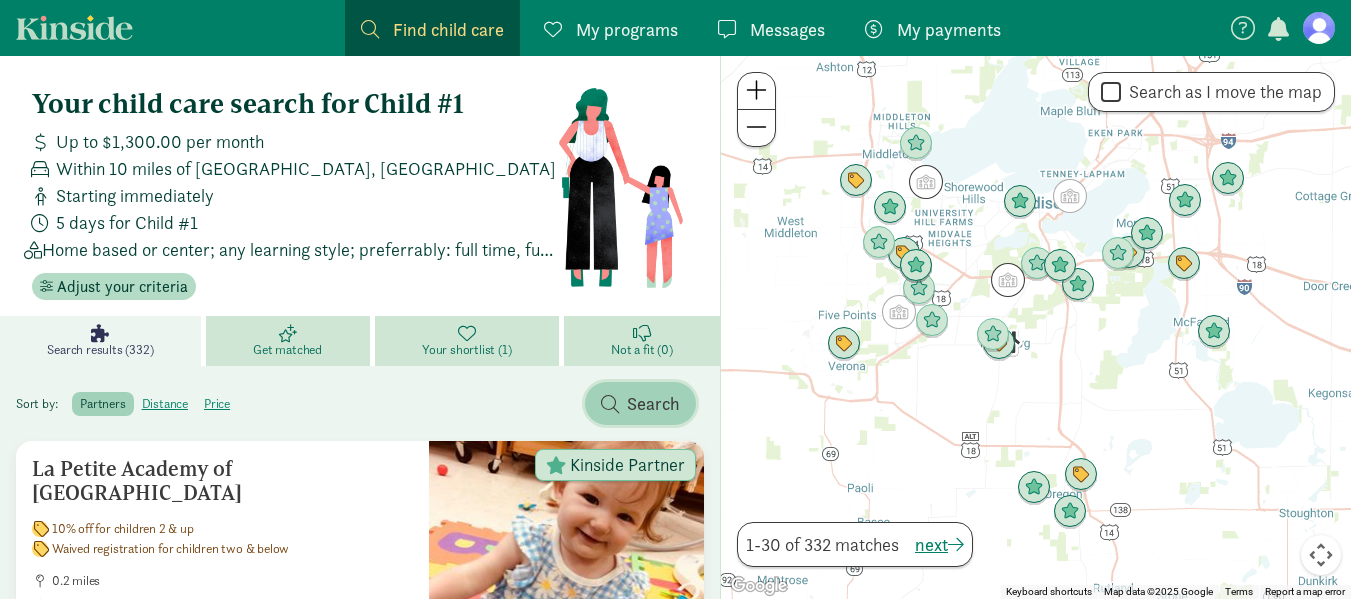 click on "Search" at bounding box center (653, 403) 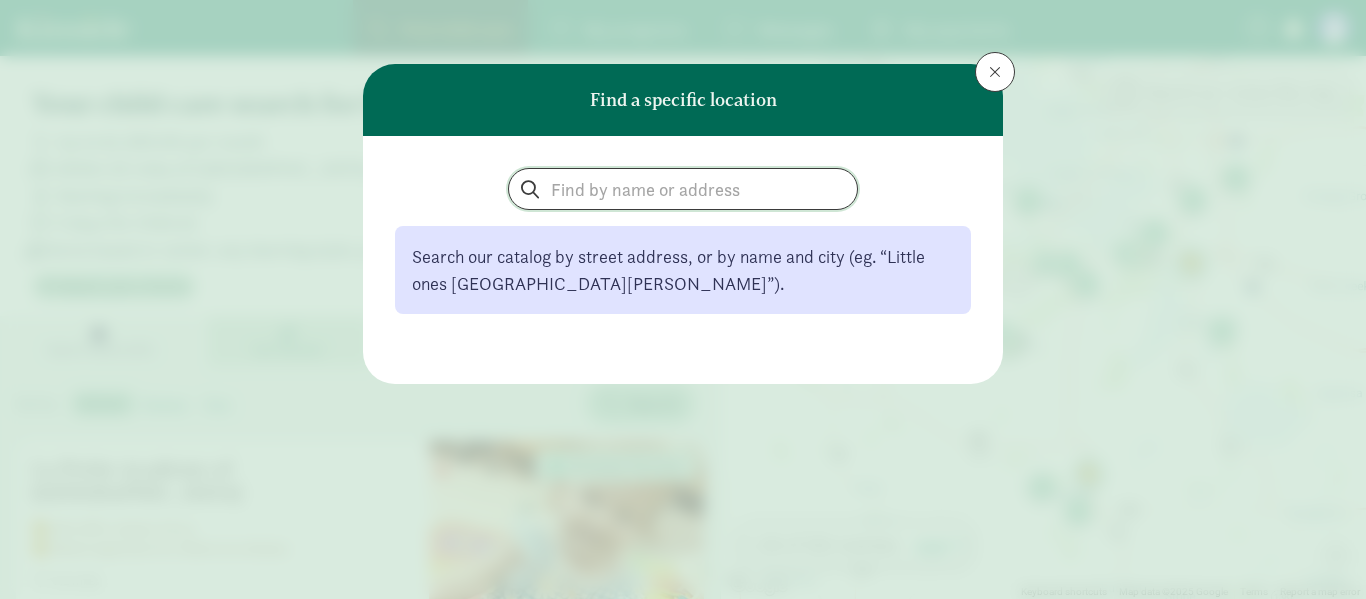 click 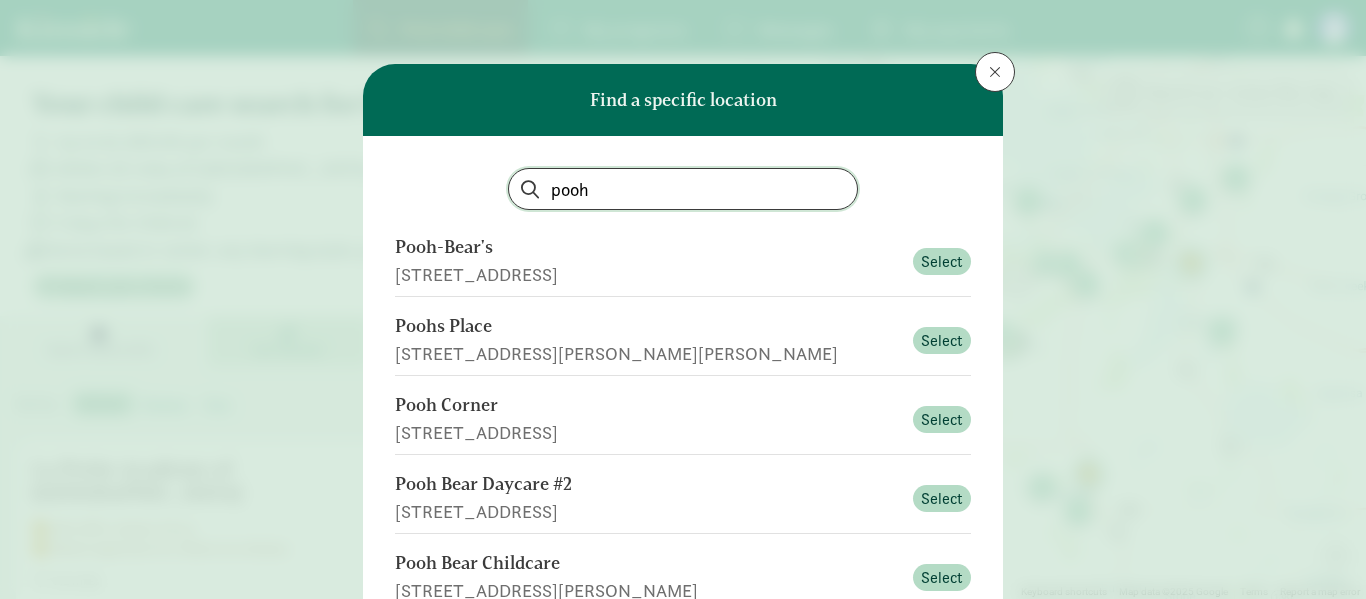 click on "pooh" 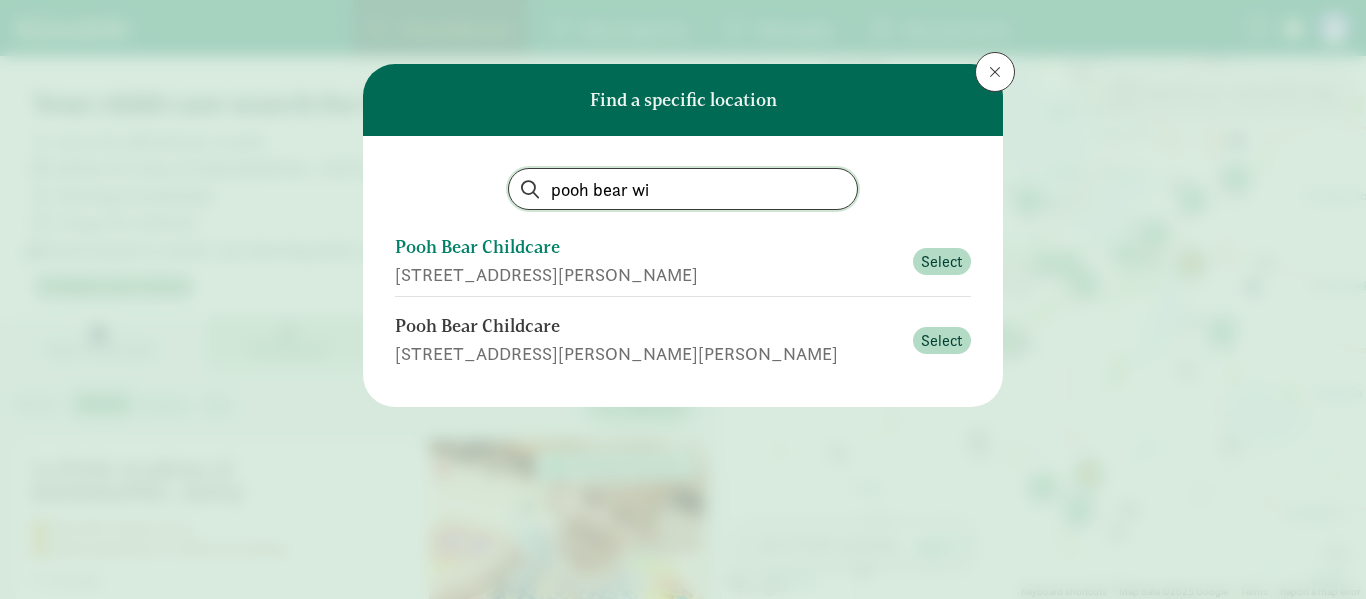 type on "pooh bear wi" 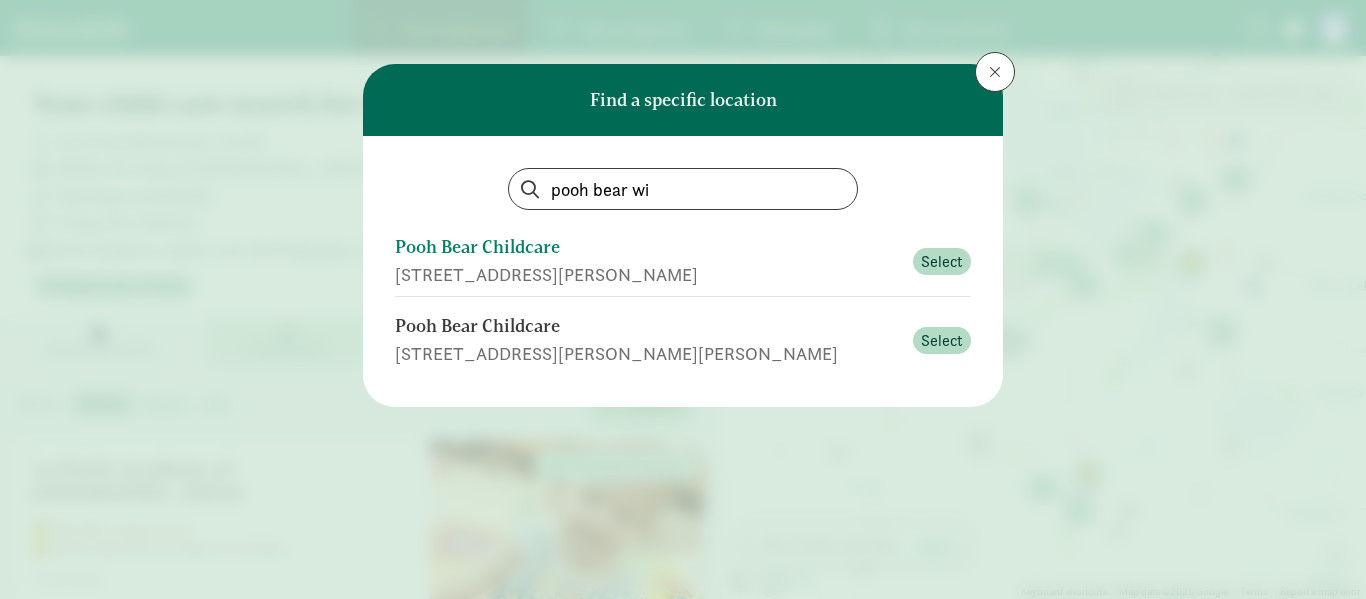 click on "1340 Deming Way, Middleton, WI" at bounding box center [648, 274] 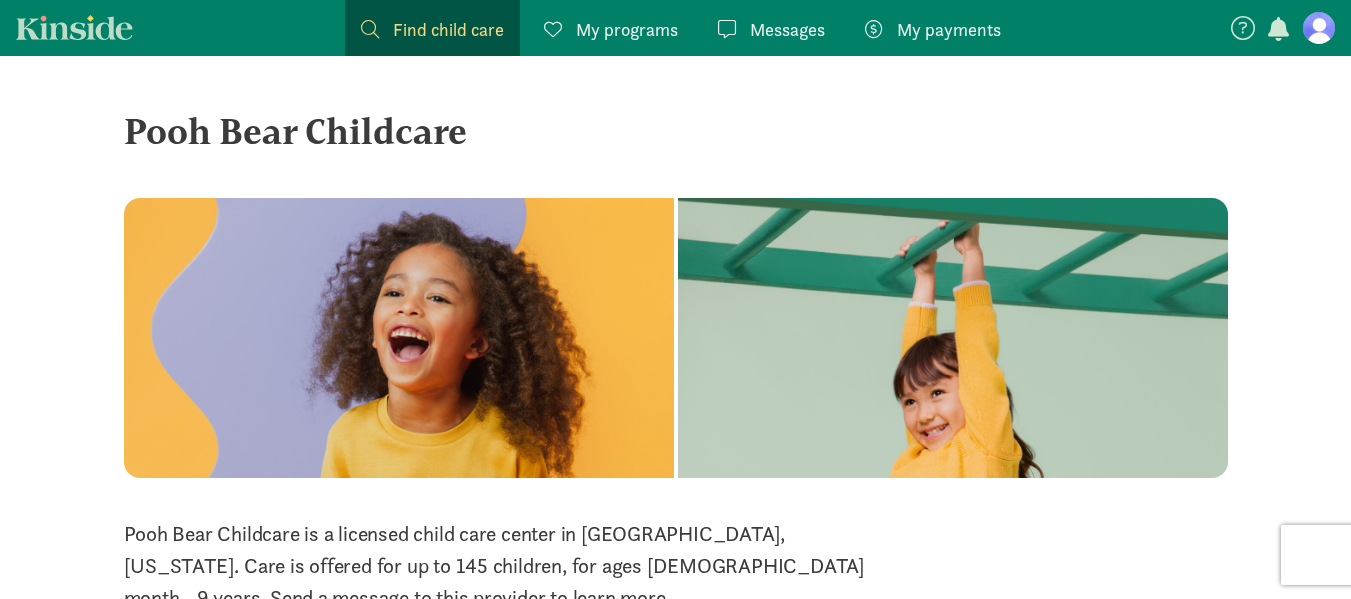scroll, scrollTop: 0, scrollLeft: 0, axis: both 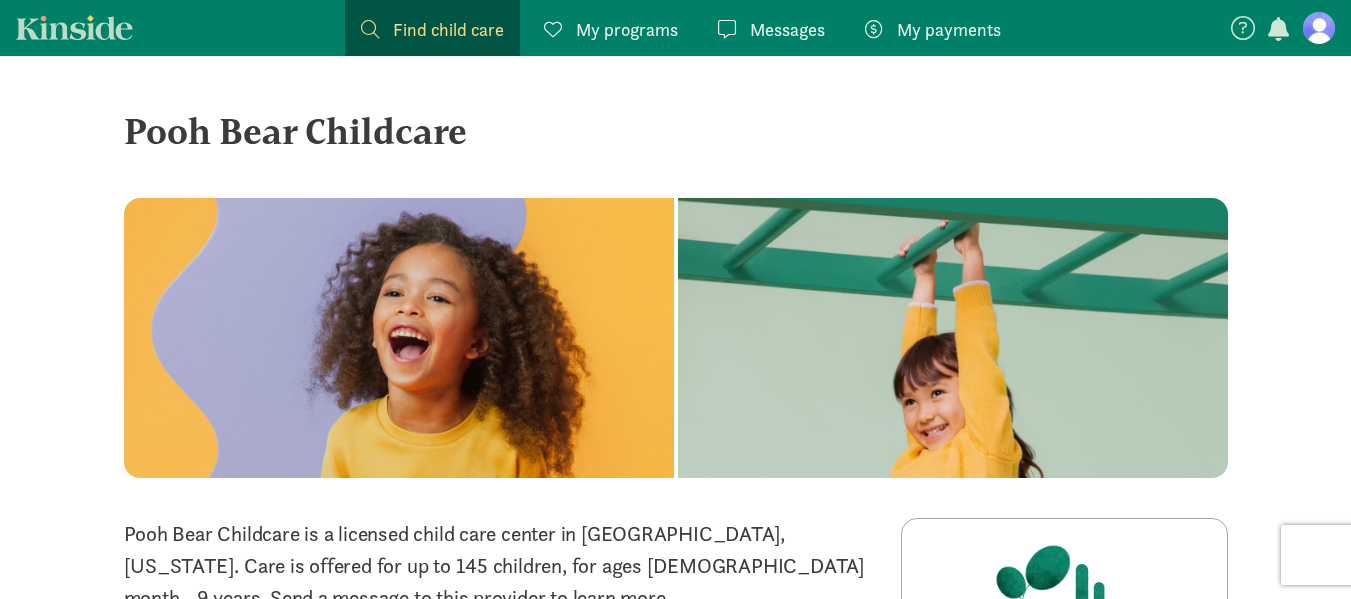 drag, startPoint x: 0, startPoint y: 0, endPoint x: 1039, endPoint y: 389, distance: 1109.4332 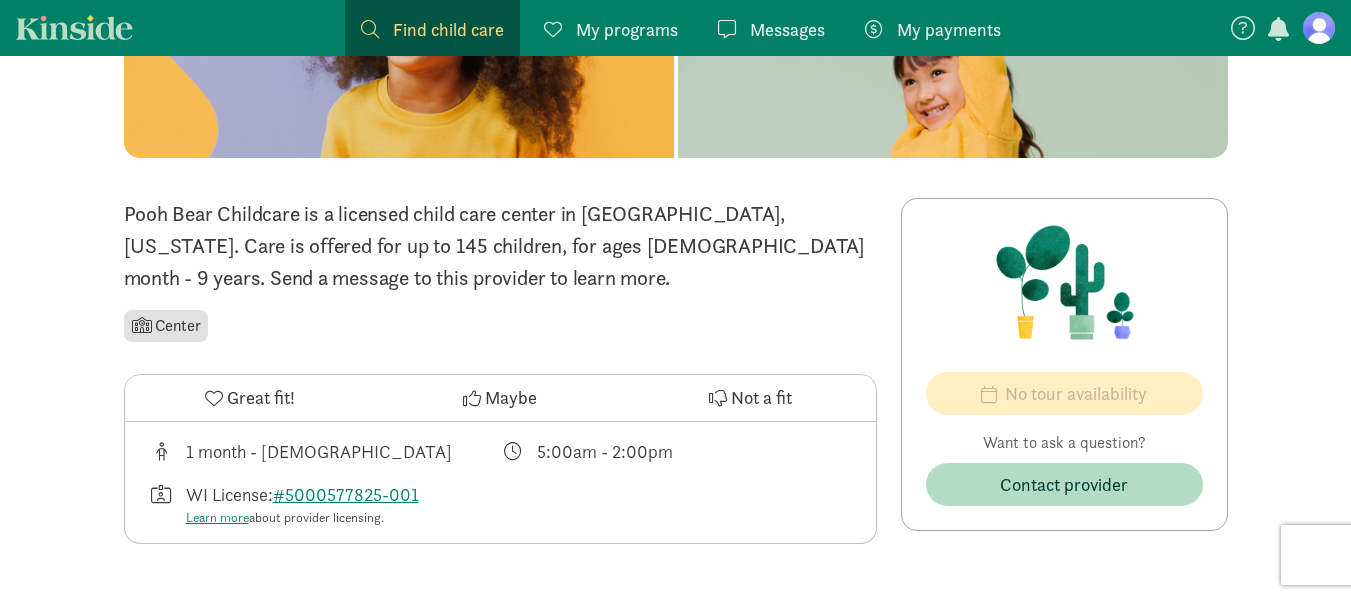 scroll, scrollTop: 360, scrollLeft: 0, axis: vertical 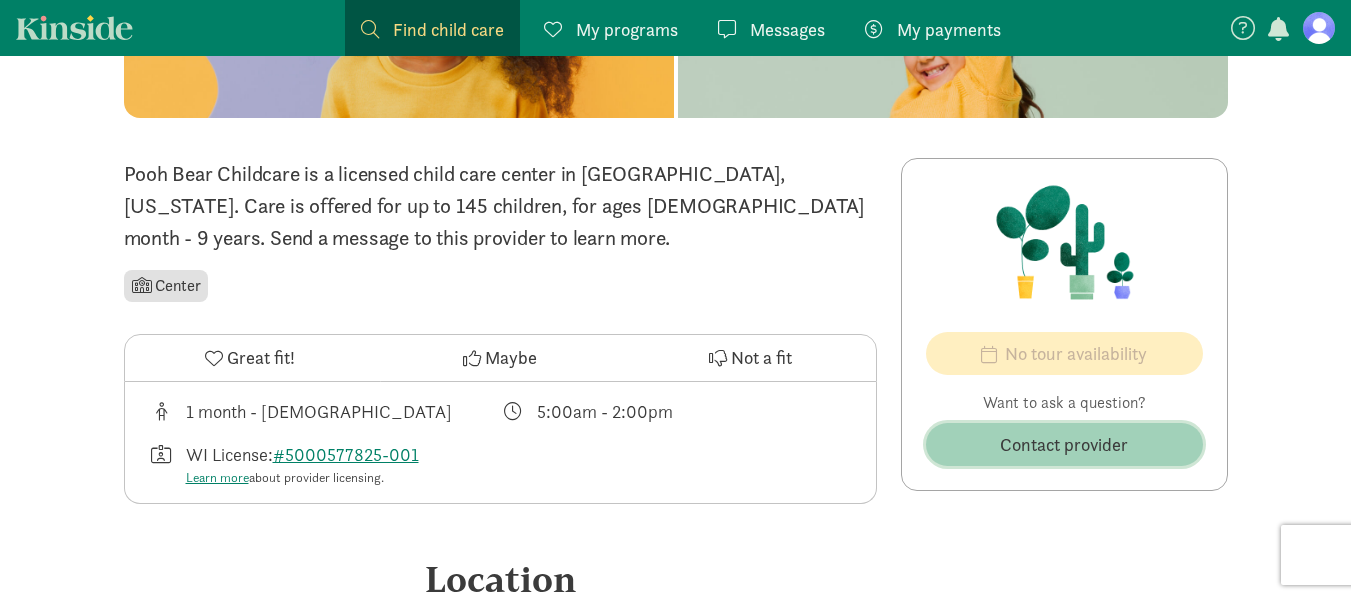 click on "Contact provider" at bounding box center [1064, 444] 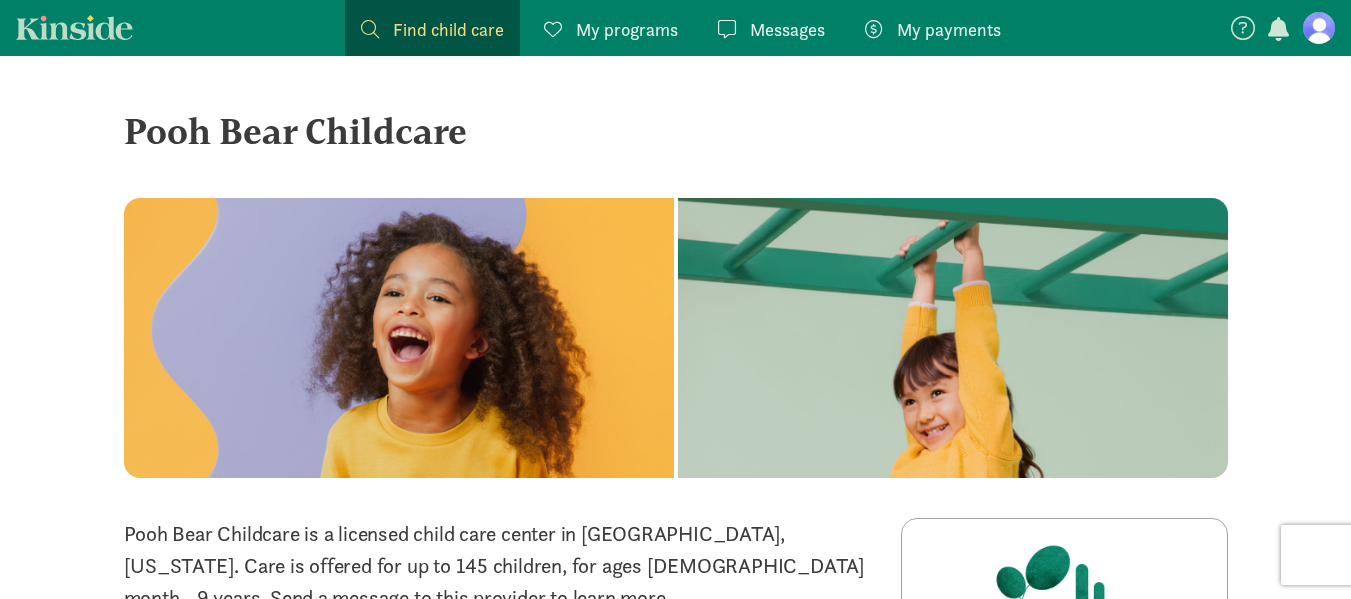 scroll, scrollTop: 40, scrollLeft: 0, axis: vertical 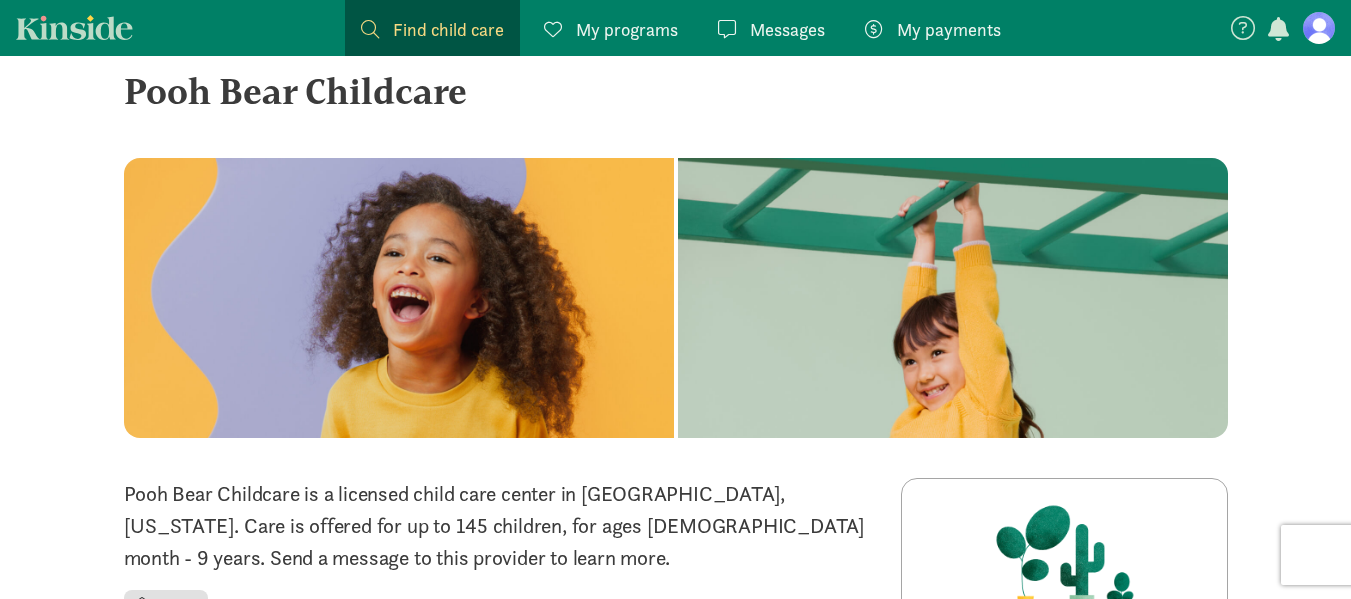 click on "Find child care" at bounding box center [448, 29] 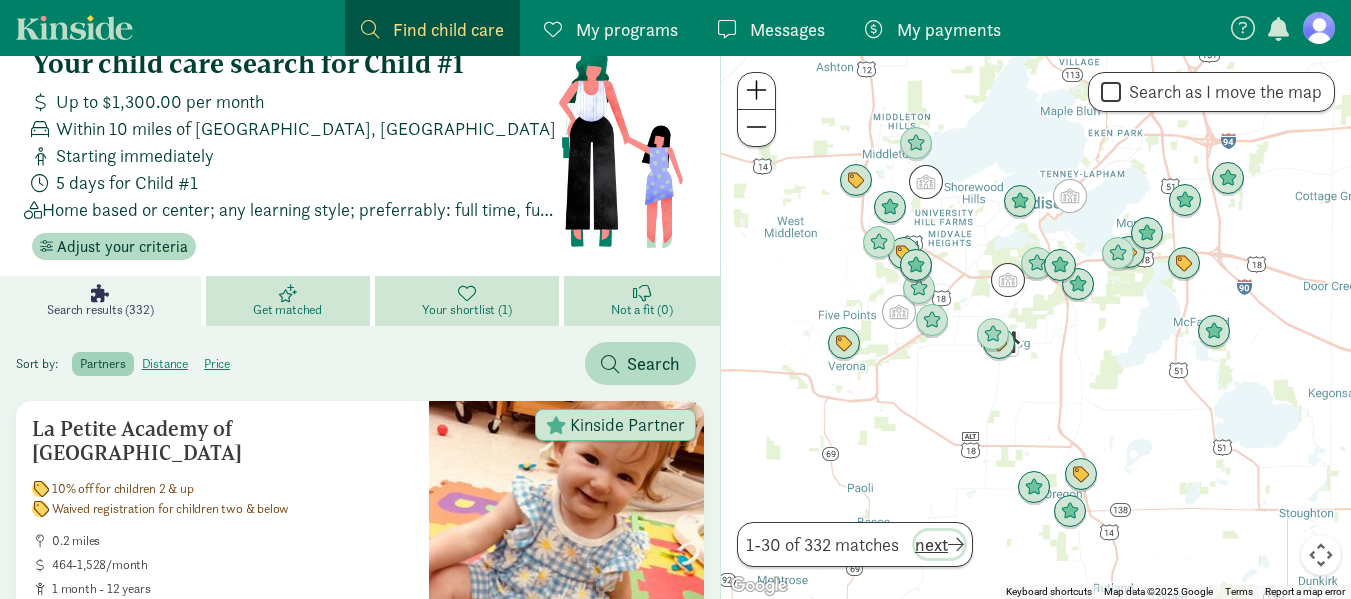 click on "next" at bounding box center (939, 544) 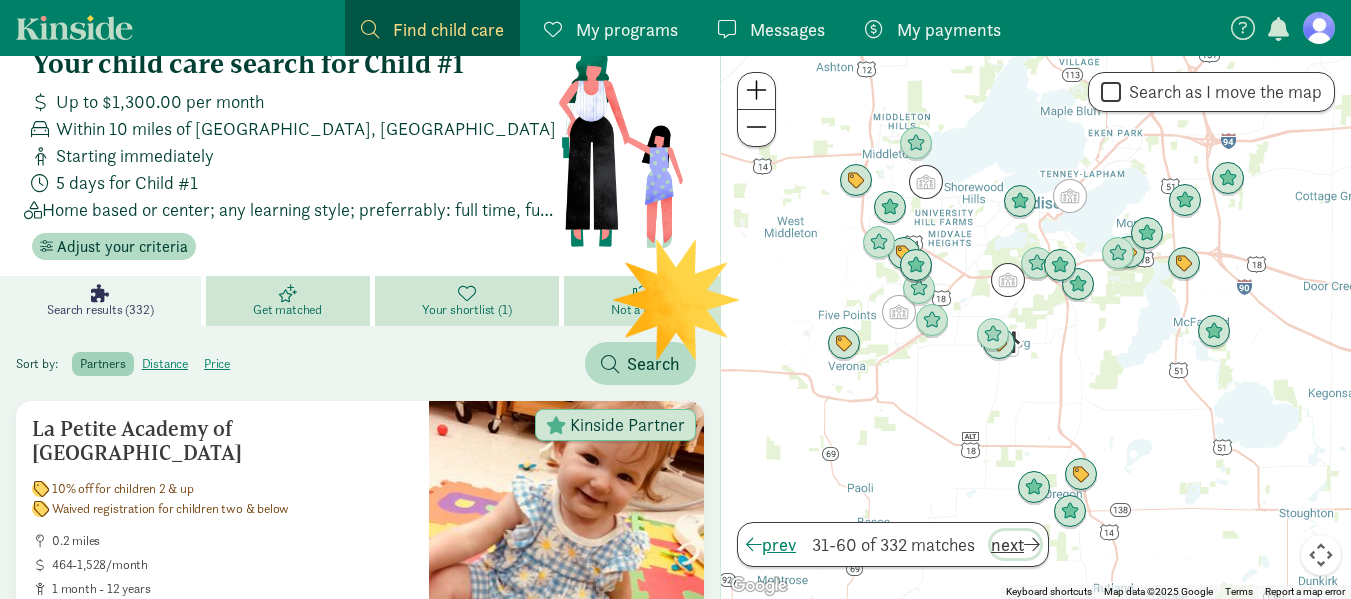 scroll, scrollTop: 0, scrollLeft: 0, axis: both 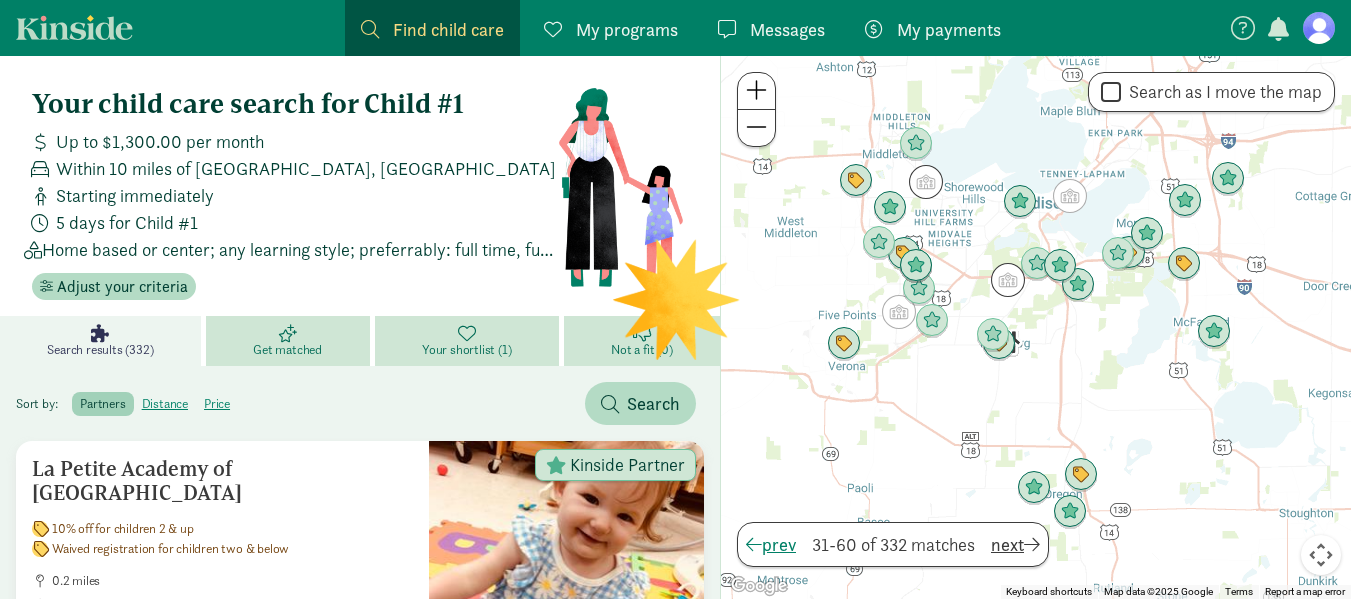 click on "31-60 of 332 matches" at bounding box center (893, 544) 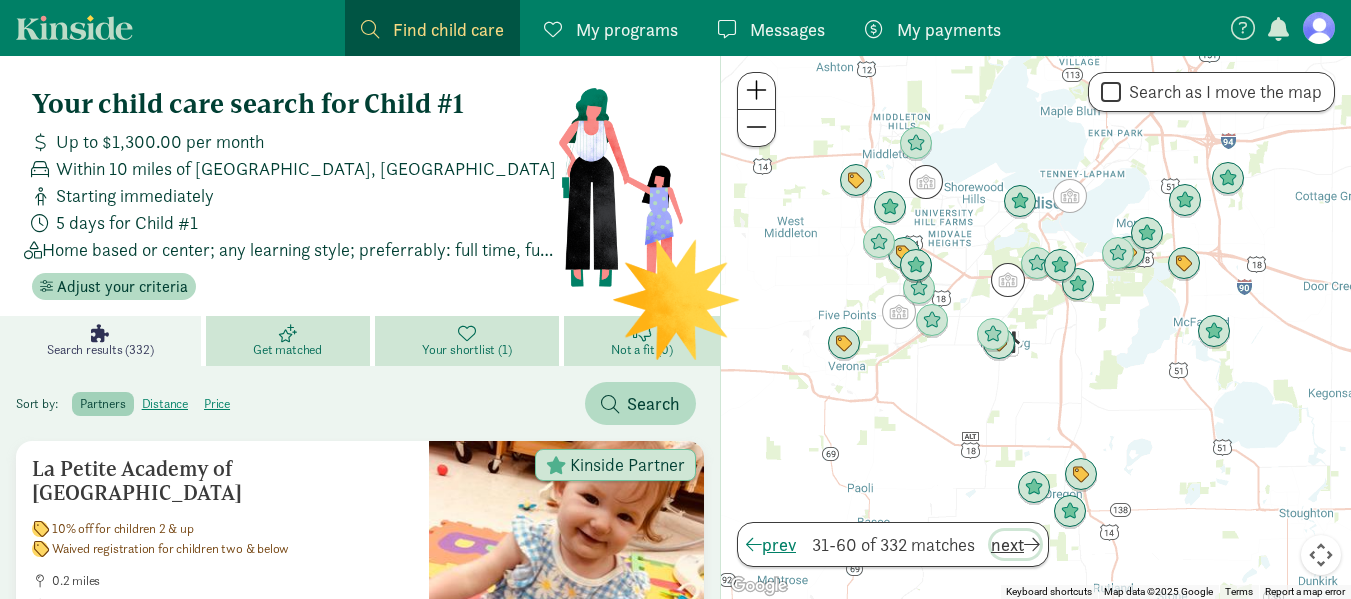 click on "next" at bounding box center [1015, 544] 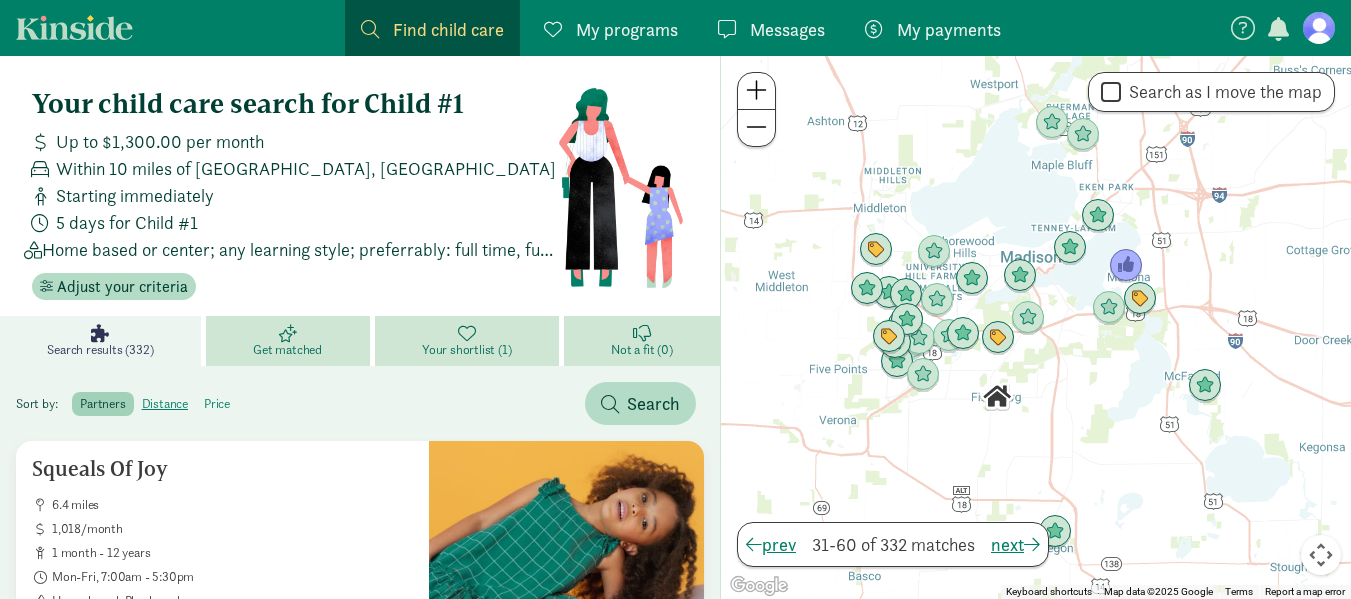 click on "price" 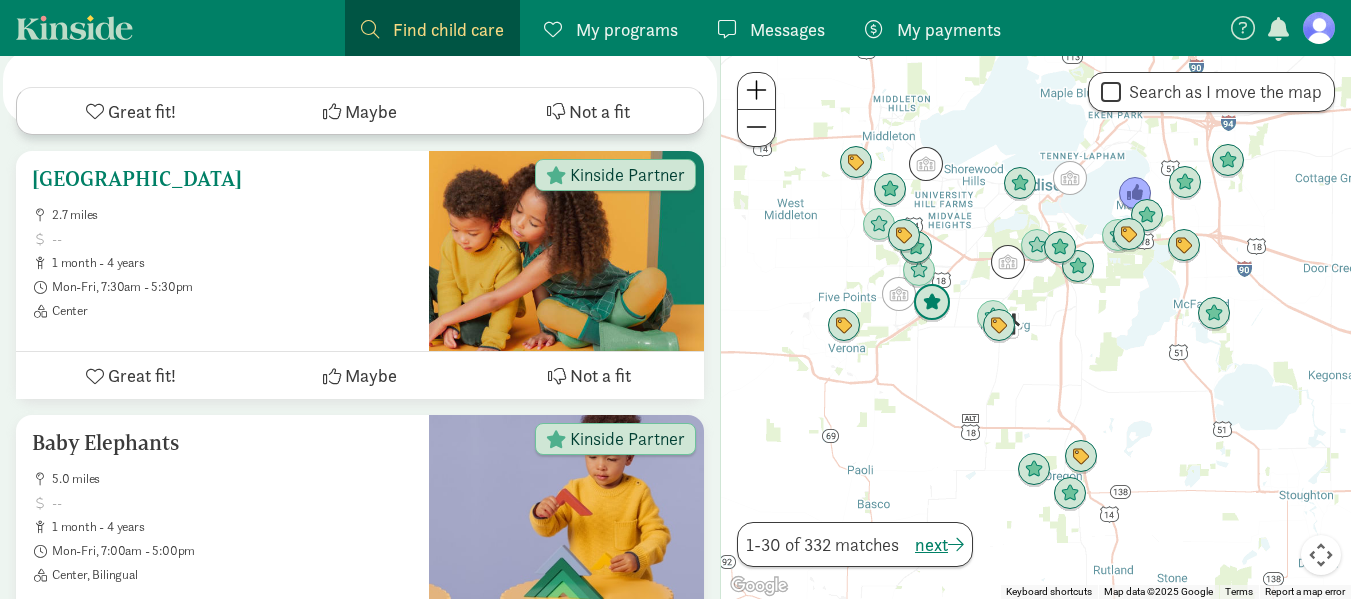scroll, scrollTop: 8185, scrollLeft: 0, axis: vertical 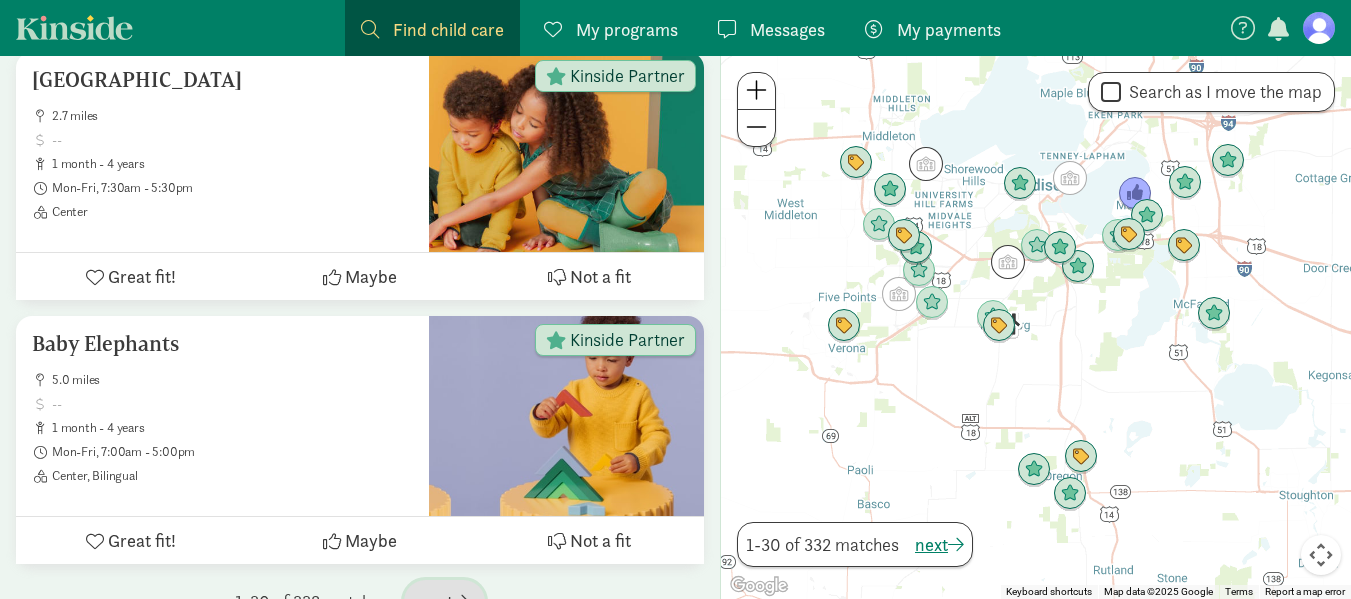 click on "next" at bounding box center [444, 601] 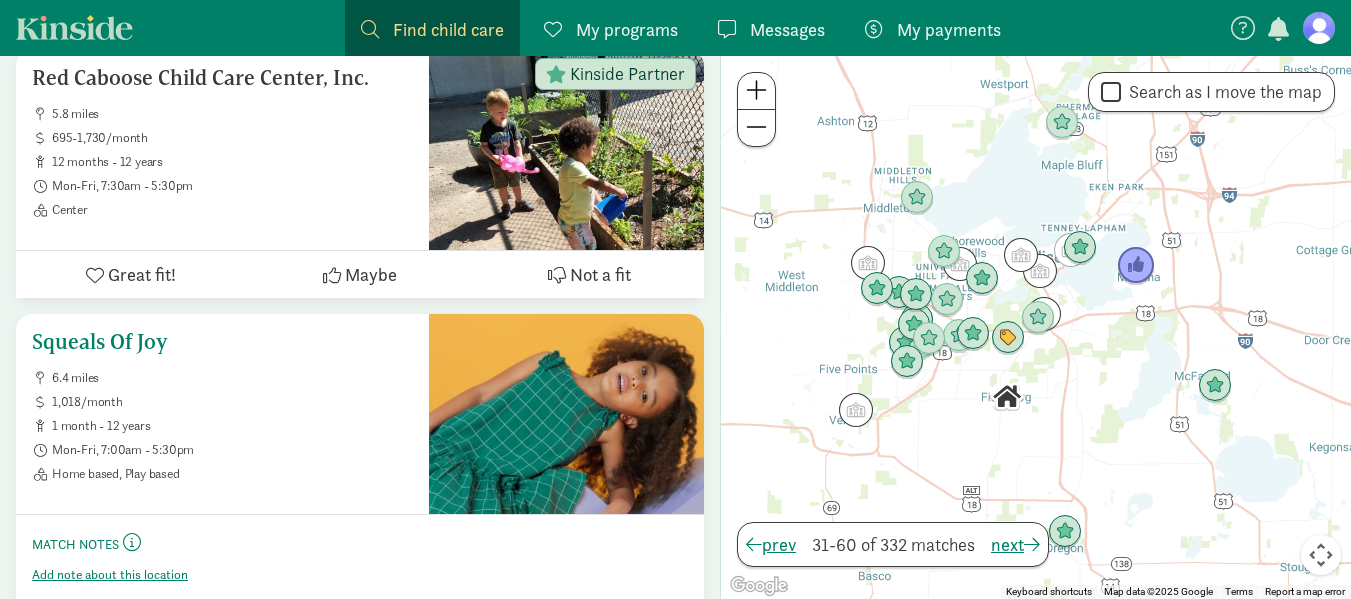 scroll, scrollTop: 3363, scrollLeft: 0, axis: vertical 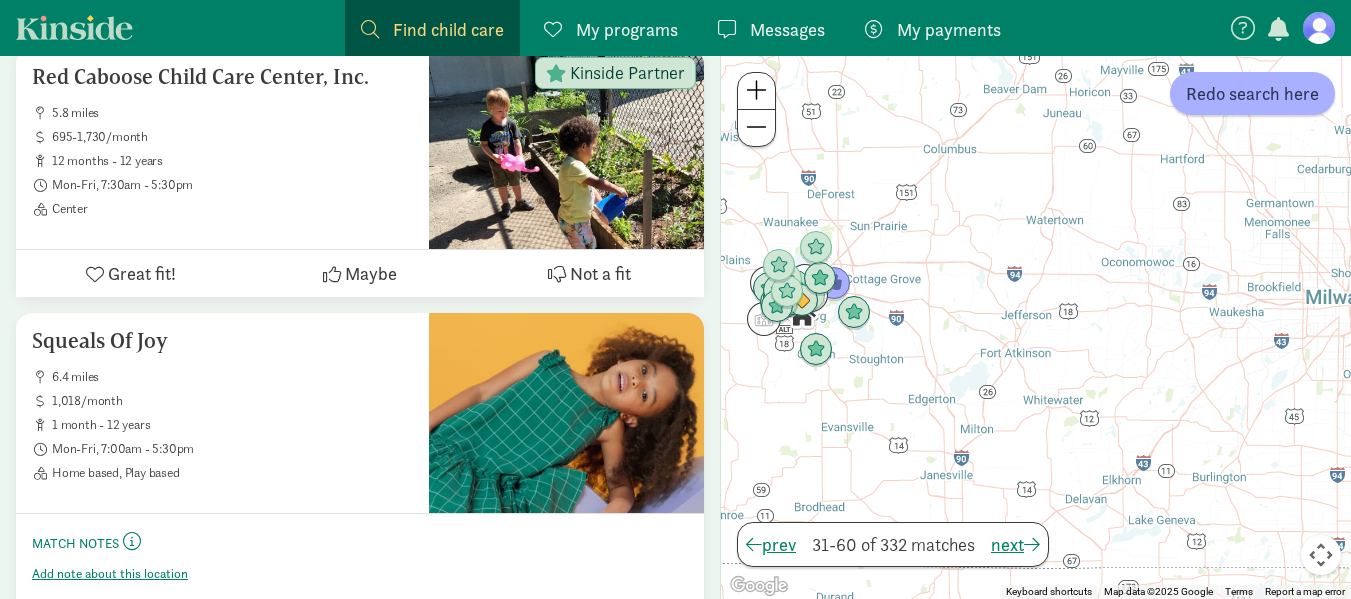 click at bounding box center [756, 90] 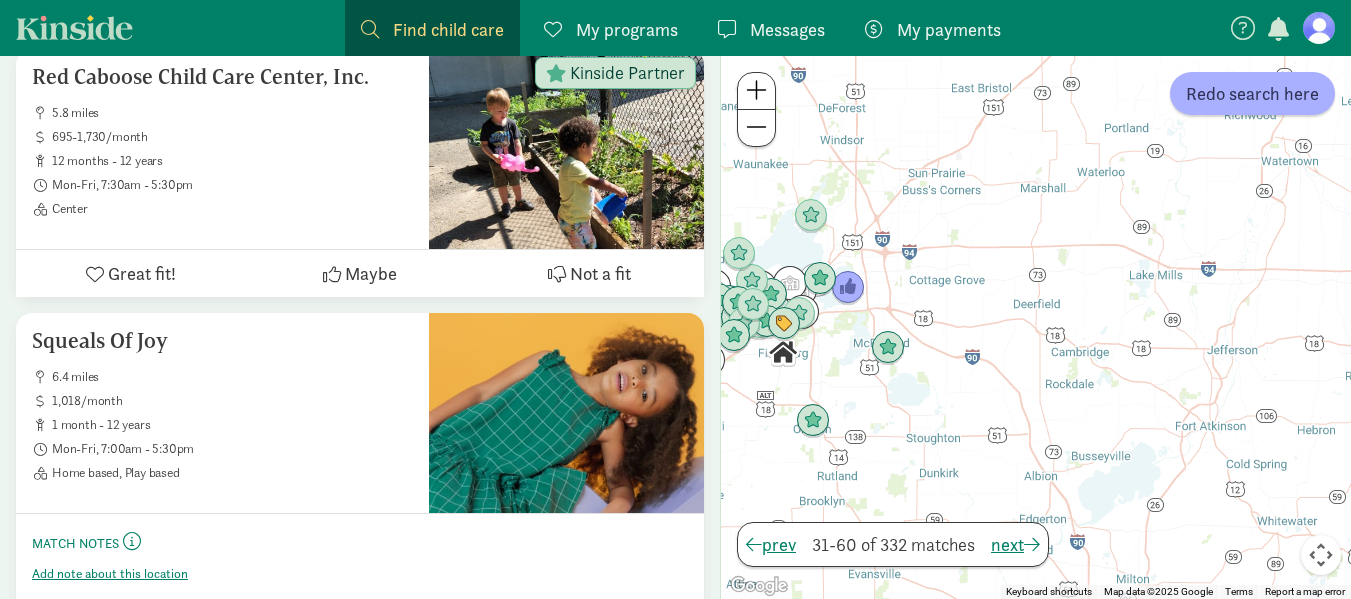 drag, startPoint x: 811, startPoint y: 266, endPoint x: 1036, endPoint y: 315, distance: 230.27374 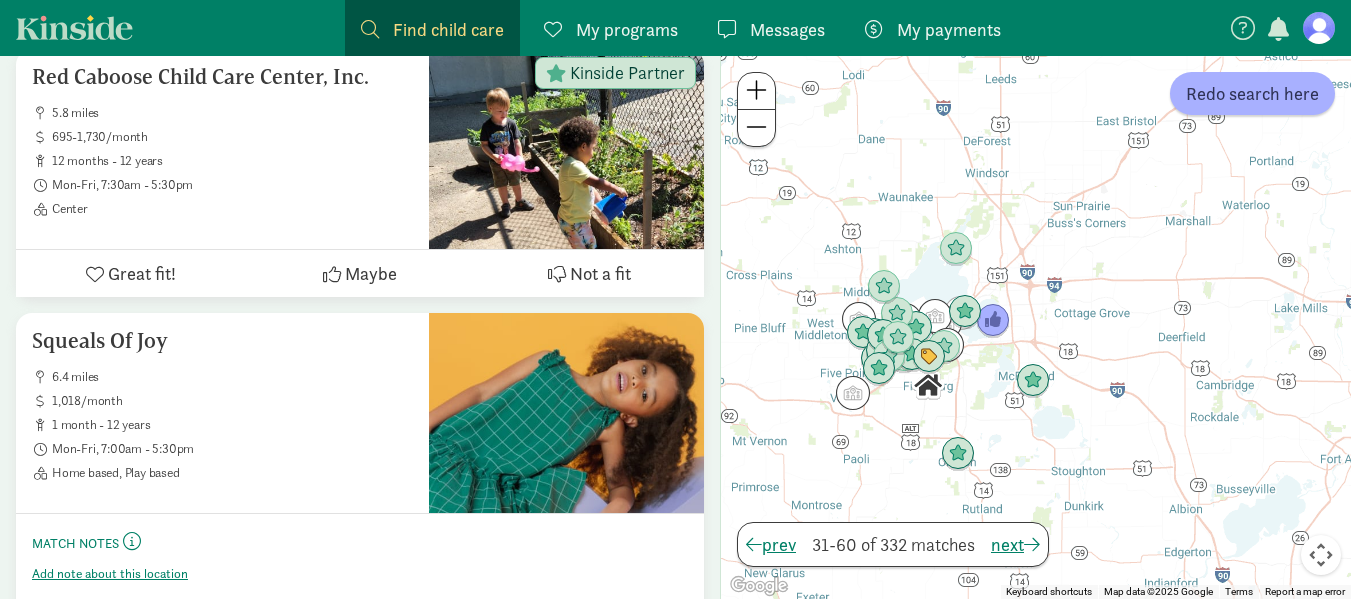 drag, startPoint x: 914, startPoint y: 388, endPoint x: 1066, endPoint y: 423, distance: 155.97757 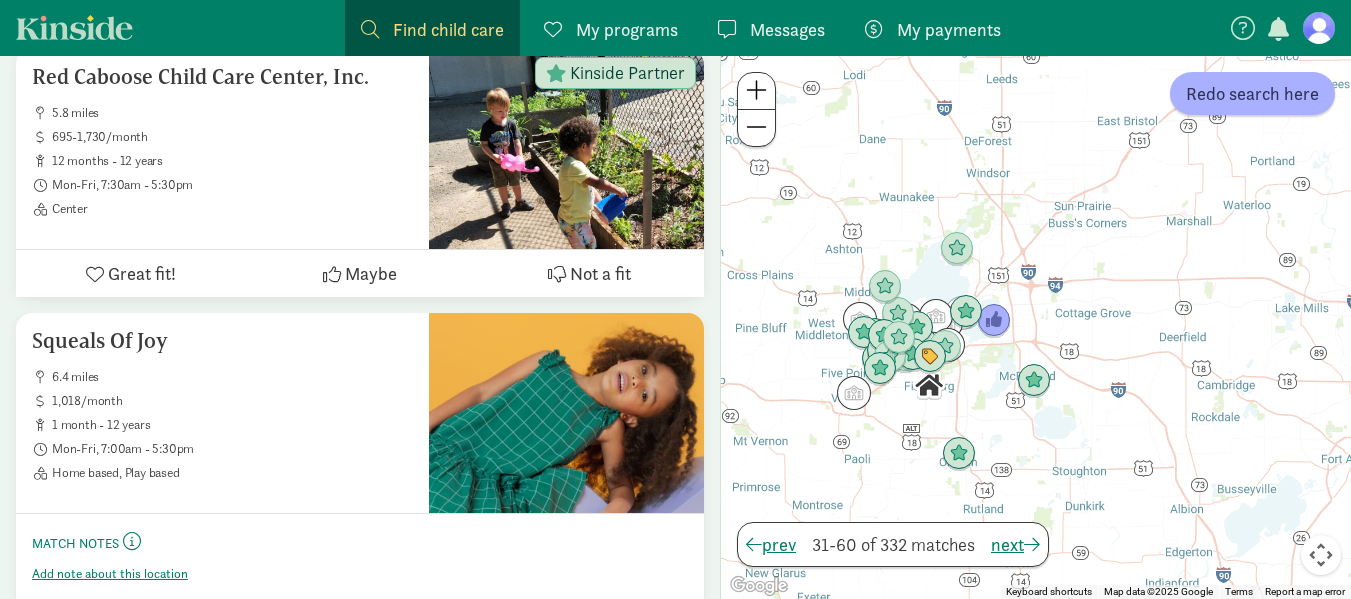 click at bounding box center (756, 90) 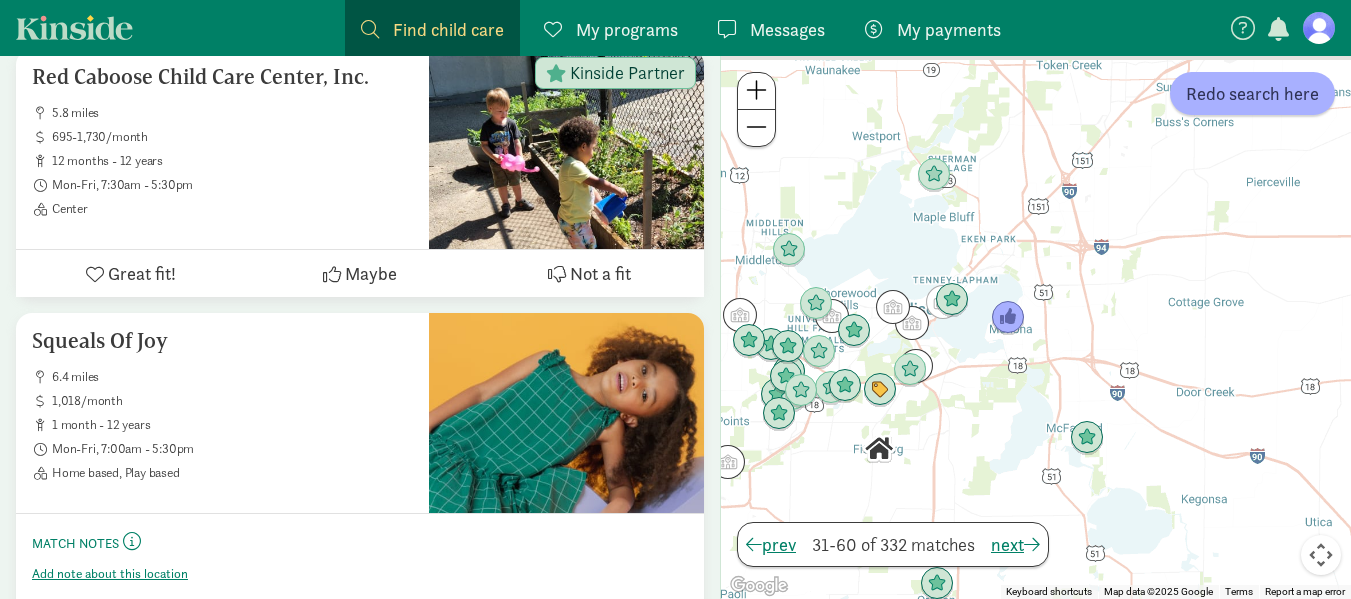 drag, startPoint x: 914, startPoint y: 452, endPoint x: 975, endPoint y: 457, distance: 61.204575 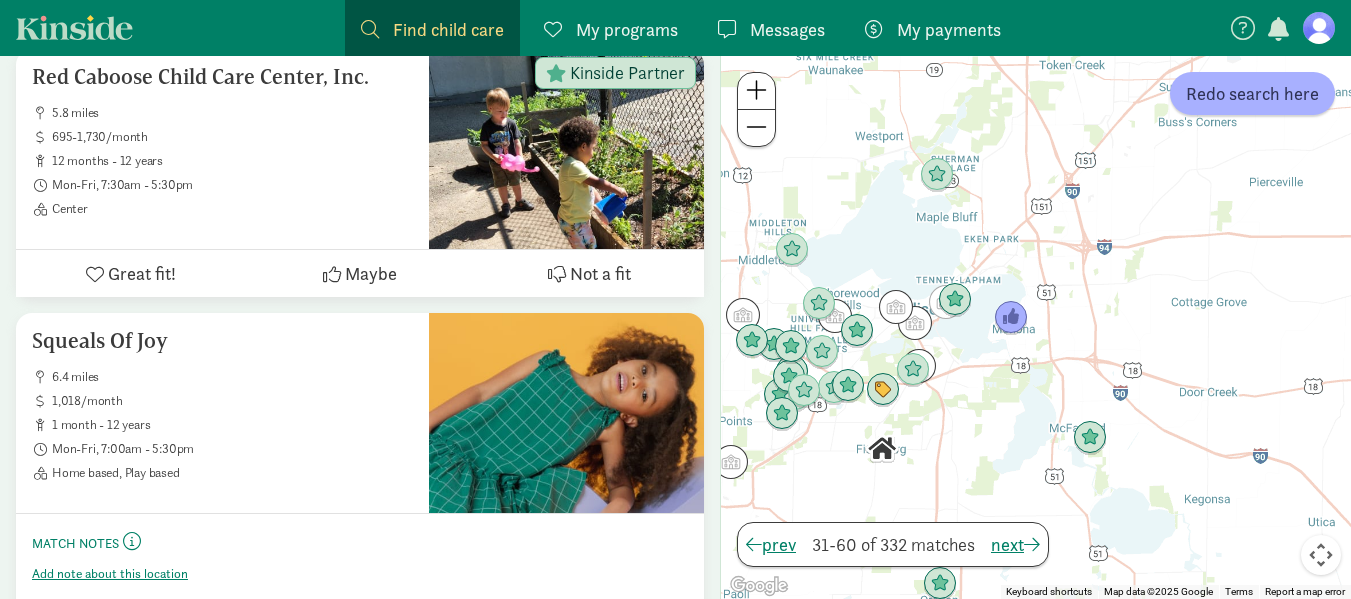 click at bounding box center [1036, 327] 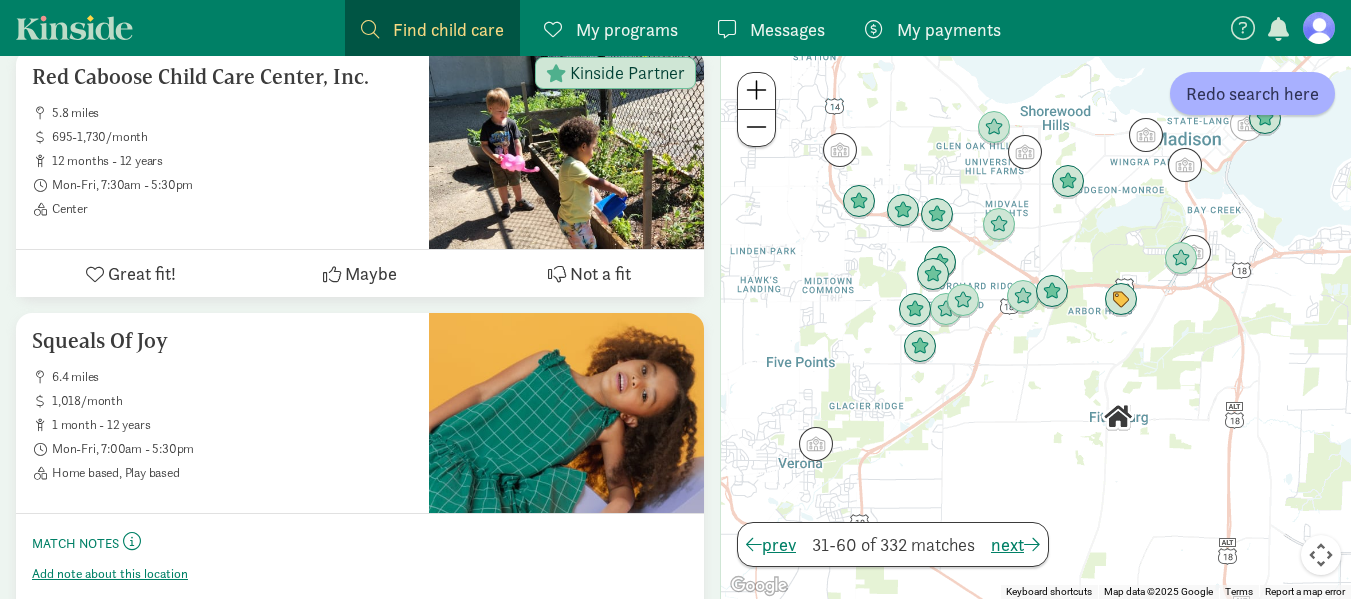 drag, startPoint x: 851, startPoint y: 424, endPoint x: 1226, endPoint y: 399, distance: 375.8324 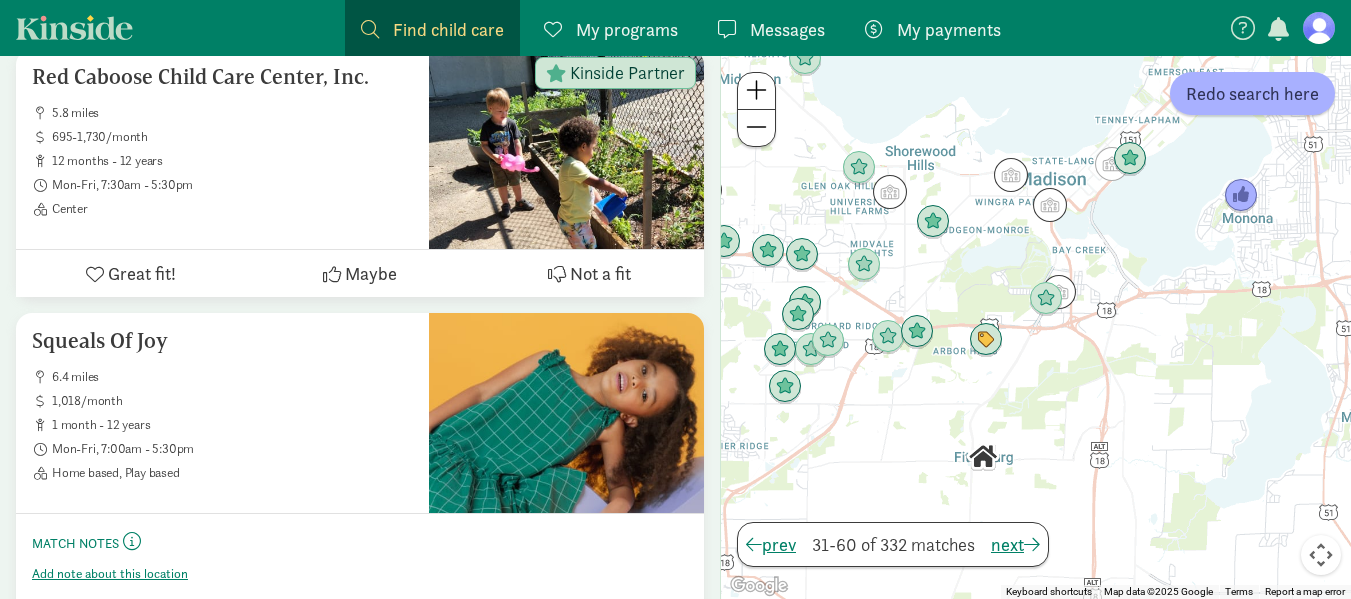 drag, startPoint x: 1124, startPoint y: 446, endPoint x: 895, endPoint y: 499, distance: 235.05319 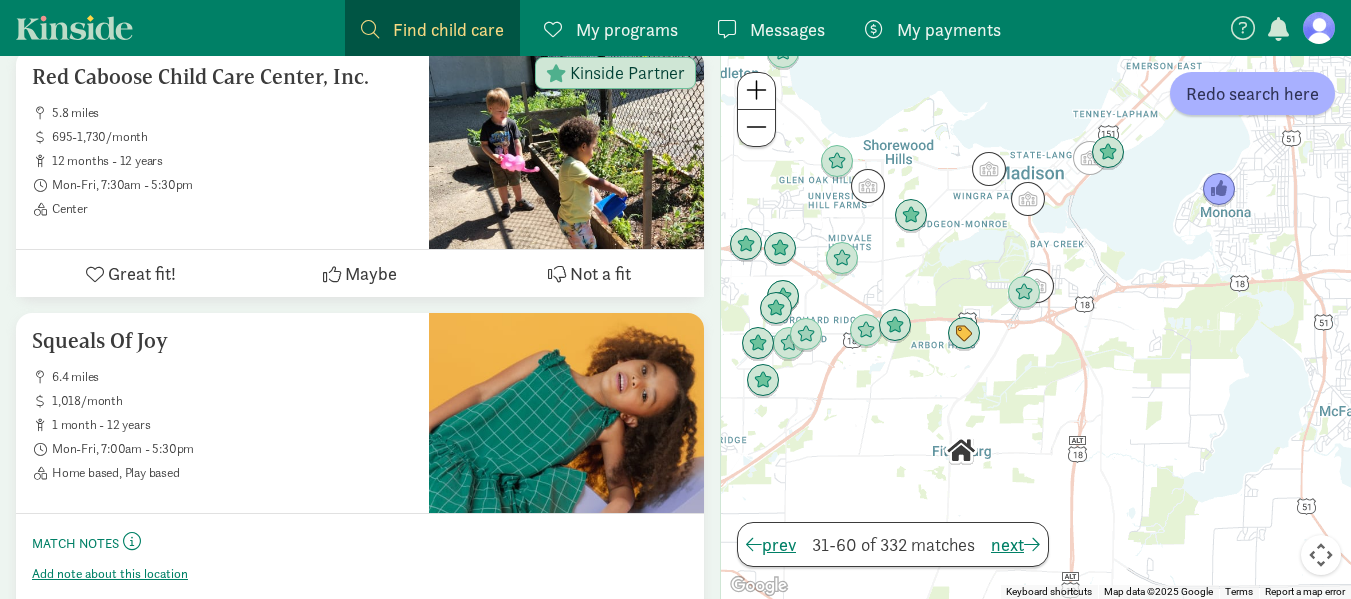 click at bounding box center [1036, 327] 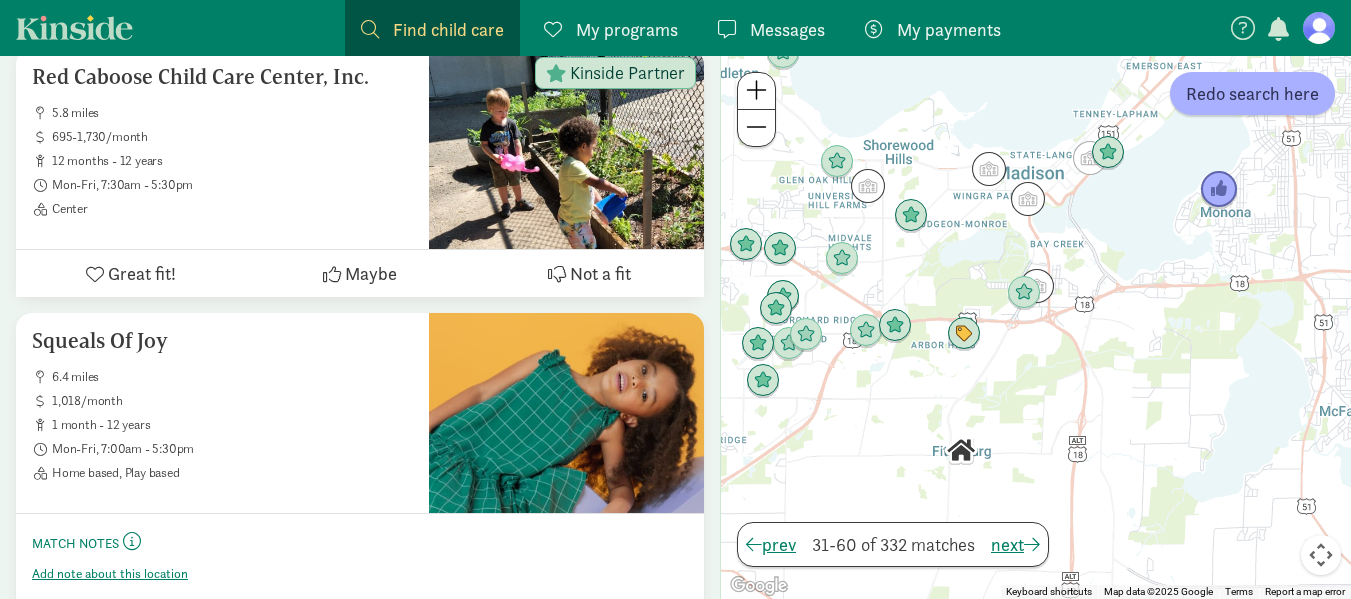 click at bounding box center [1219, 190] 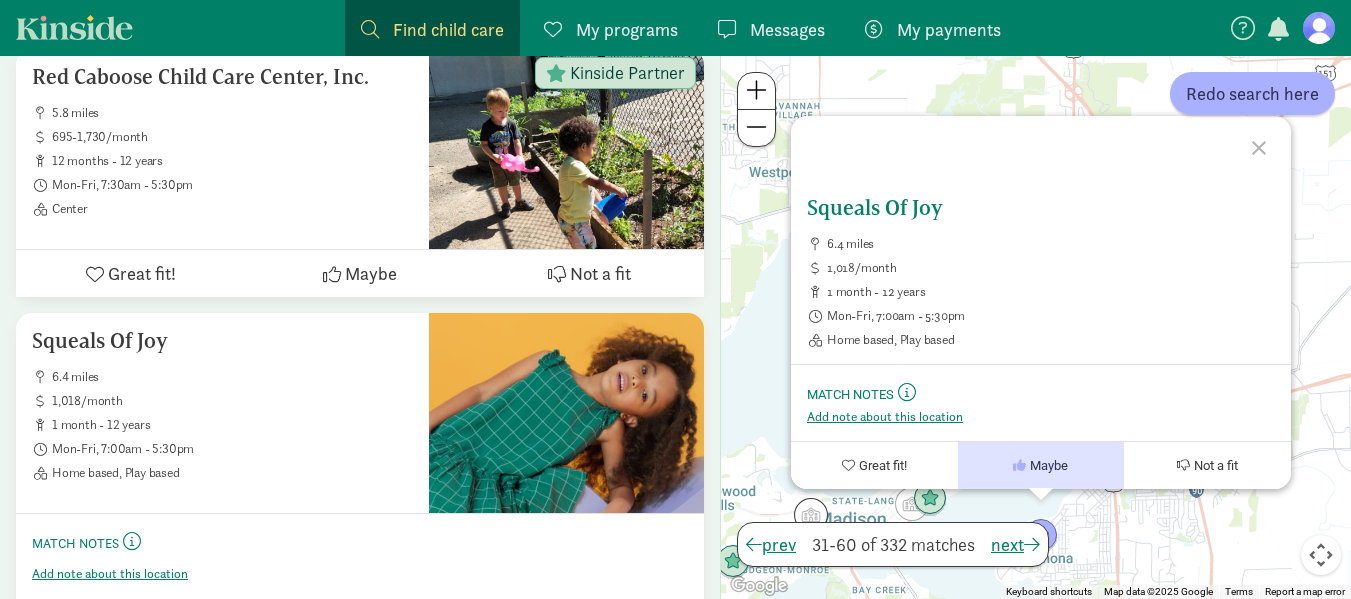 click on "Not a fit" 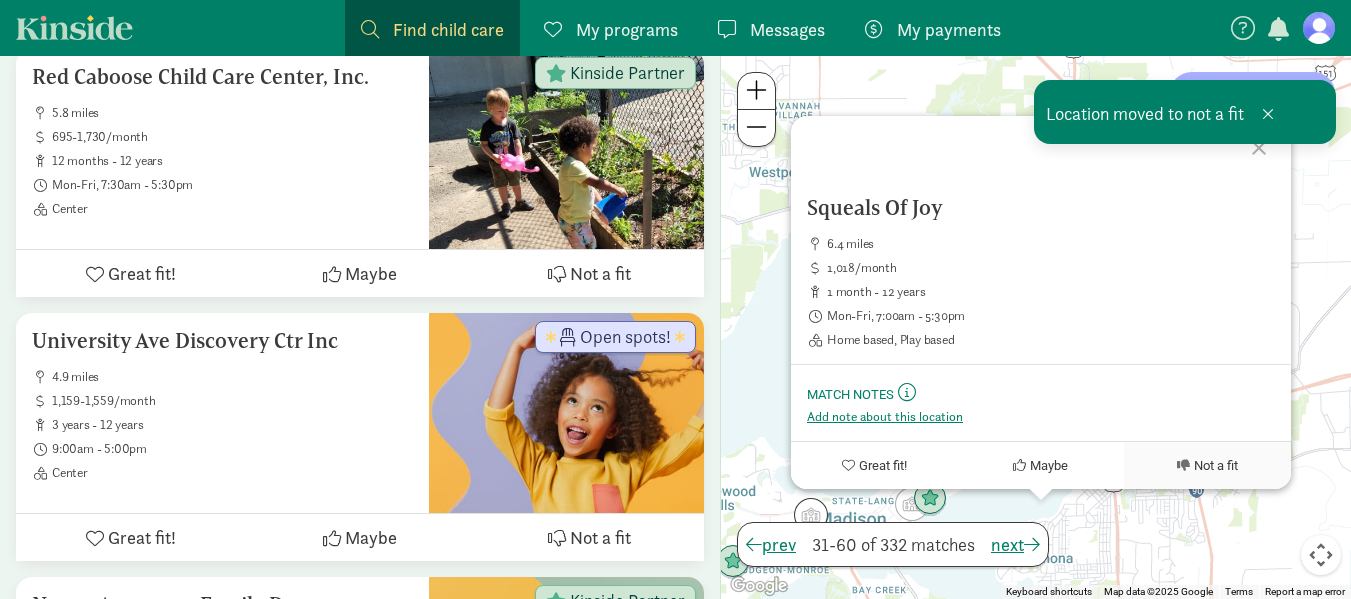 click on "Squeals Of Joy           6.4 miles   1,018/month   1 month - 12 years   Mon-Fri, 7:00am - 5:30pm   Home based, Play based               Match Notes
This is your space to add notes about this provider like first
impression, tour experience, or intent to enroll.
Add note about this location             Great fit!       Maybe       Not a fit" at bounding box center (1036, 327) 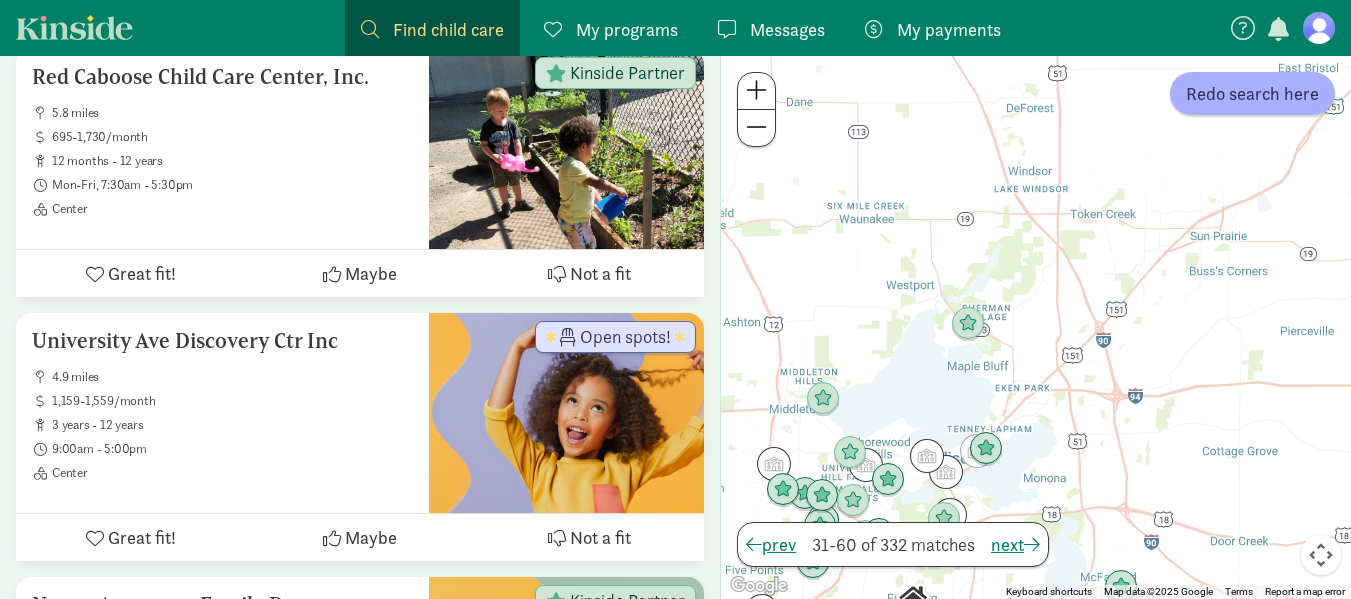 click at bounding box center [1036, 327] 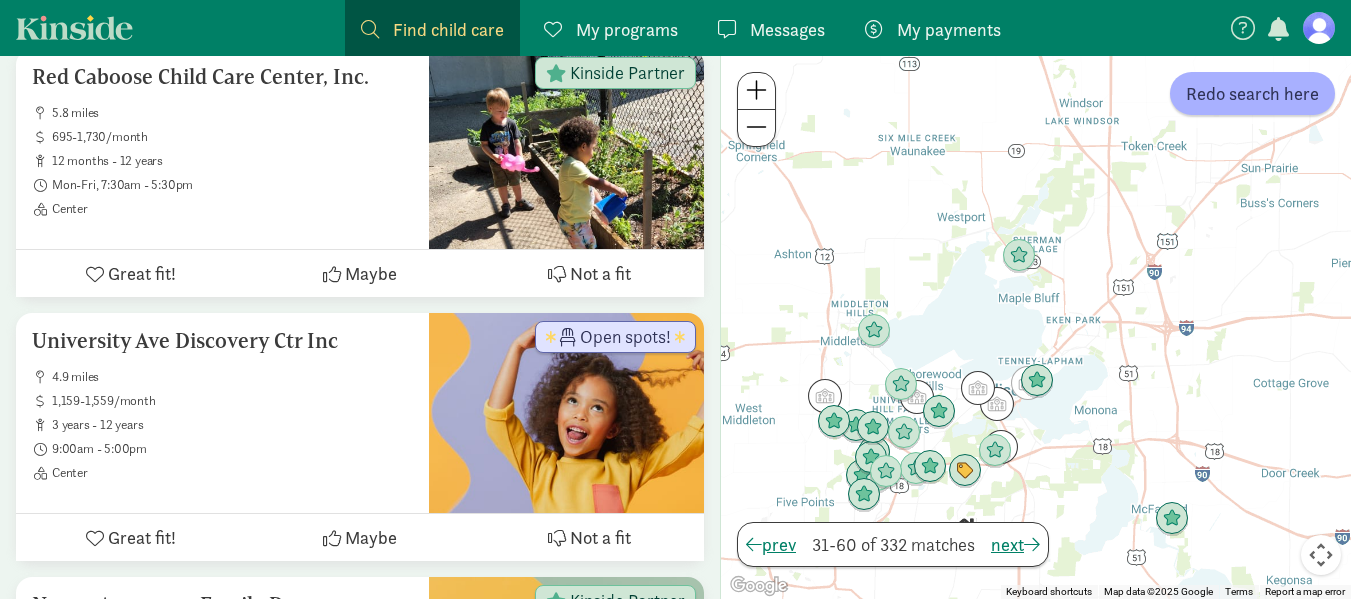 drag, startPoint x: 928, startPoint y: 414, endPoint x: 999, endPoint y: 318, distance: 119.40268 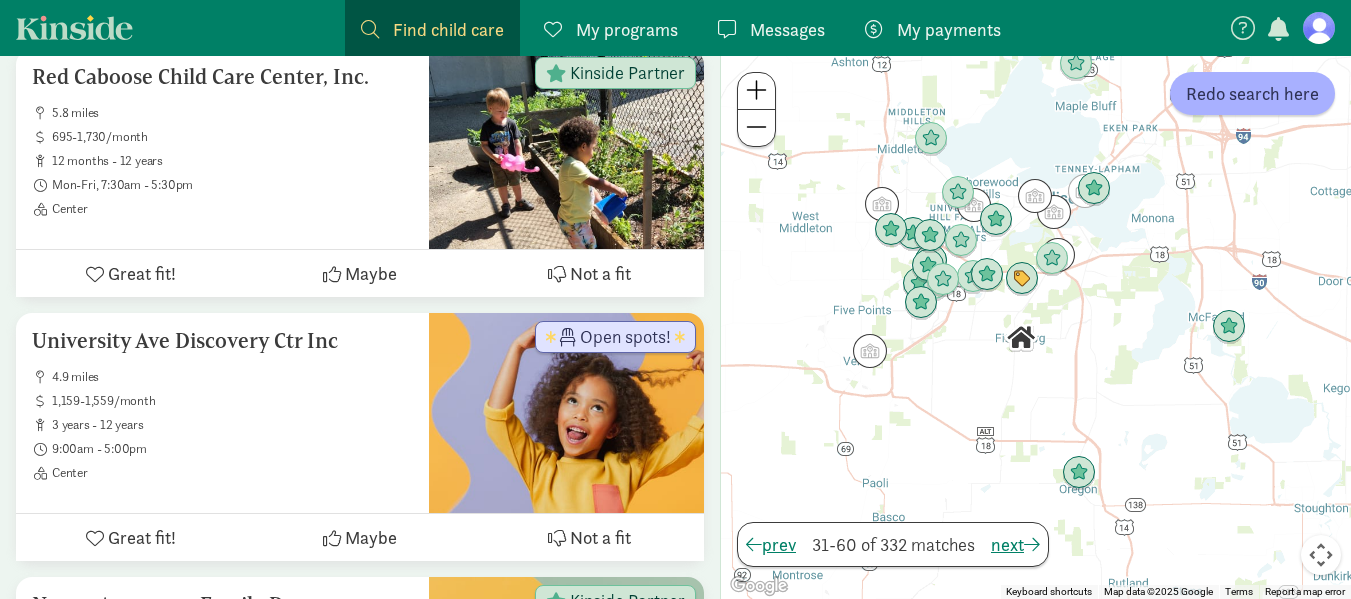 drag, startPoint x: 959, startPoint y: 500, endPoint x: 1001, endPoint y: 312, distance: 192.63437 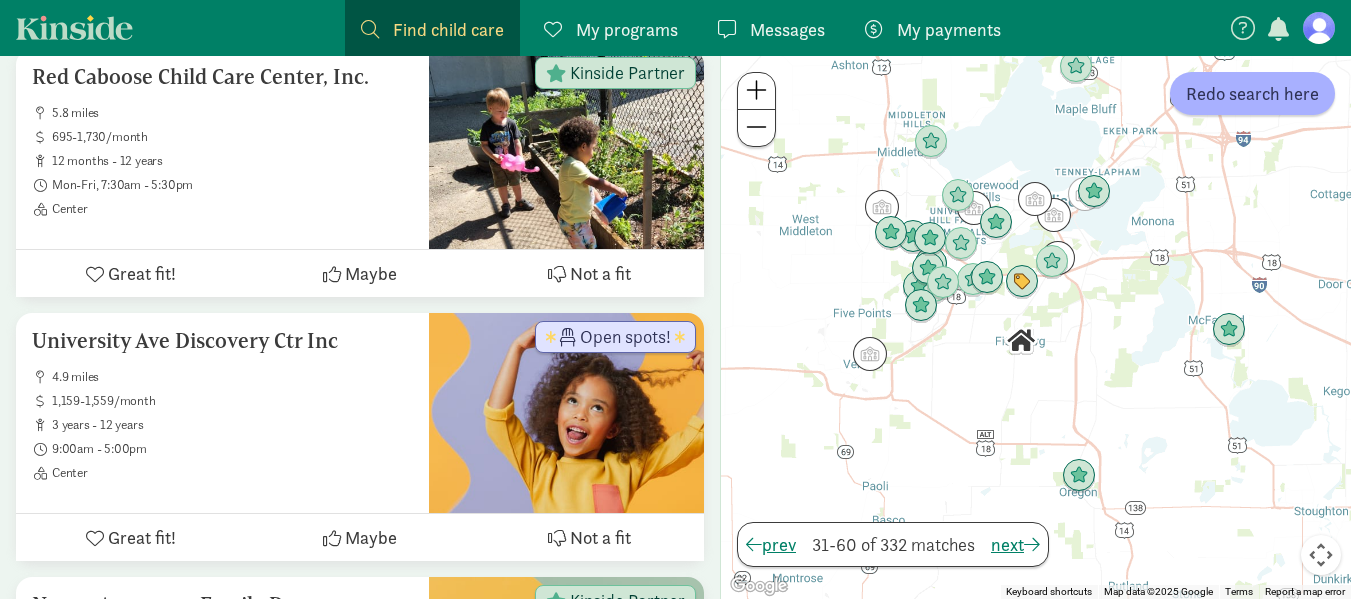 click at bounding box center [756, 90] 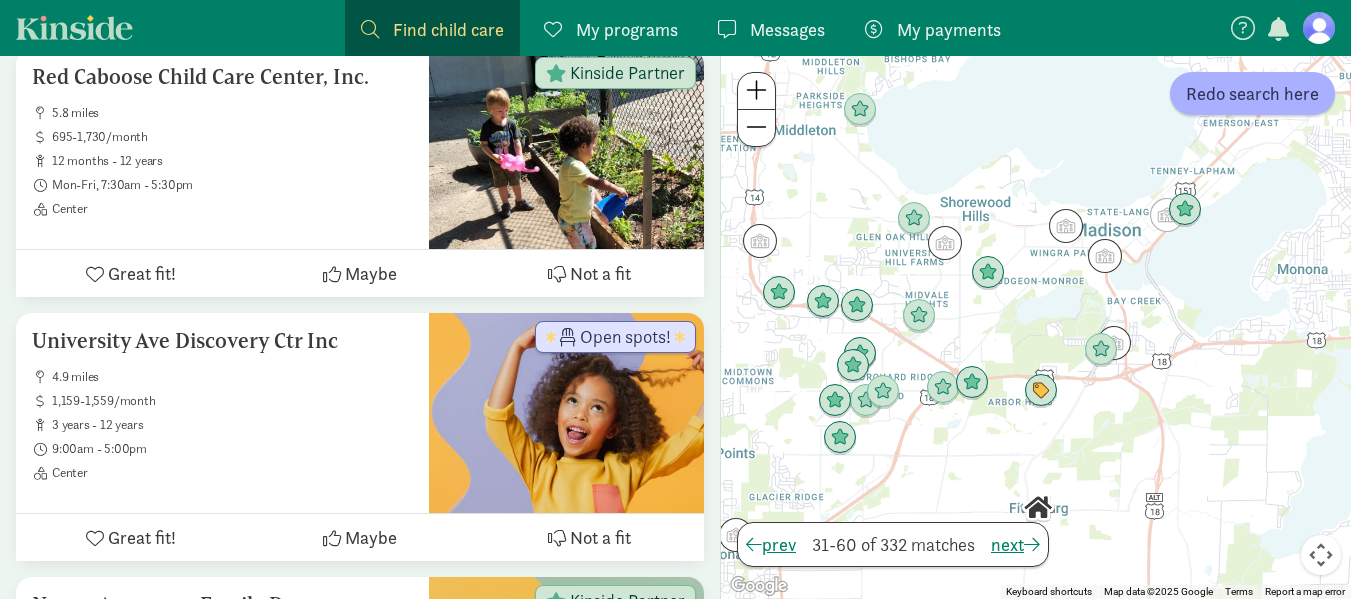 drag, startPoint x: 873, startPoint y: 340, endPoint x: 908, endPoint y: 501, distance: 164.76044 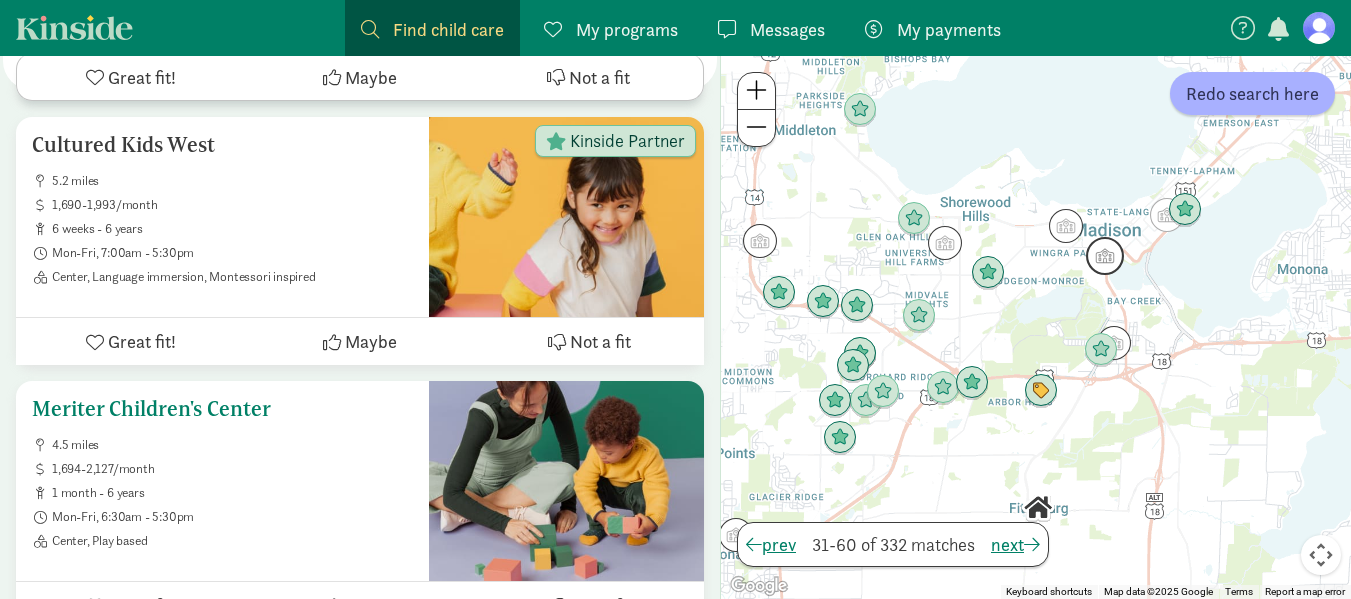 scroll, scrollTop: 7700, scrollLeft: 0, axis: vertical 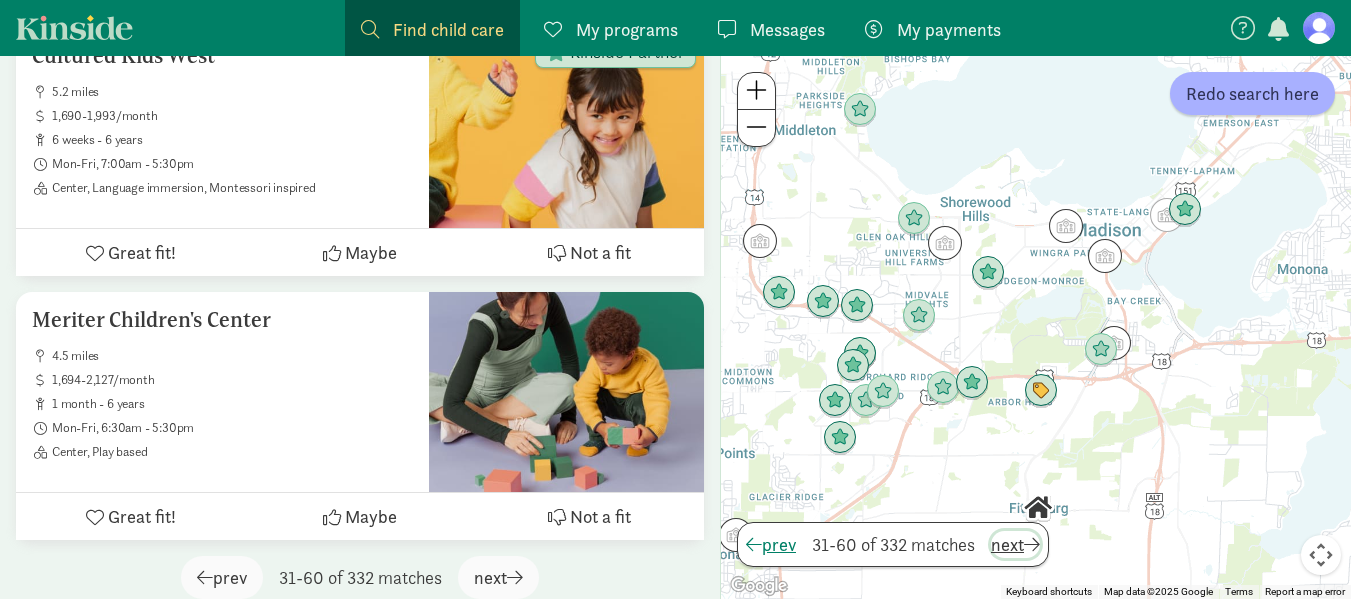 click on "next" at bounding box center (1015, 544) 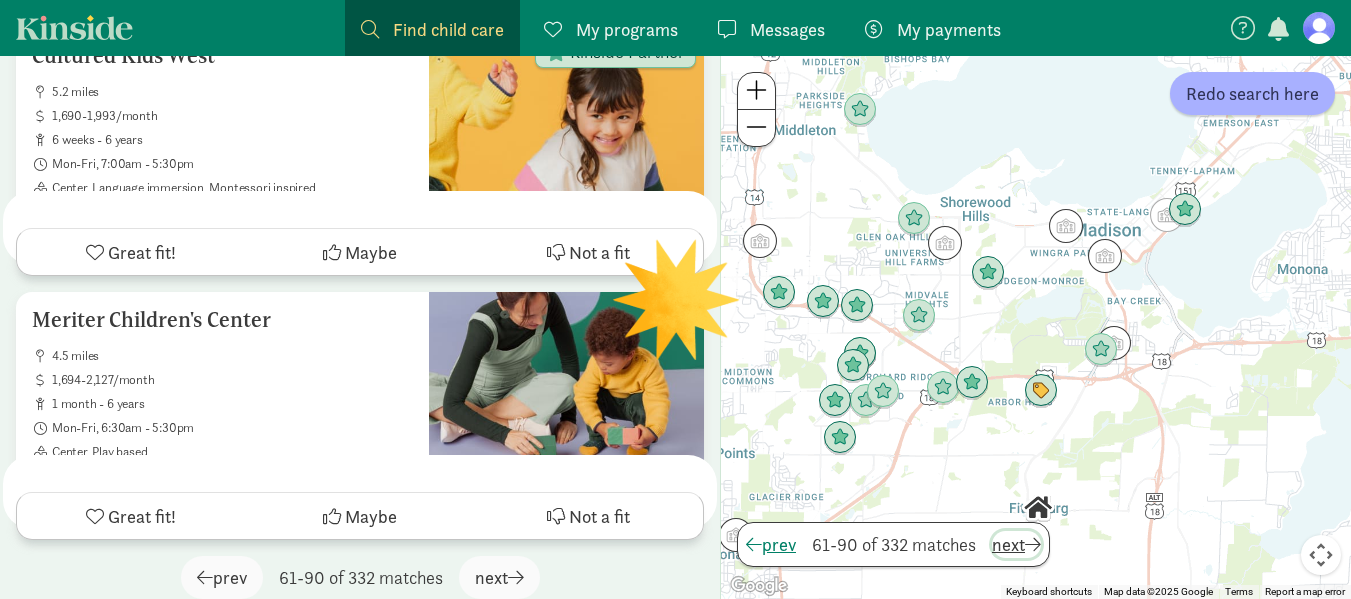 scroll, scrollTop: 0, scrollLeft: 0, axis: both 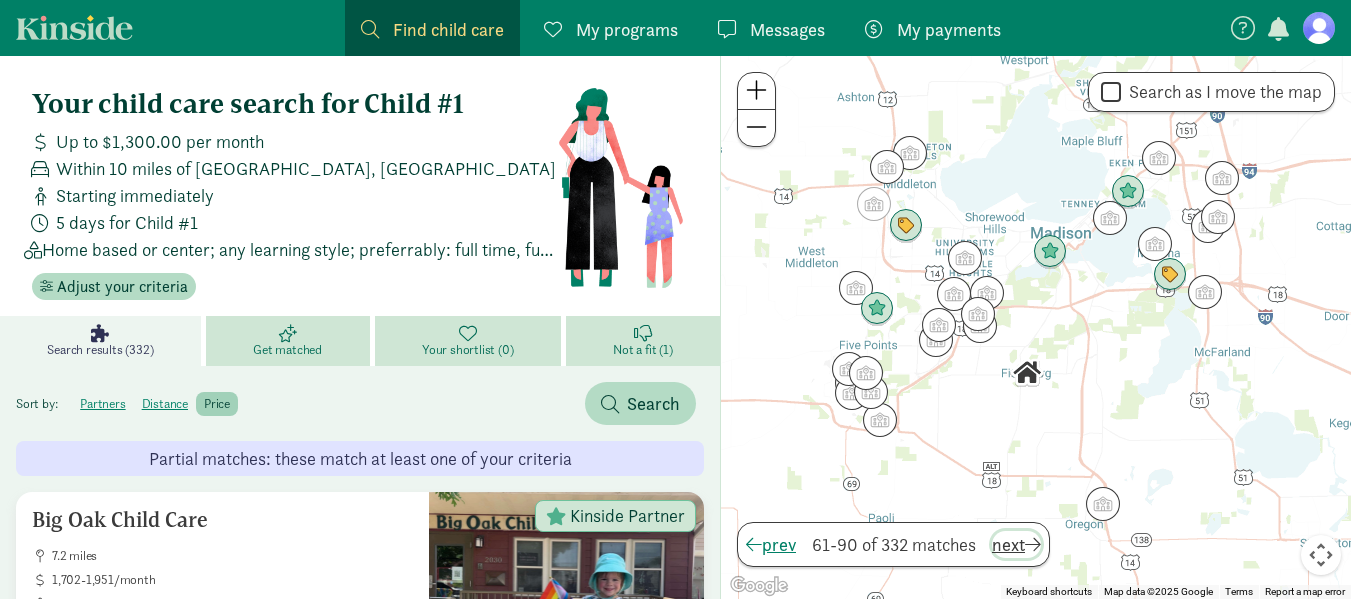 click on "next" at bounding box center (1016, 544) 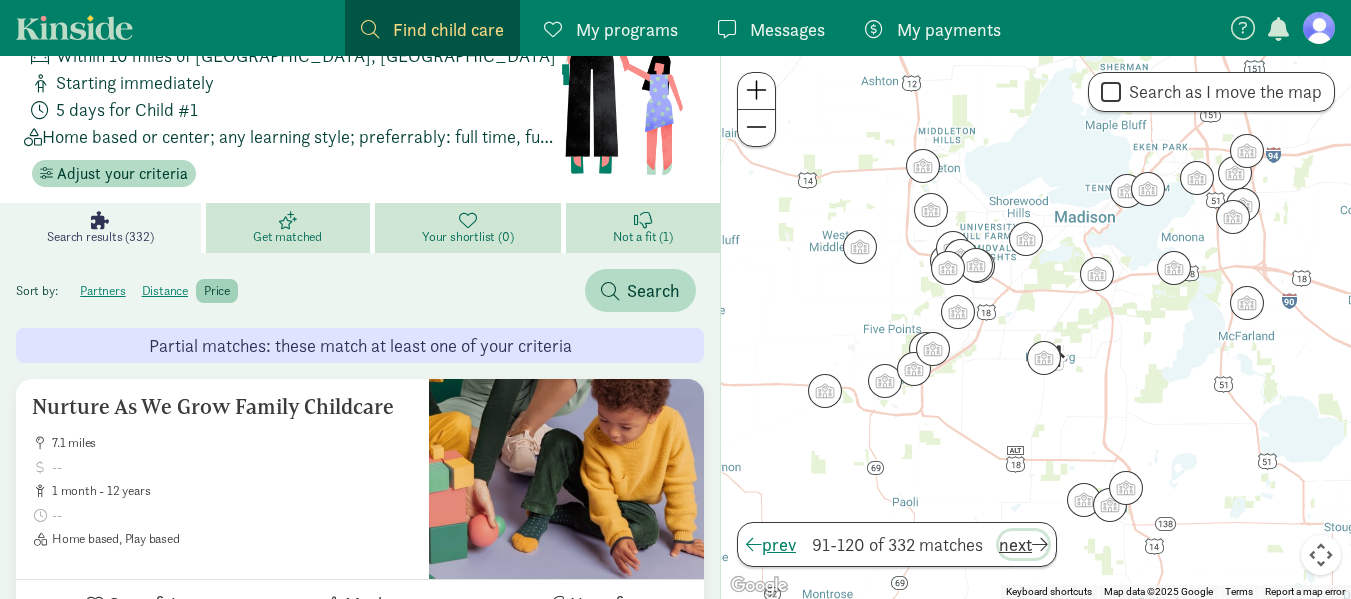 scroll, scrollTop: 0, scrollLeft: 0, axis: both 